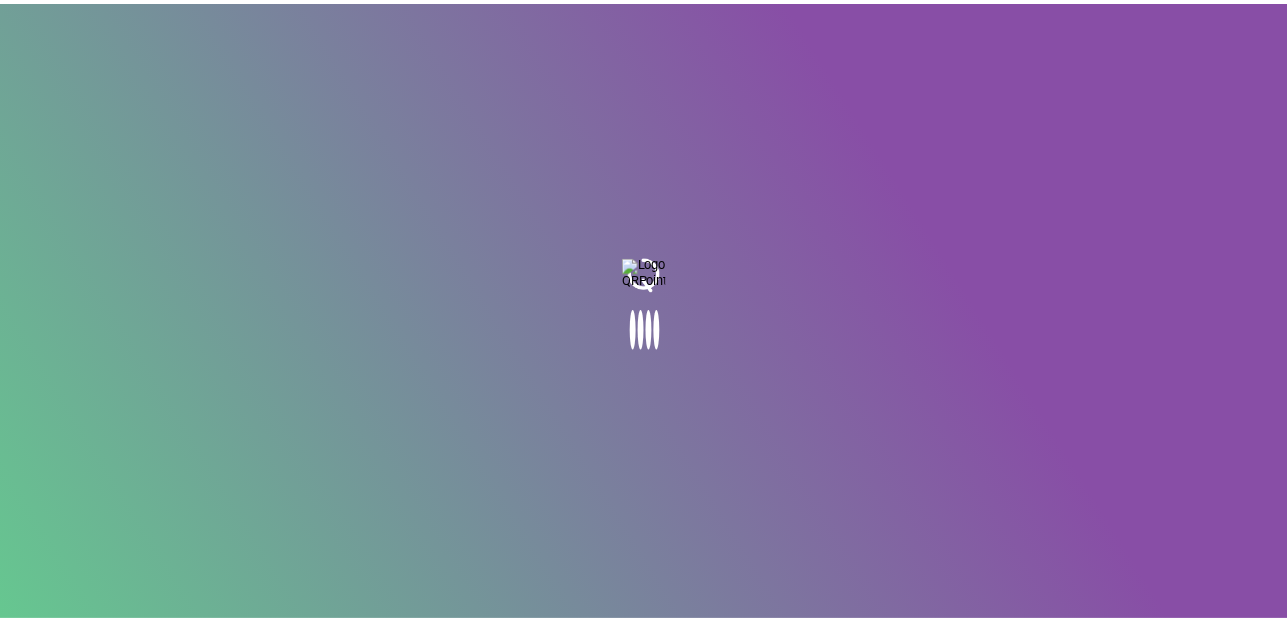 scroll, scrollTop: 0, scrollLeft: 0, axis: both 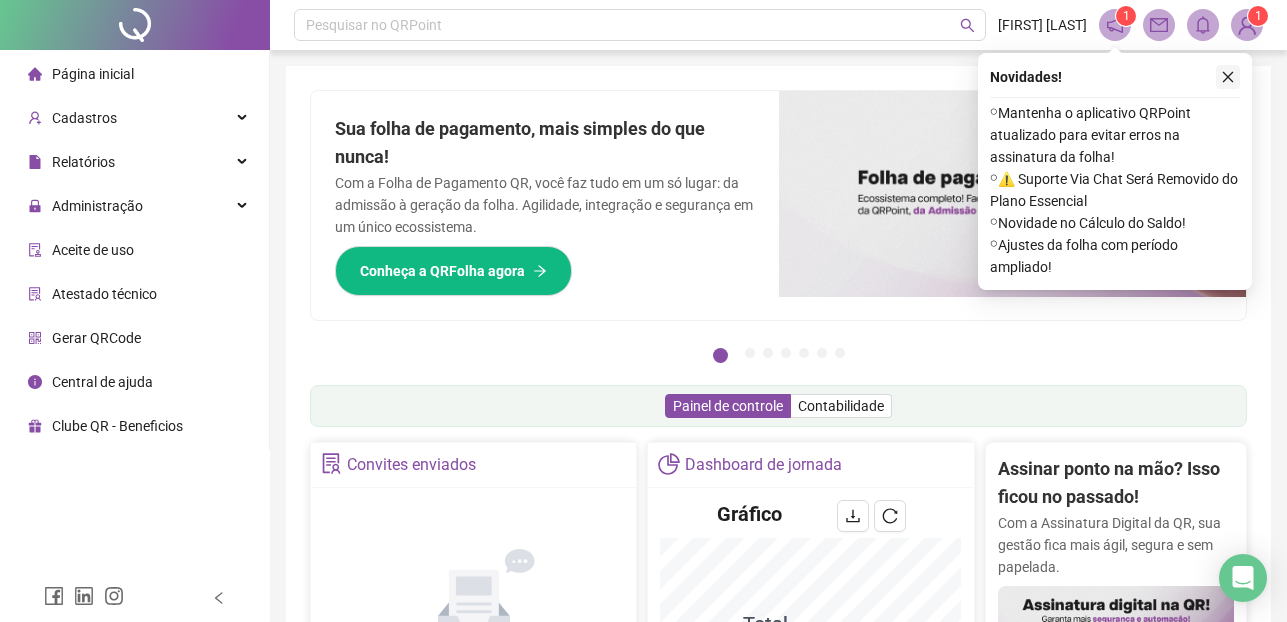 click 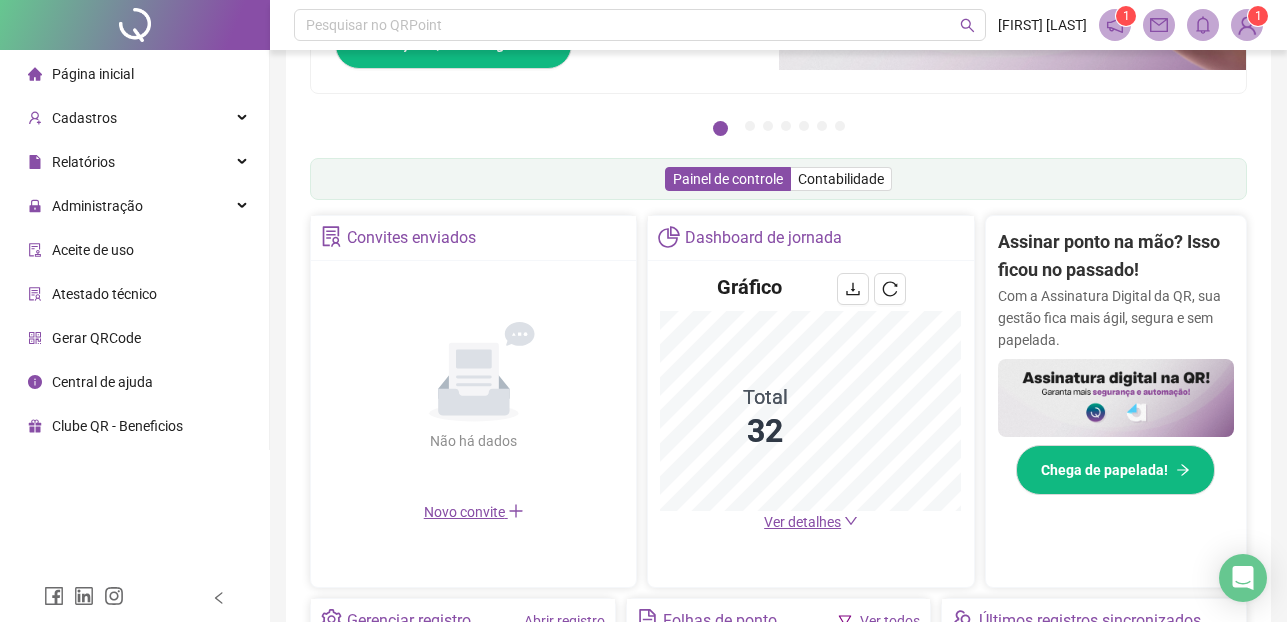 scroll, scrollTop: 240, scrollLeft: 0, axis: vertical 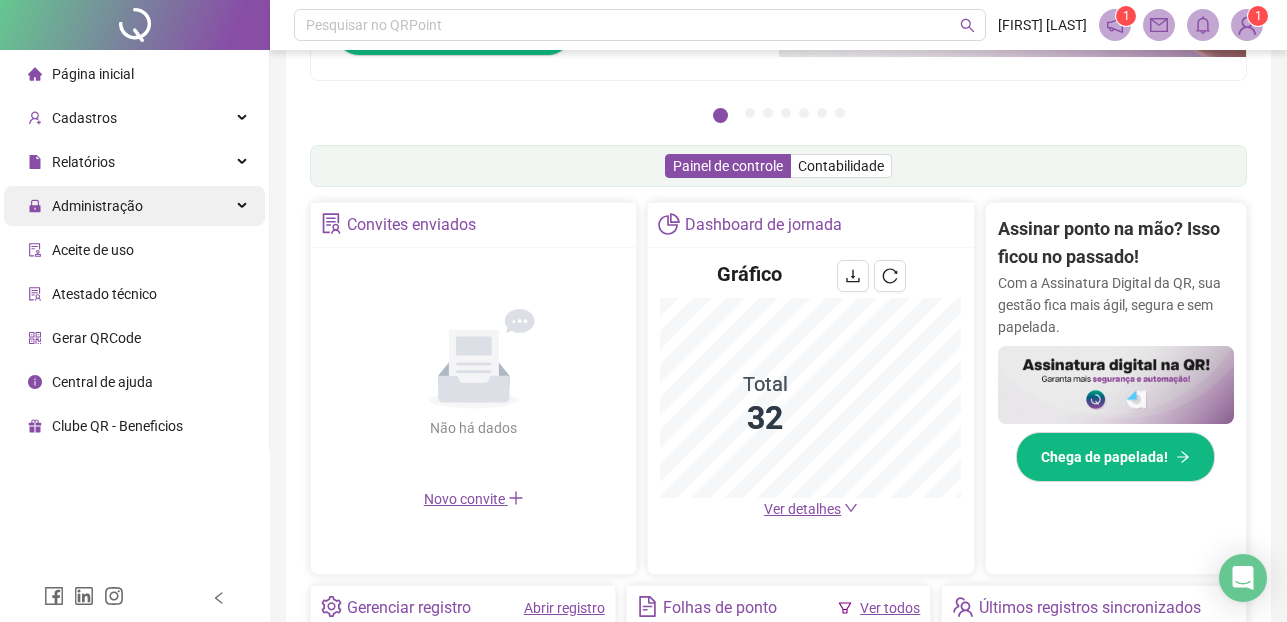 click on "Administração" at bounding box center (97, 206) 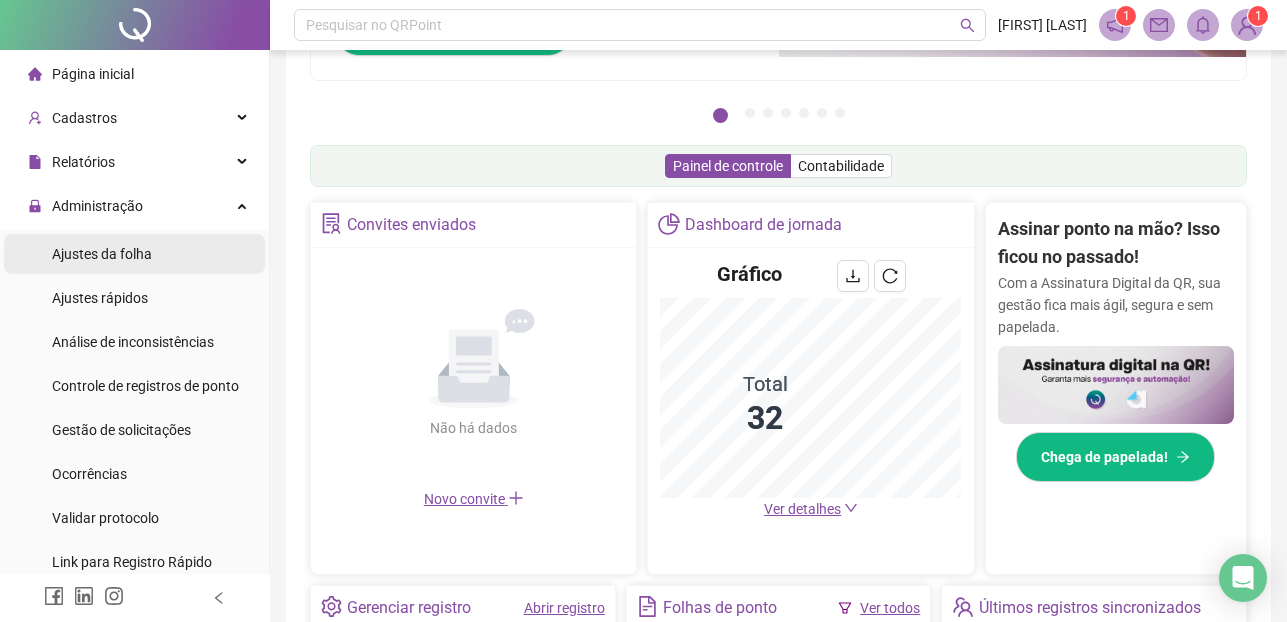click on "Ajustes da folha" at bounding box center (102, 254) 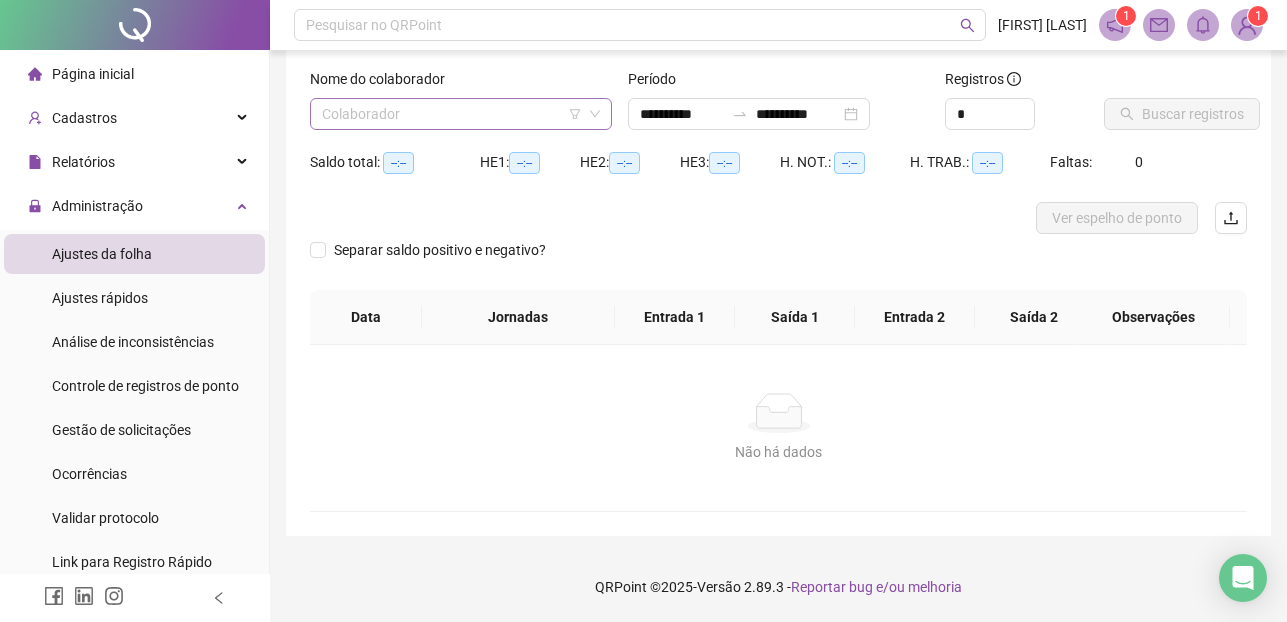 click at bounding box center (452, 114) 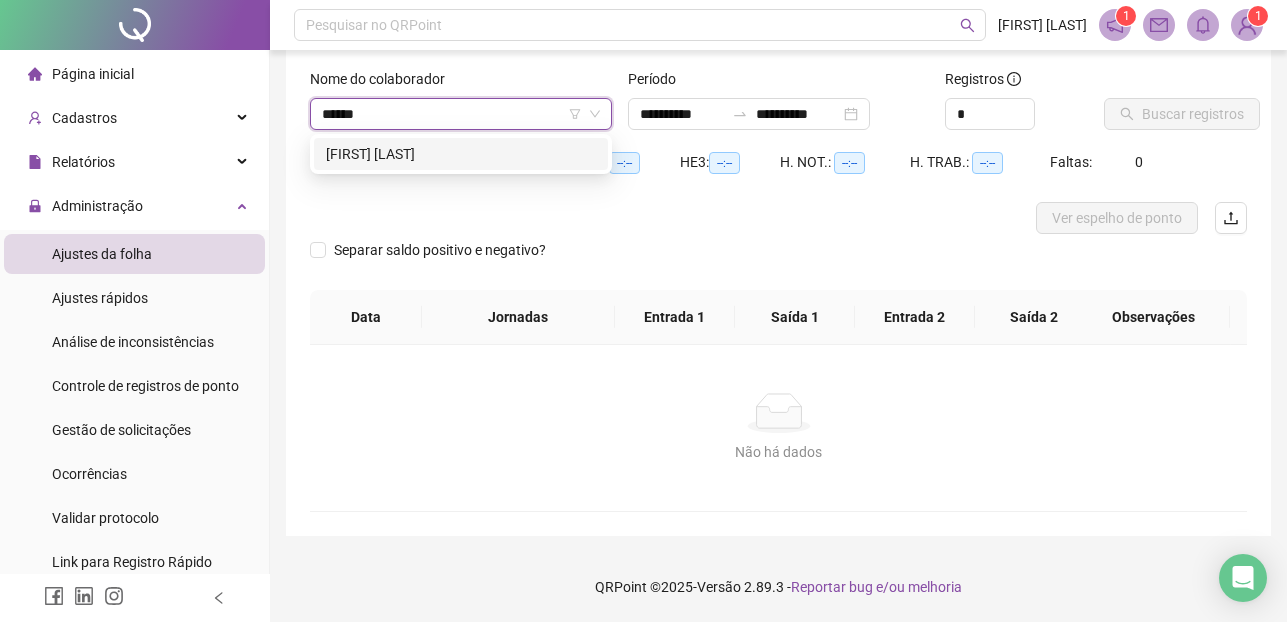type on "*******" 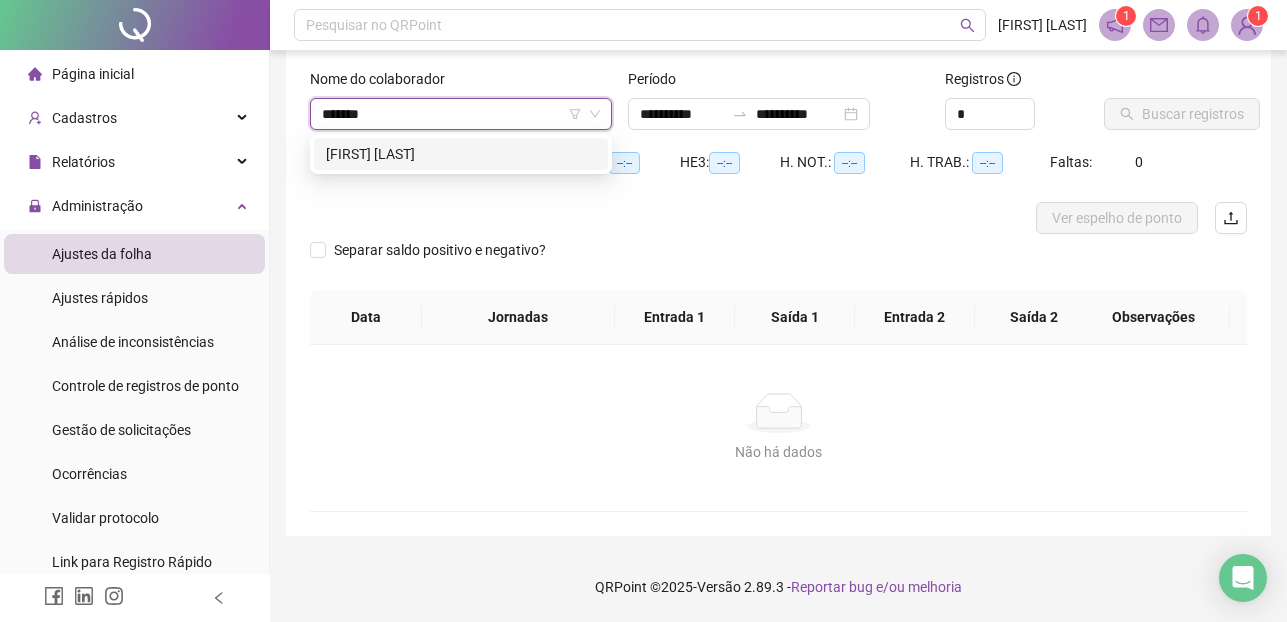 click on "[FIRST] [LAST]" at bounding box center [461, 154] 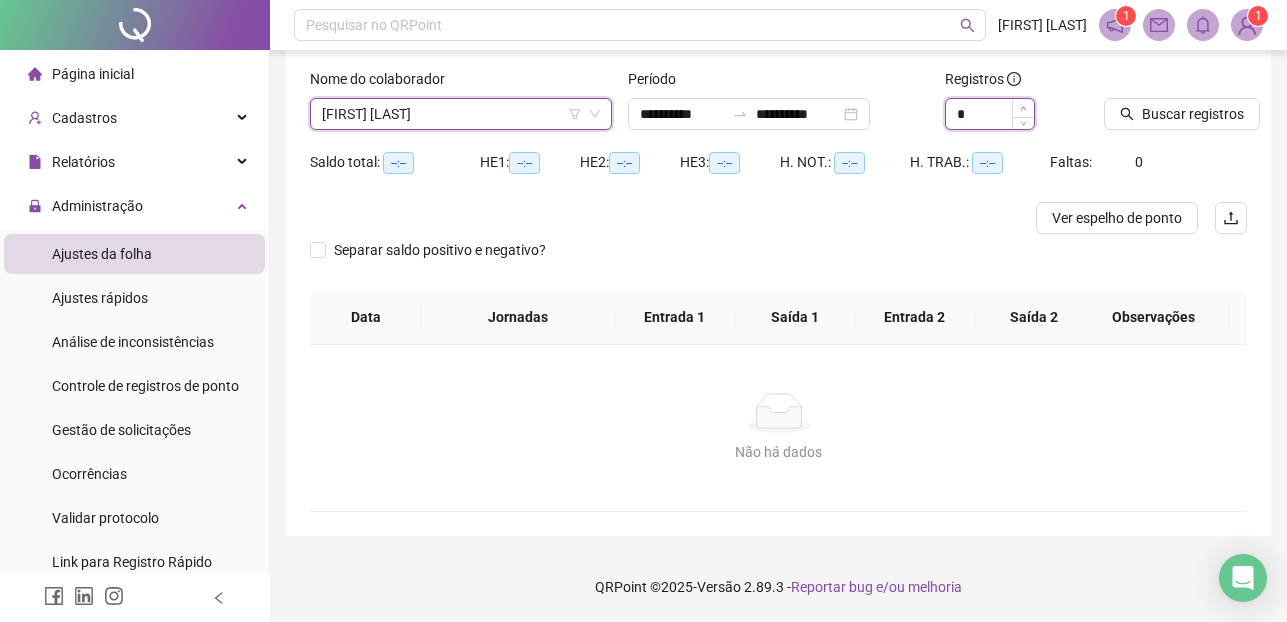click 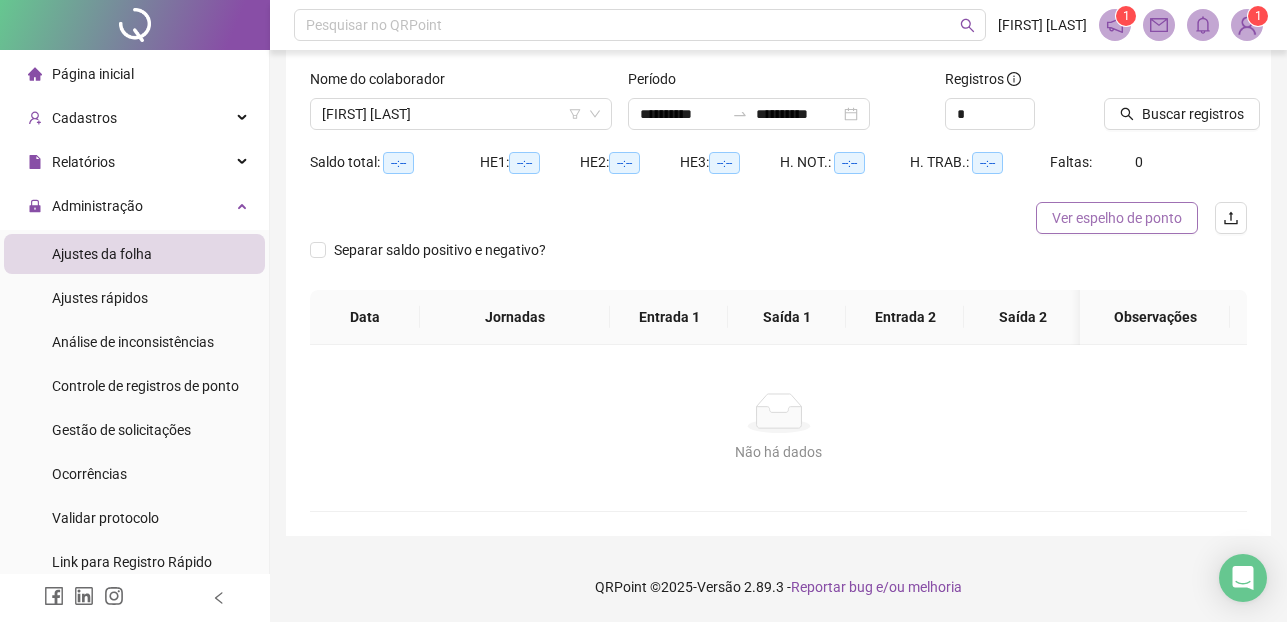 click on "Ver espelho de ponto" at bounding box center [1117, 218] 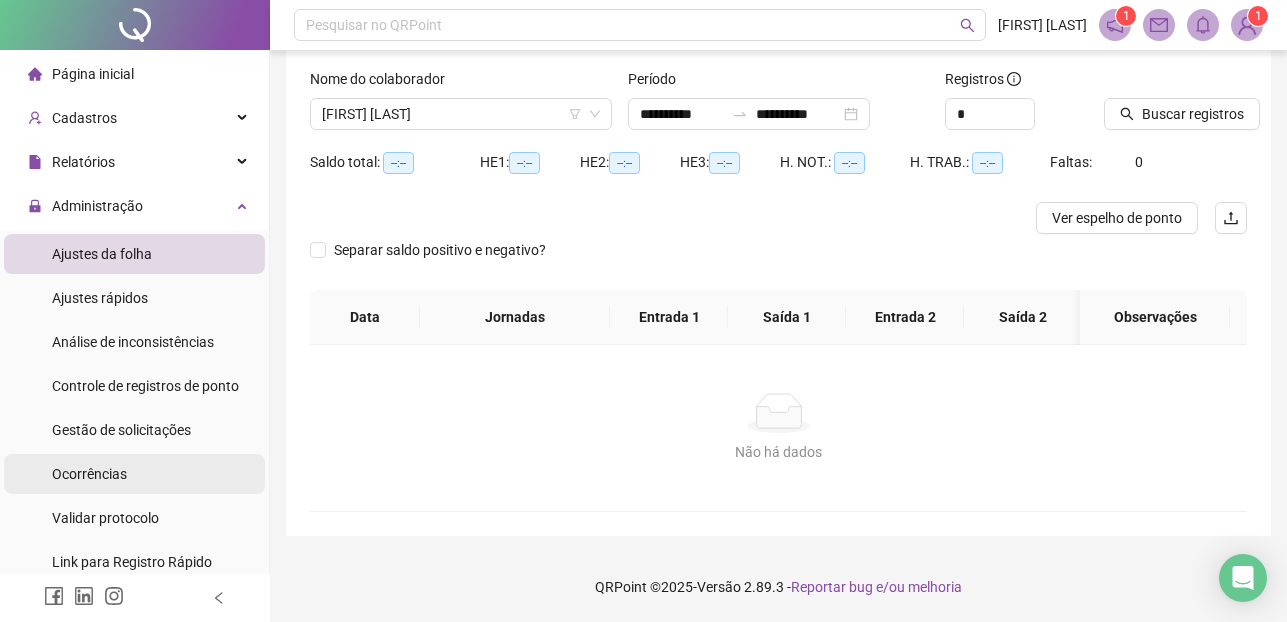 click on "Ocorrências" at bounding box center [89, 474] 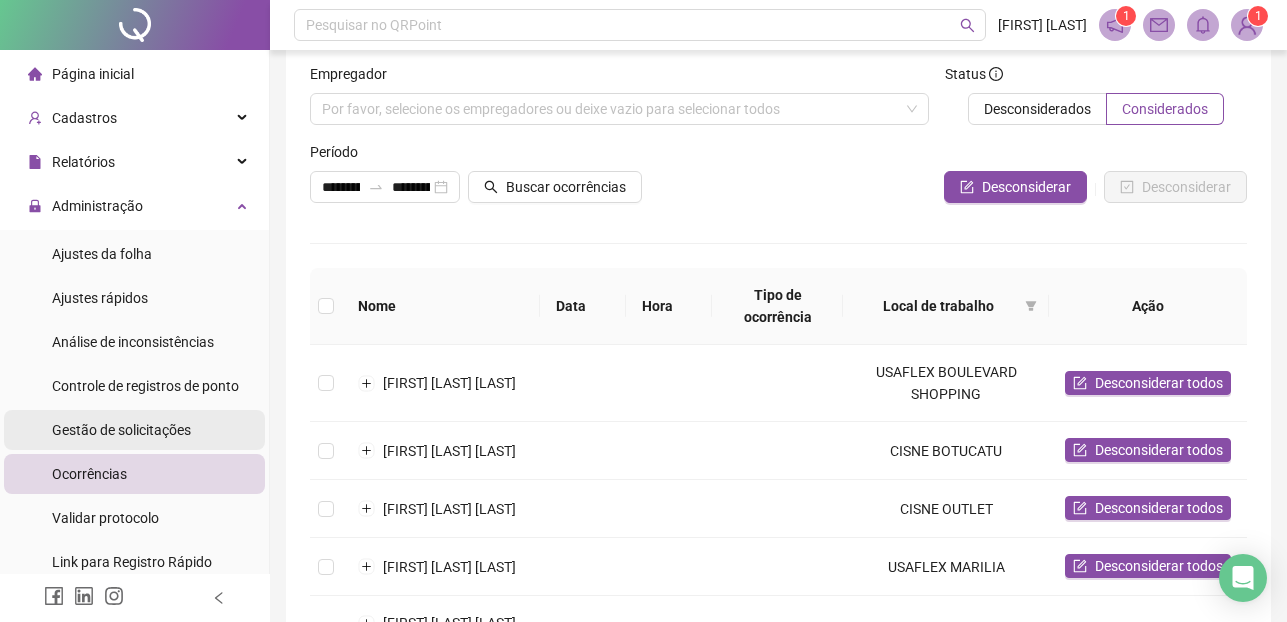 scroll, scrollTop: 116, scrollLeft: 0, axis: vertical 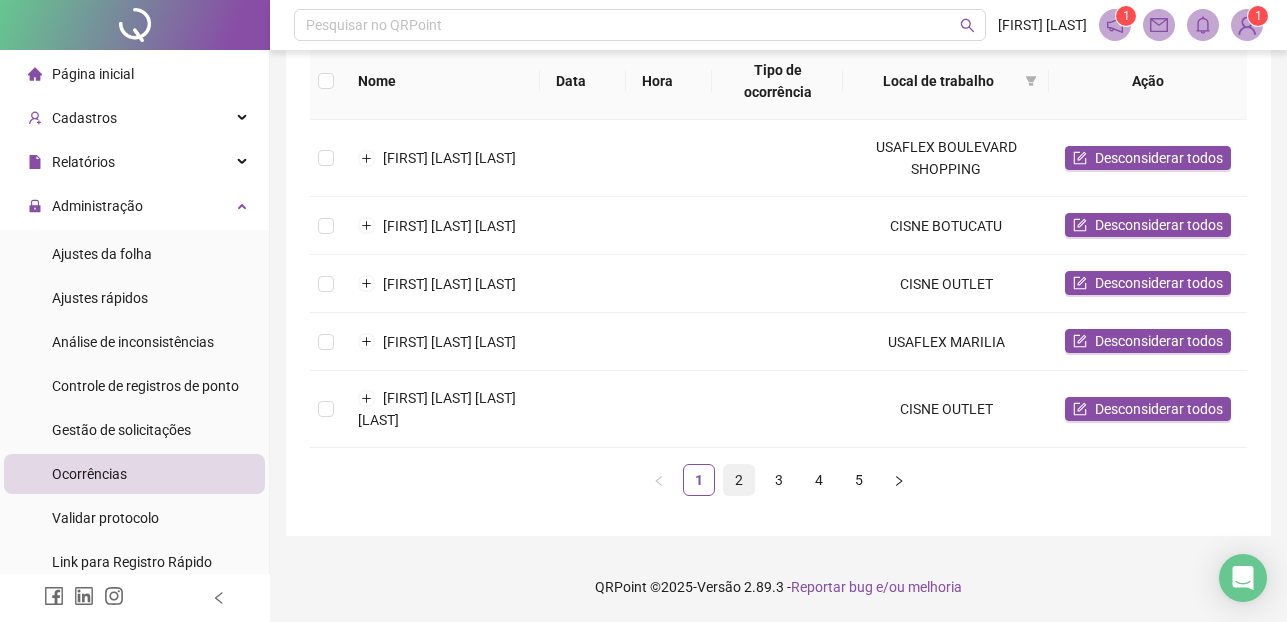 click on "2" at bounding box center [739, 480] 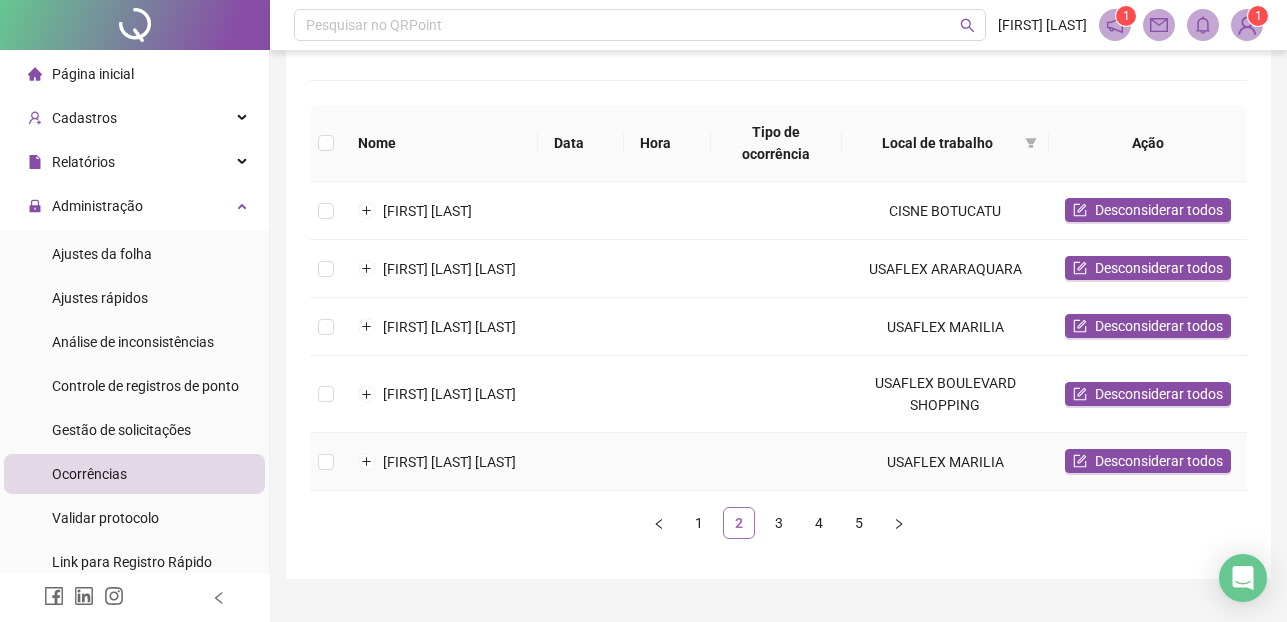 scroll, scrollTop: 290, scrollLeft: 0, axis: vertical 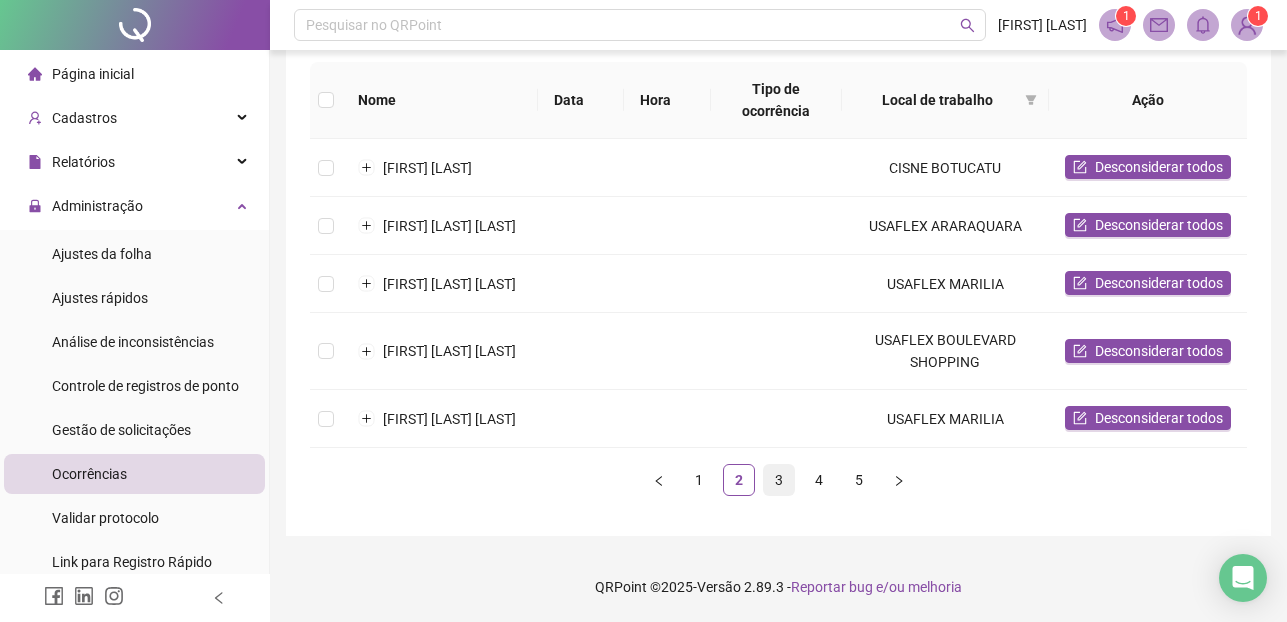 click on "3" at bounding box center (779, 480) 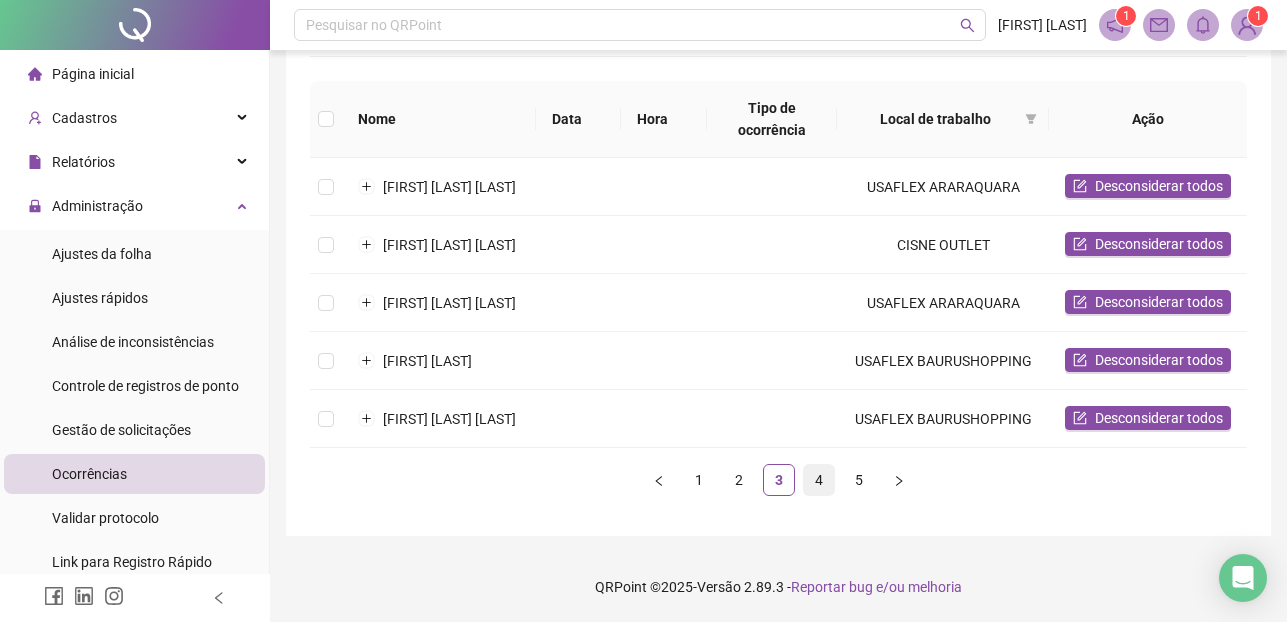 click on "4" at bounding box center (819, 480) 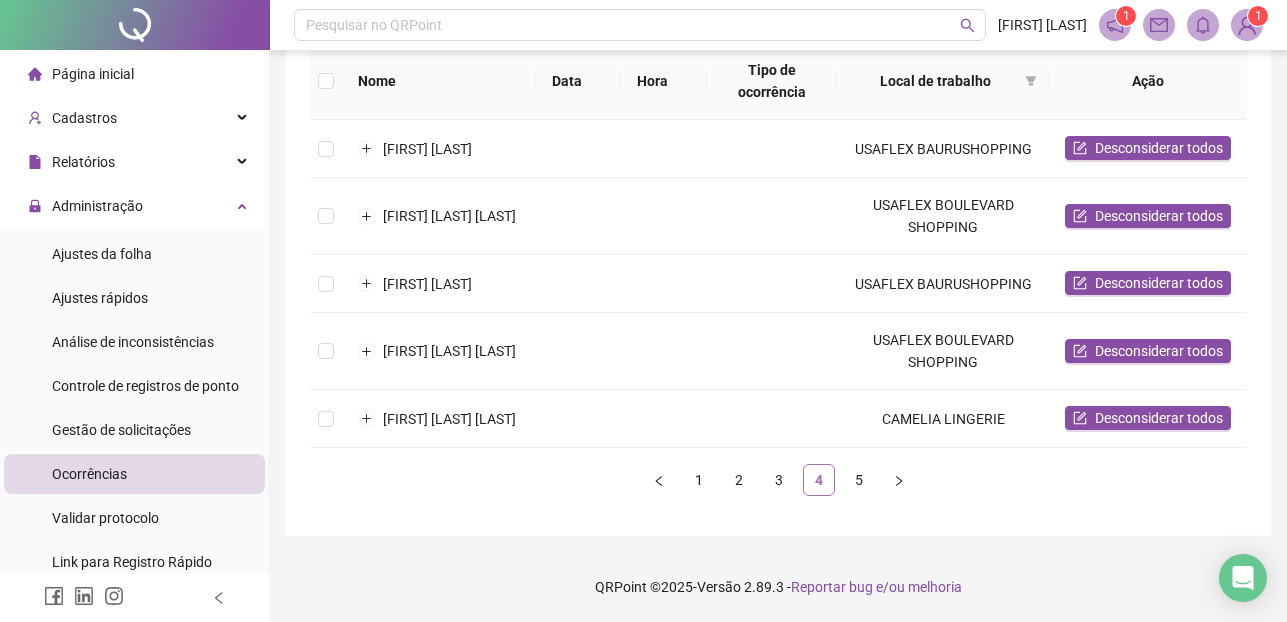 scroll, scrollTop: 271, scrollLeft: 0, axis: vertical 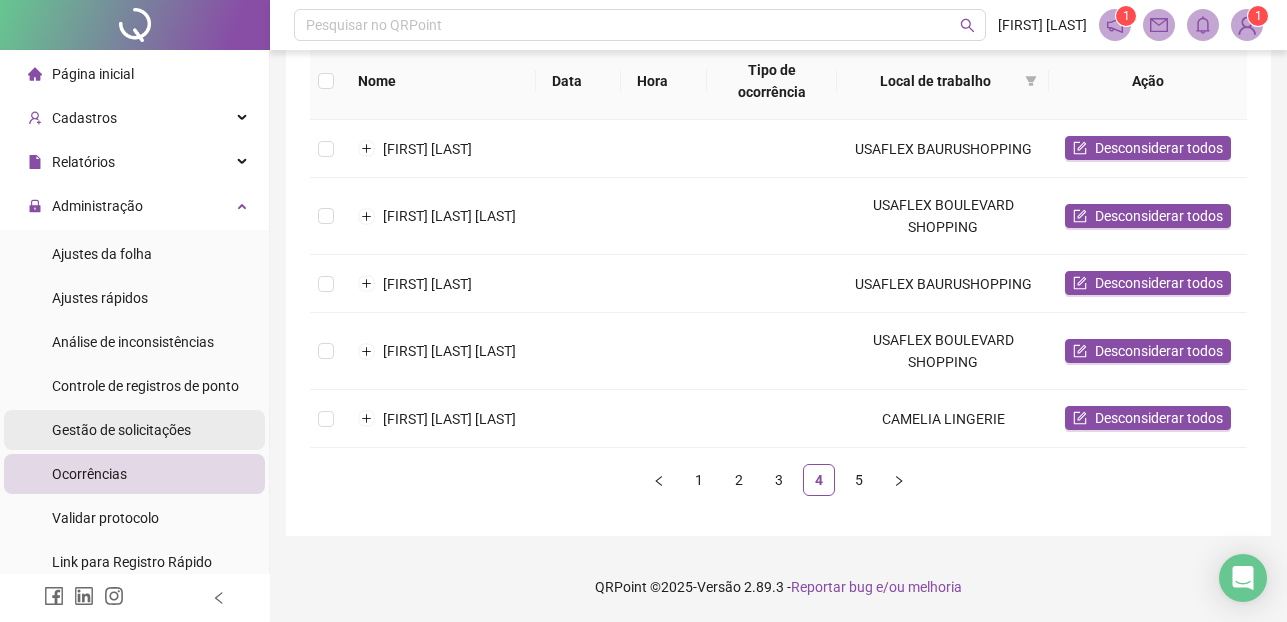 click on "Gestão de solicitações" at bounding box center [121, 430] 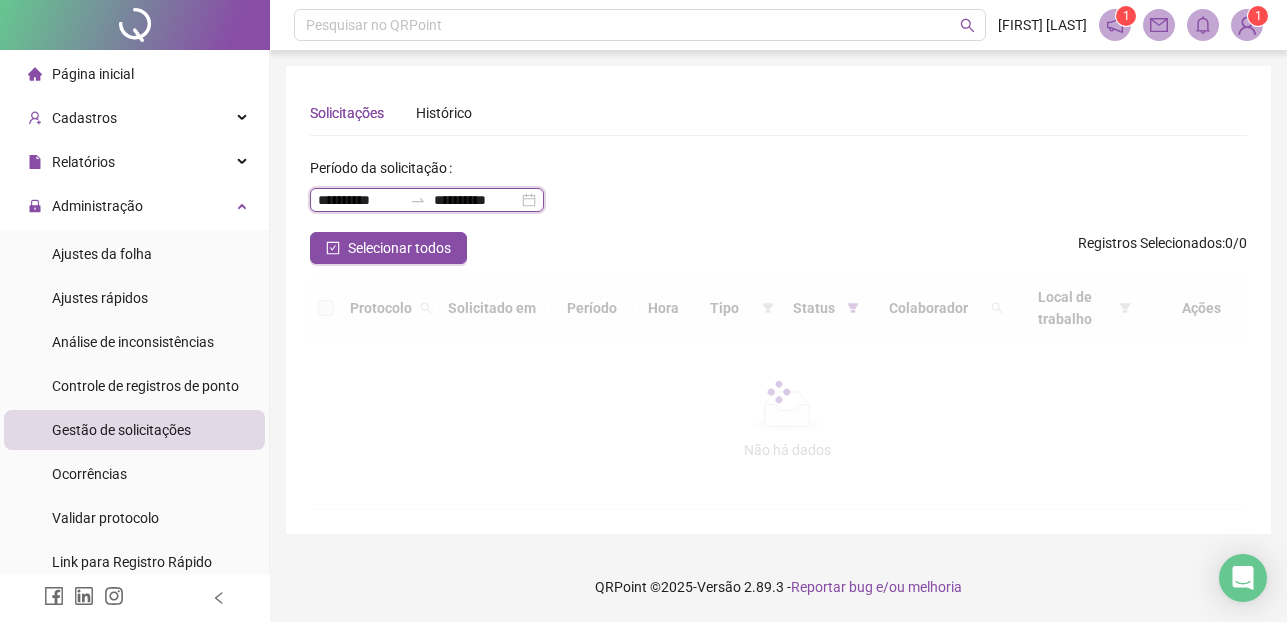 click on "**********" at bounding box center [778, 300] 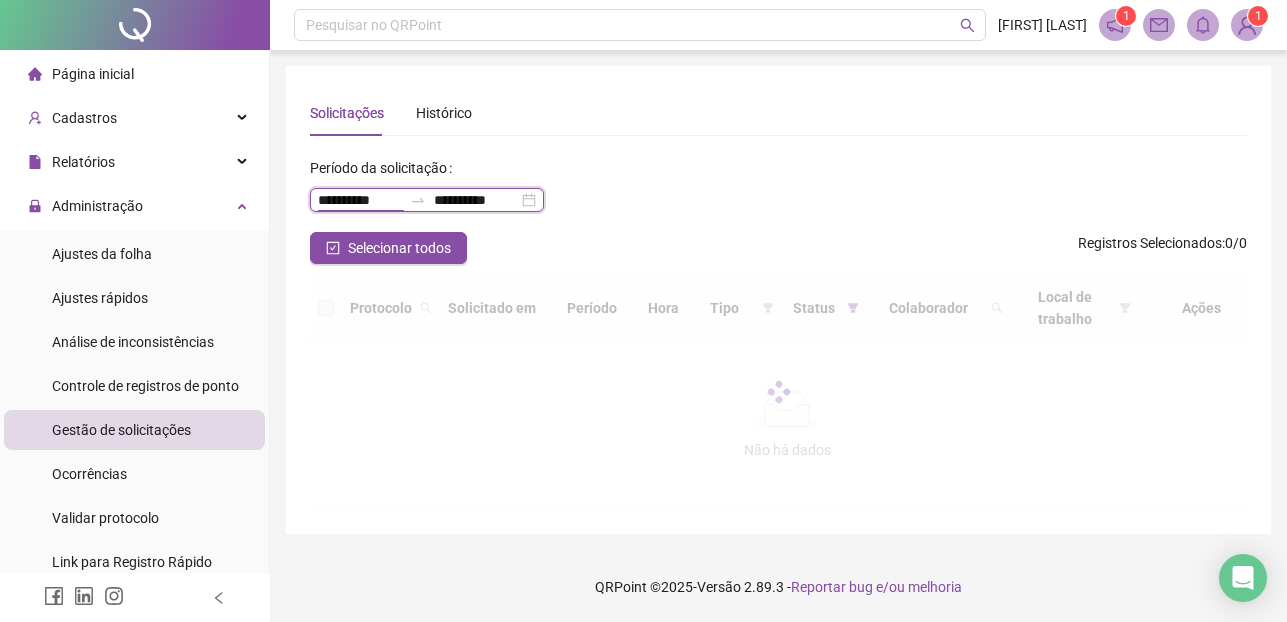 scroll, scrollTop: 0, scrollLeft: 0, axis: both 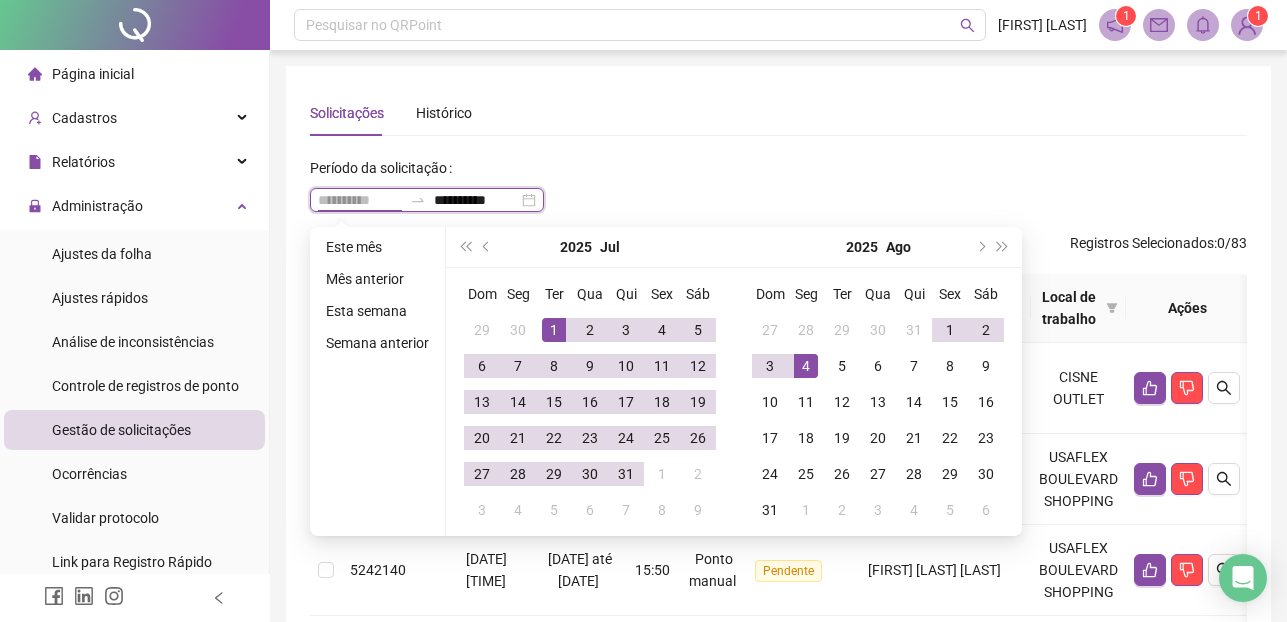 type on "**********" 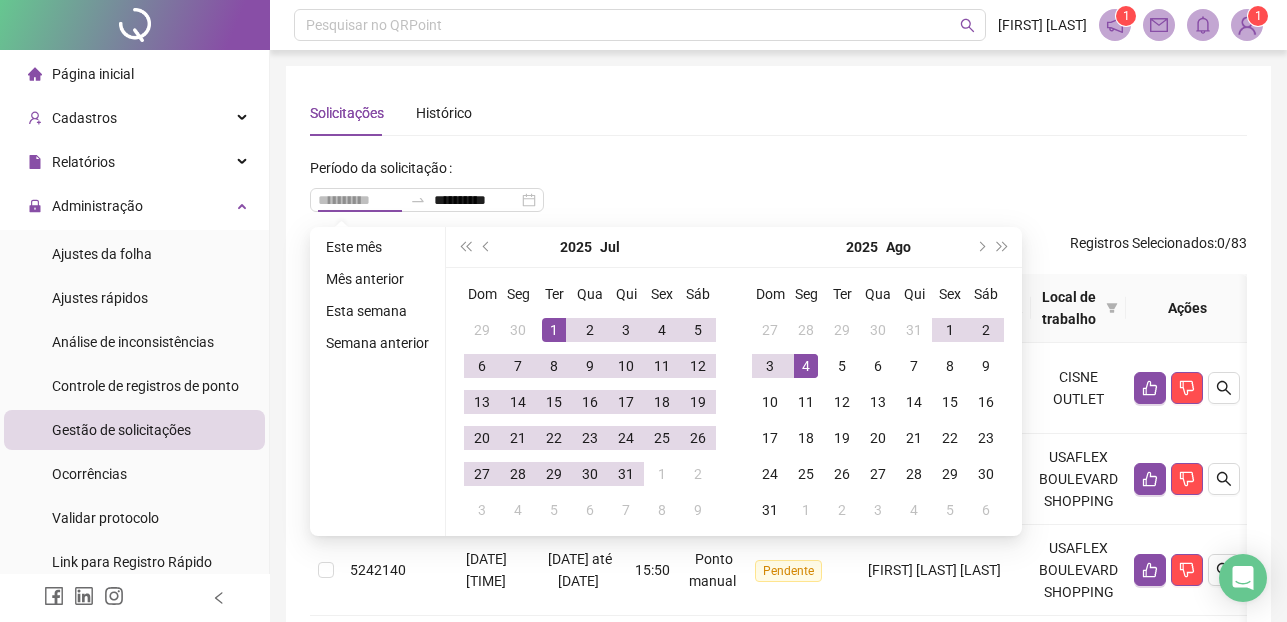 drag, startPoint x: 554, startPoint y: 330, endPoint x: 806, endPoint y: 377, distance: 256.34546 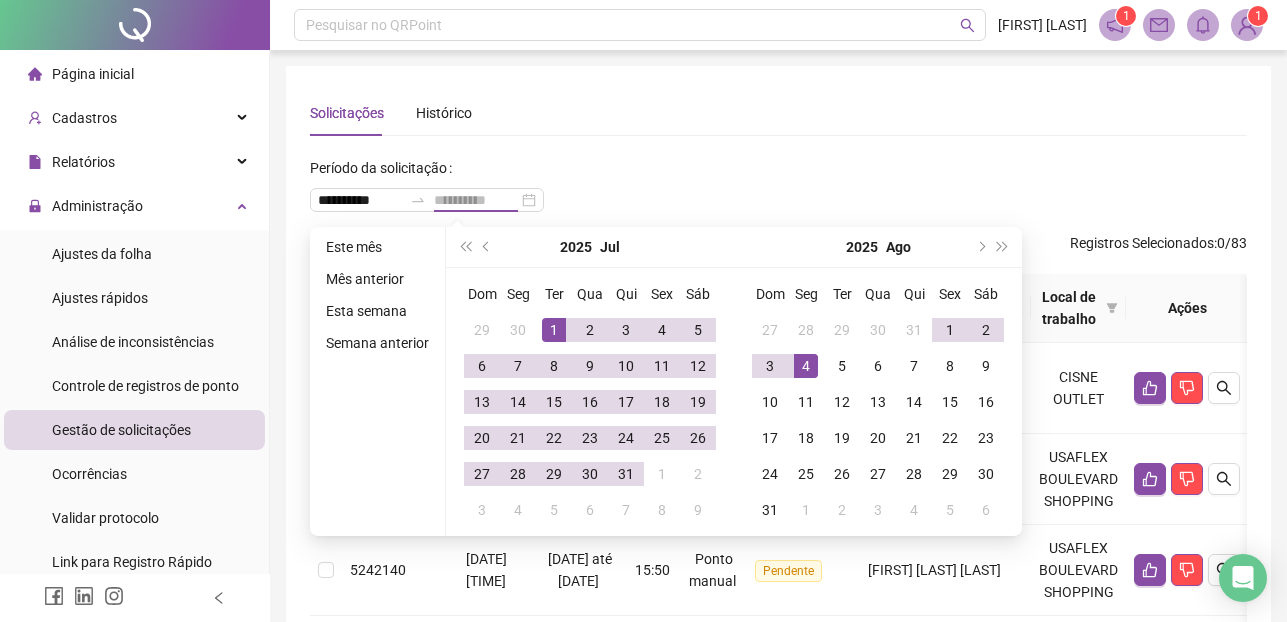 click on "4" at bounding box center [806, 366] 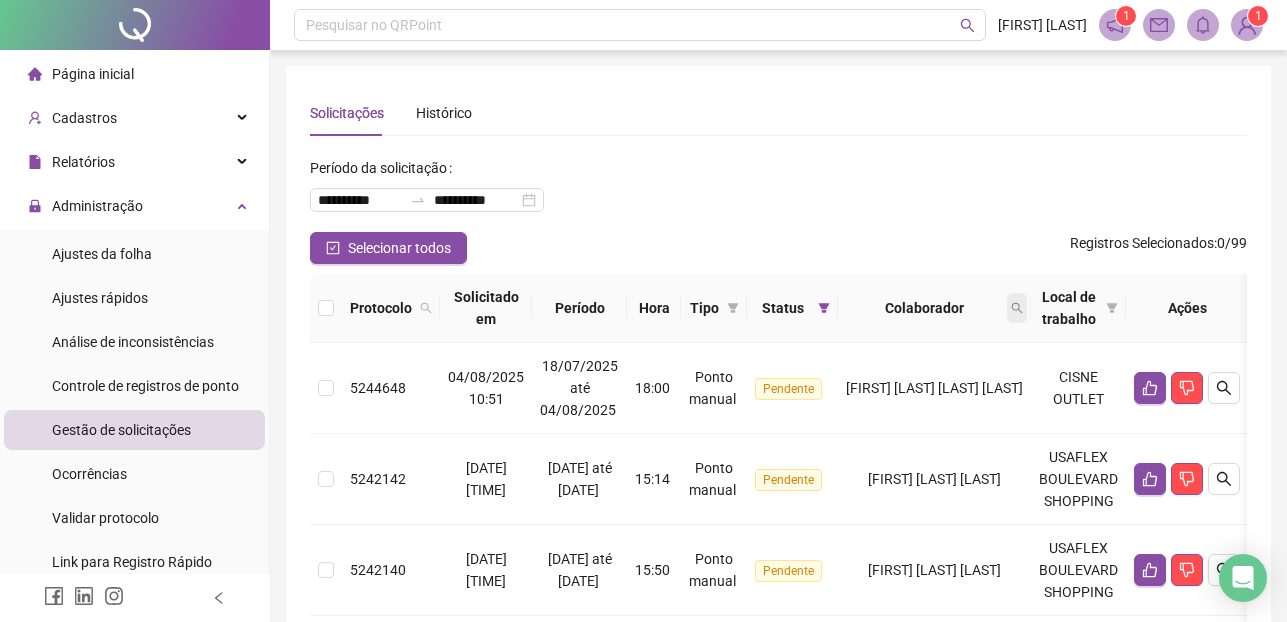 click 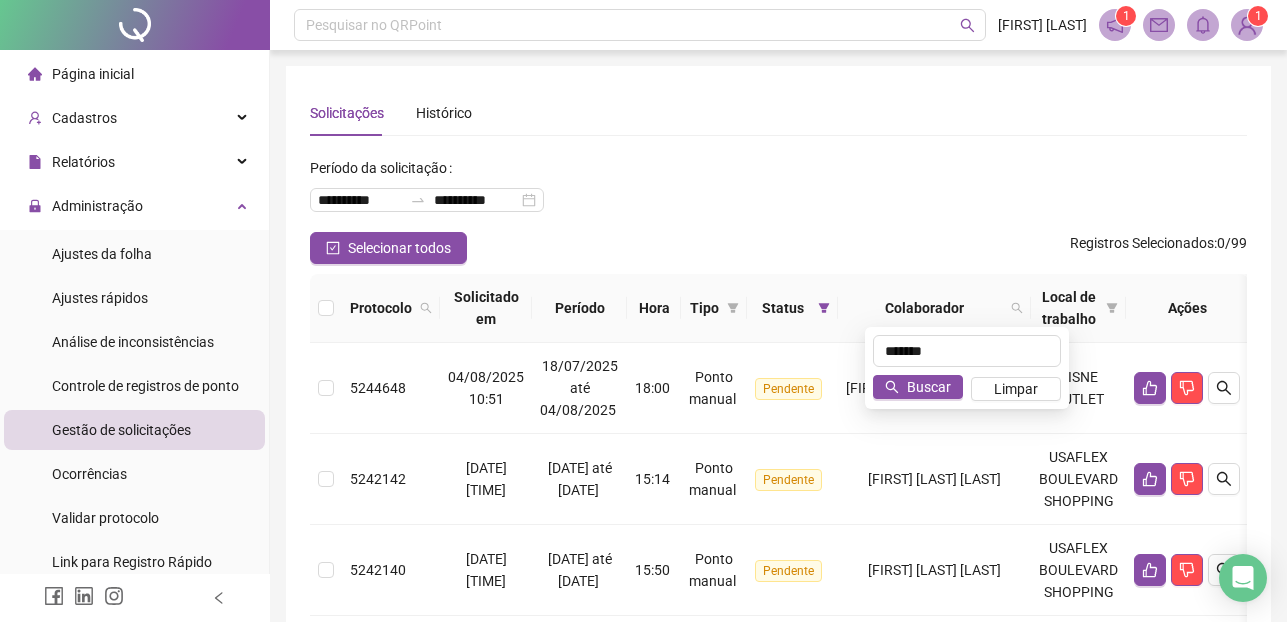 type on "*******" 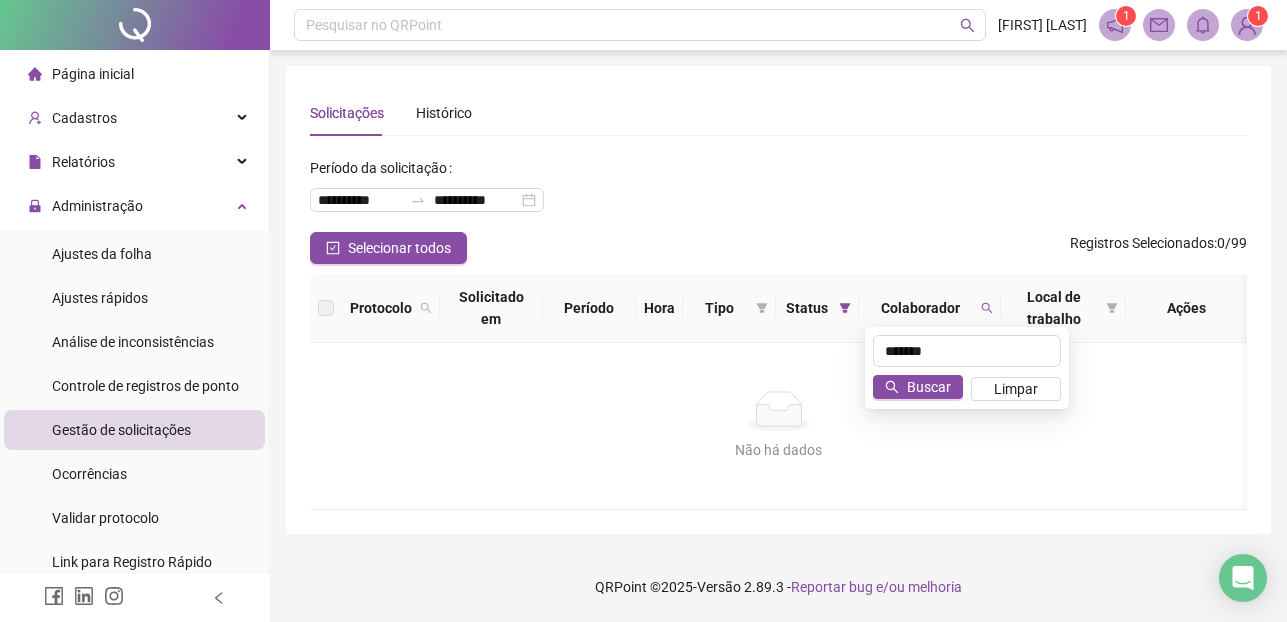 click on "Status" at bounding box center [808, 308] 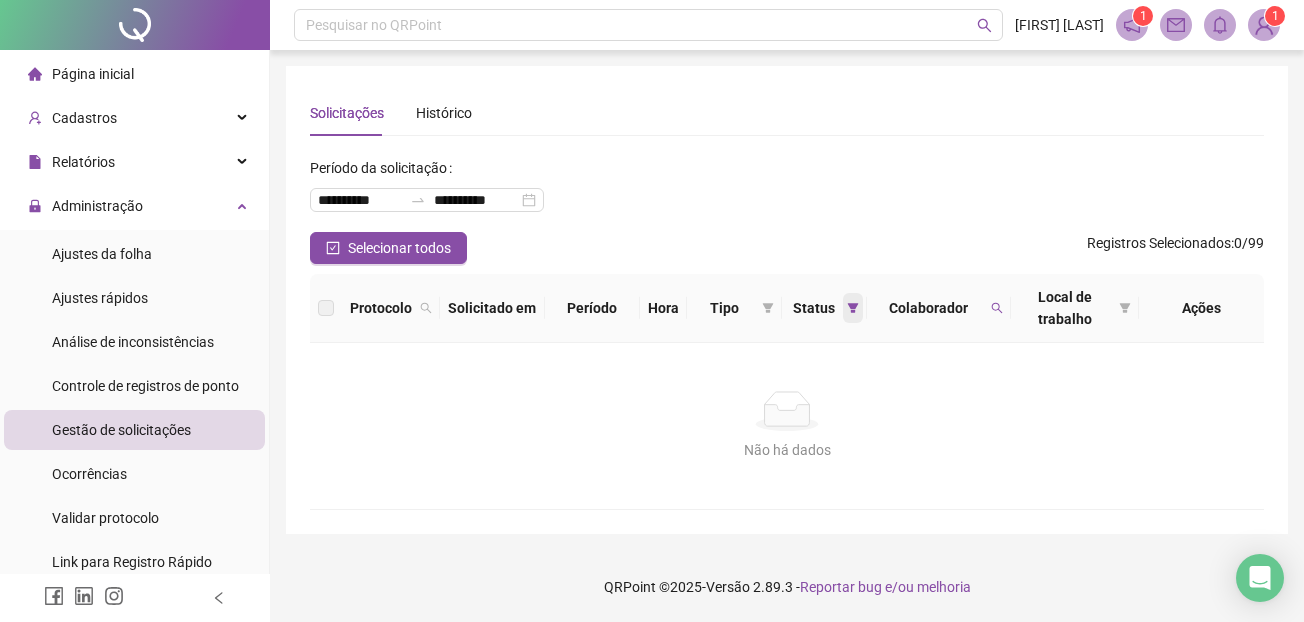 click 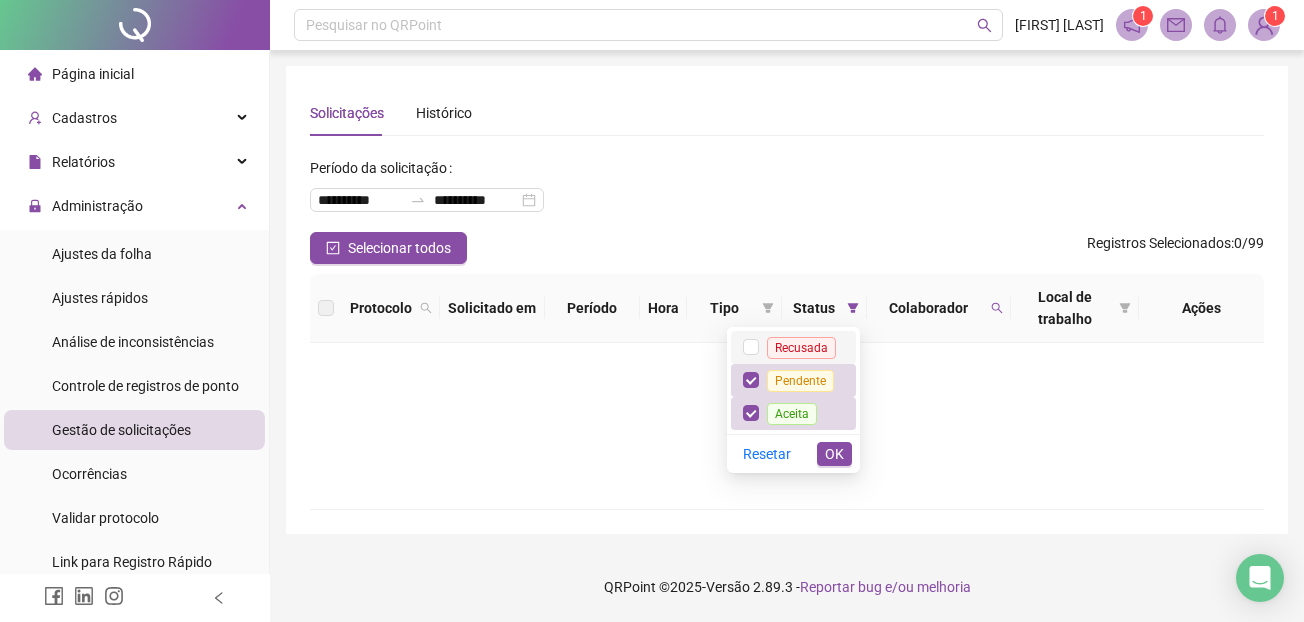 click on "Recusada" at bounding box center (793, 347) 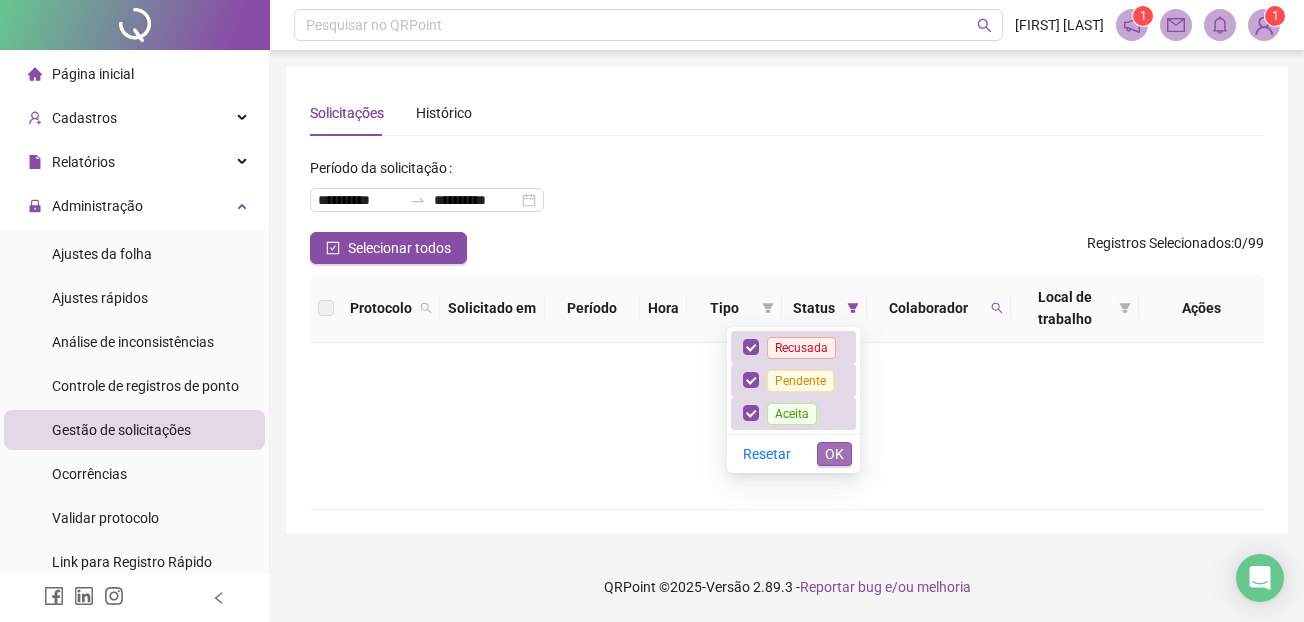 click on "OK" at bounding box center (834, 454) 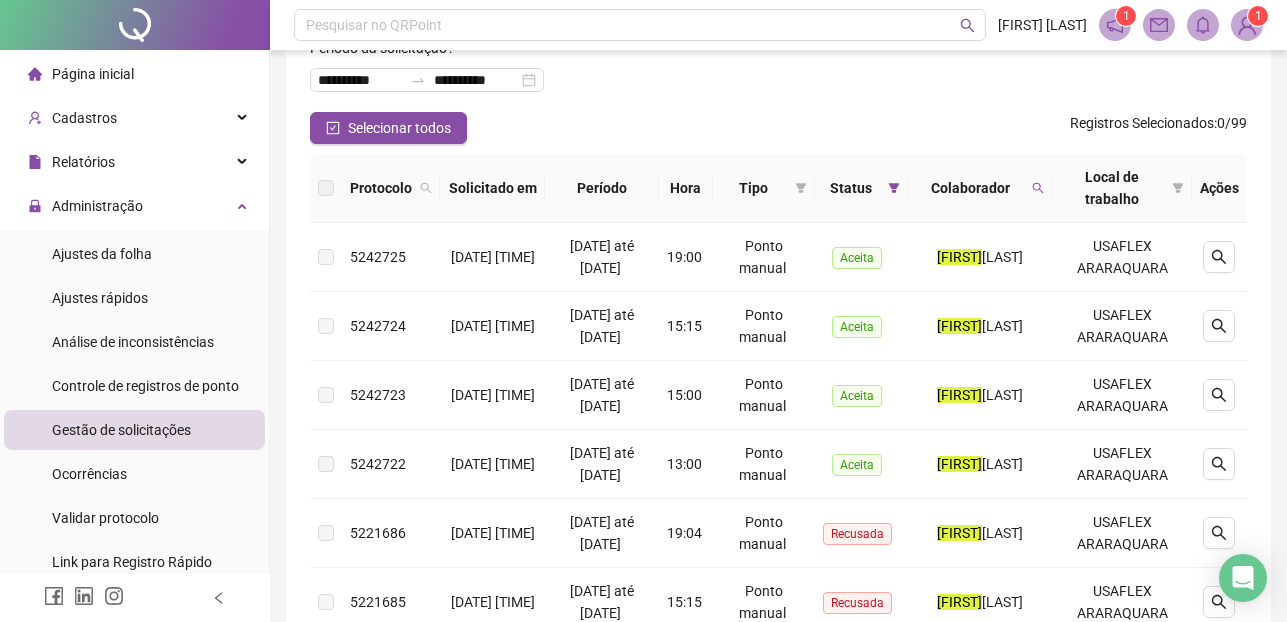 scroll, scrollTop: 200, scrollLeft: 0, axis: vertical 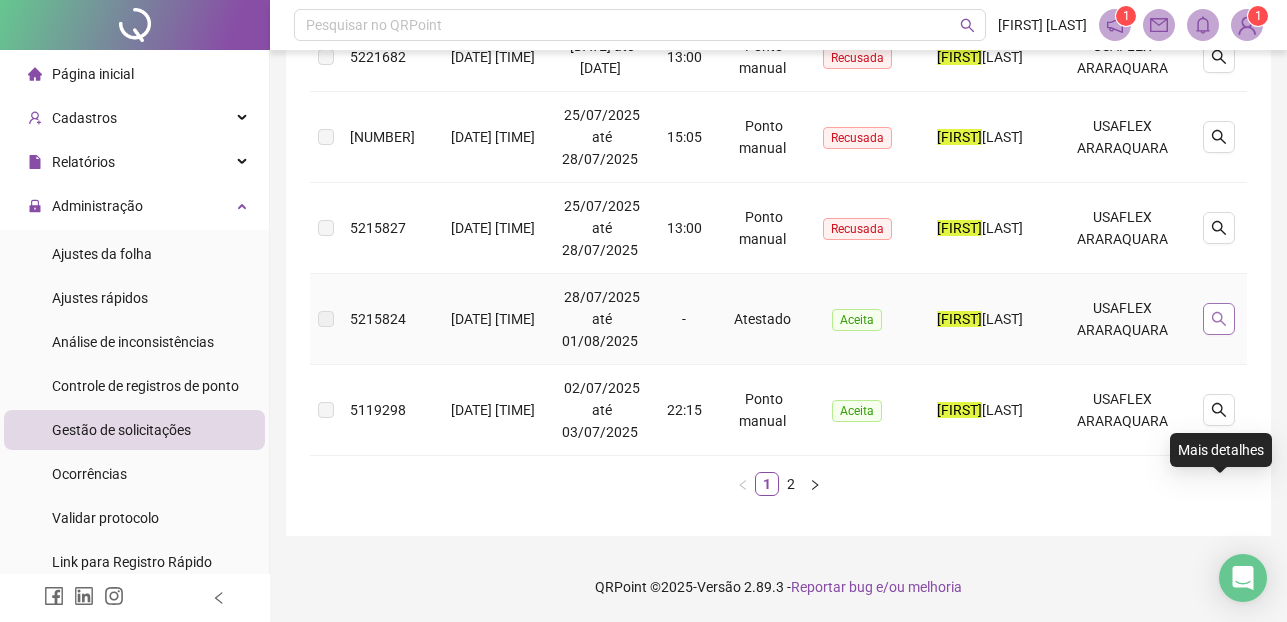 click 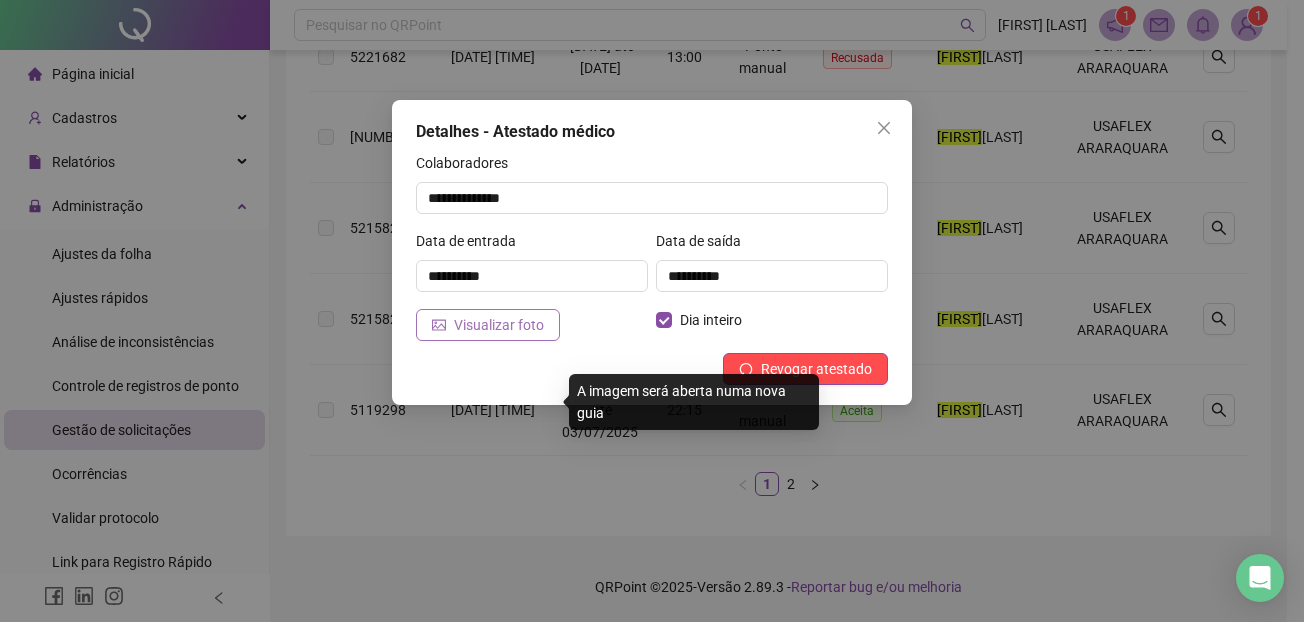 click on "Visualizar foto" at bounding box center [499, 325] 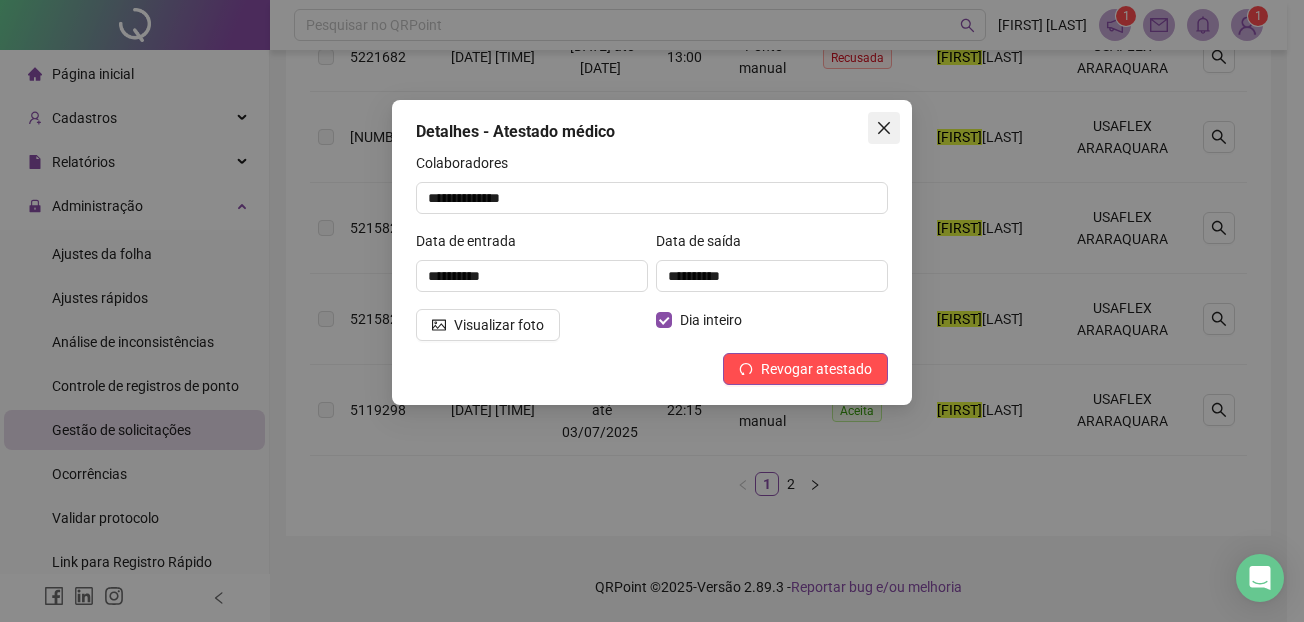 click 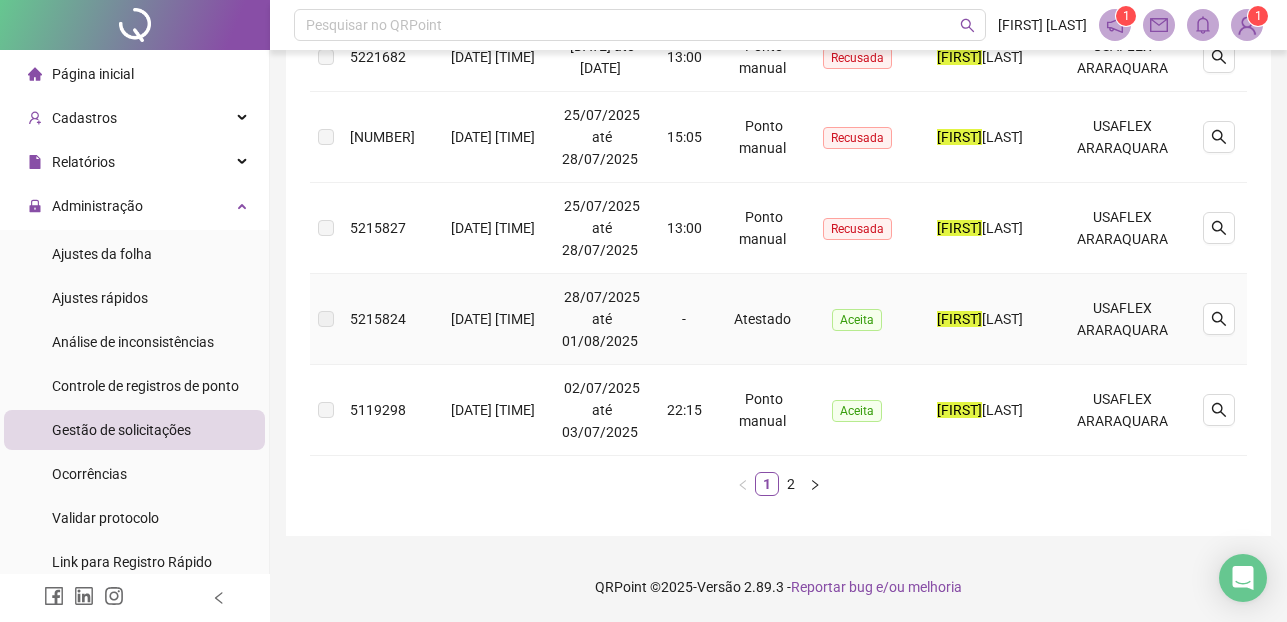scroll, scrollTop: 979, scrollLeft: 0, axis: vertical 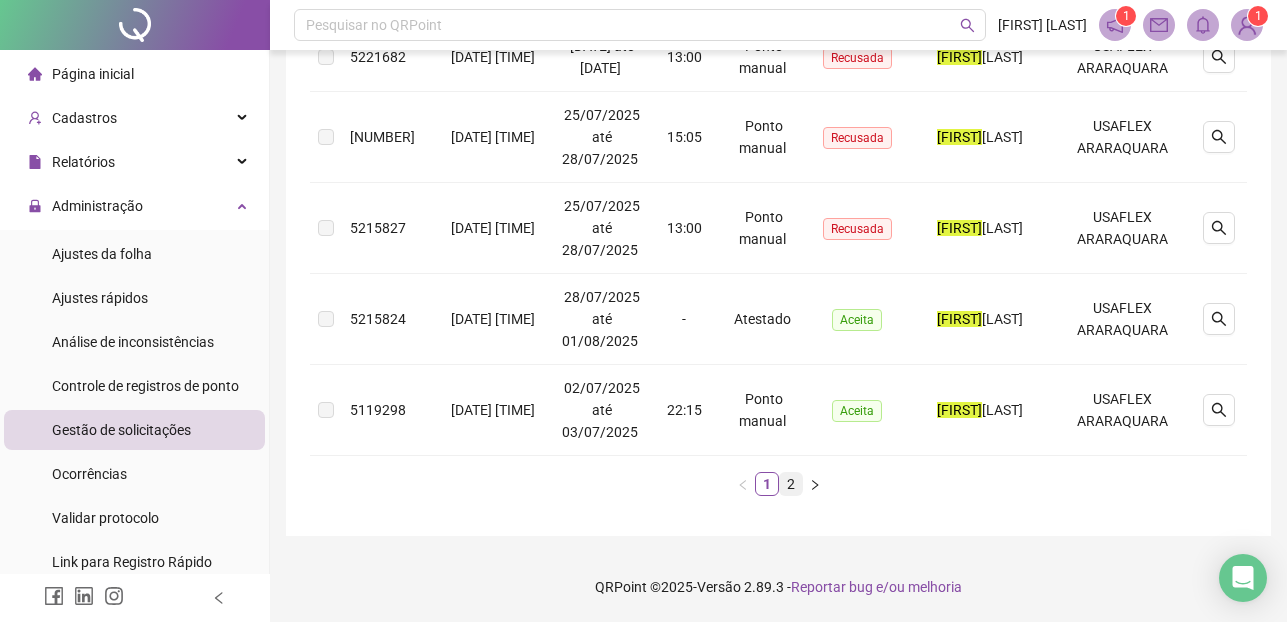 click on "2" at bounding box center (791, 484) 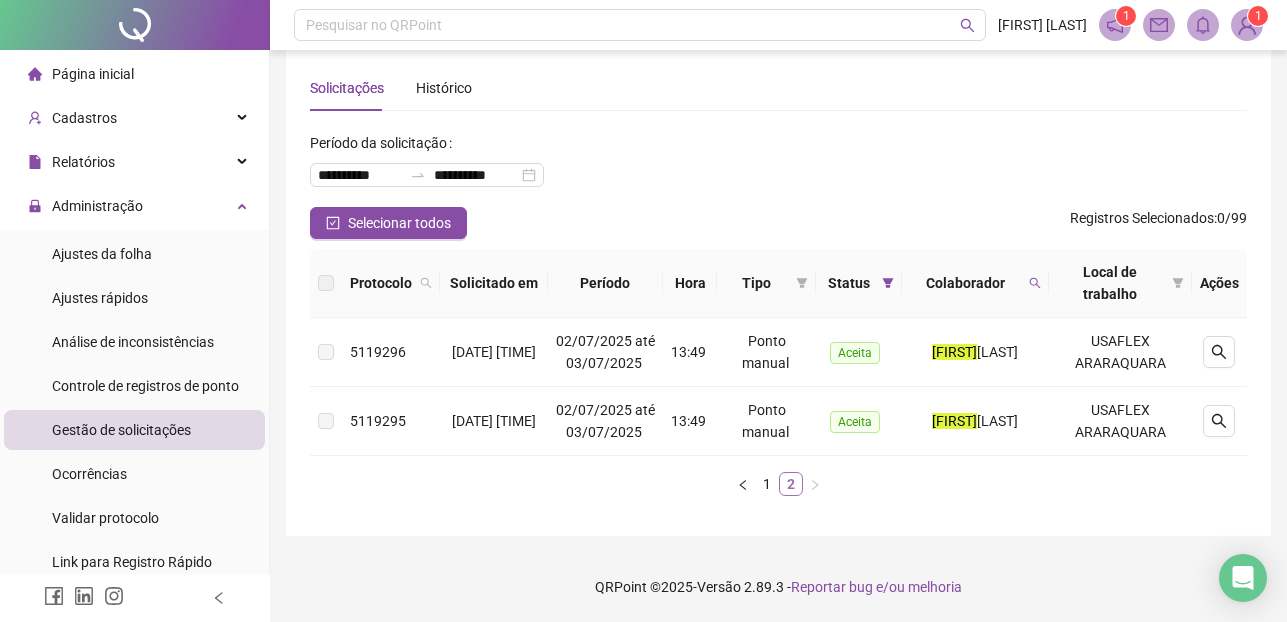 scroll, scrollTop: 25, scrollLeft: 0, axis: vertical 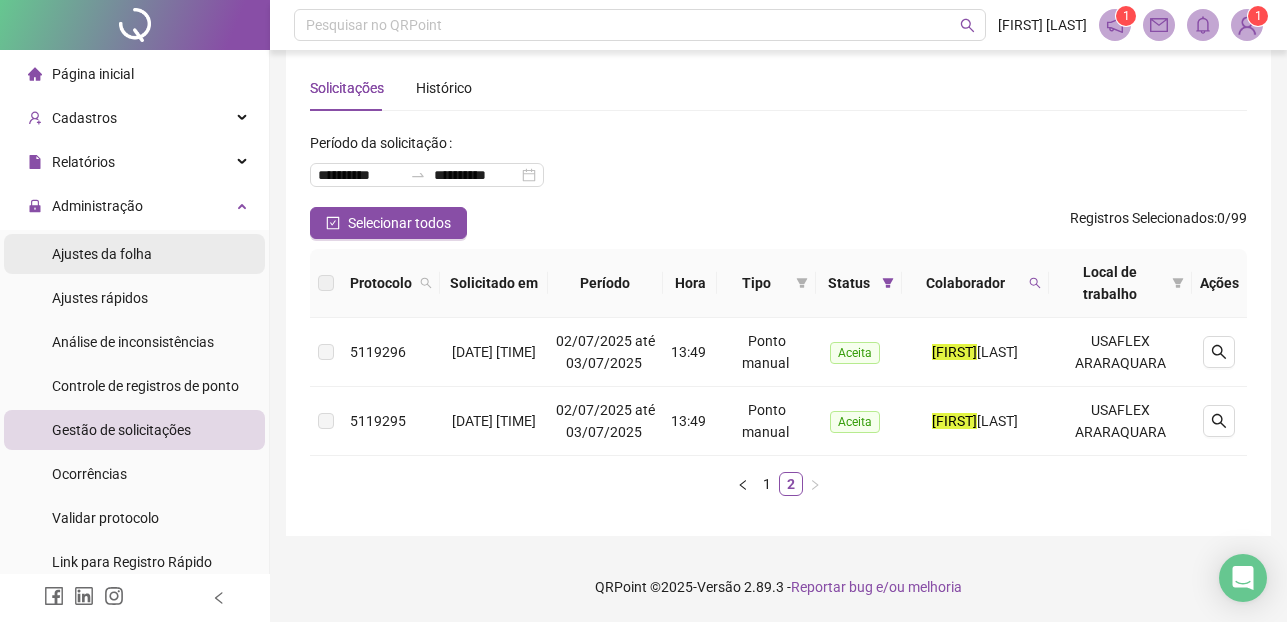 click on "Ajustes da folha" at bounding box center (102, 254) 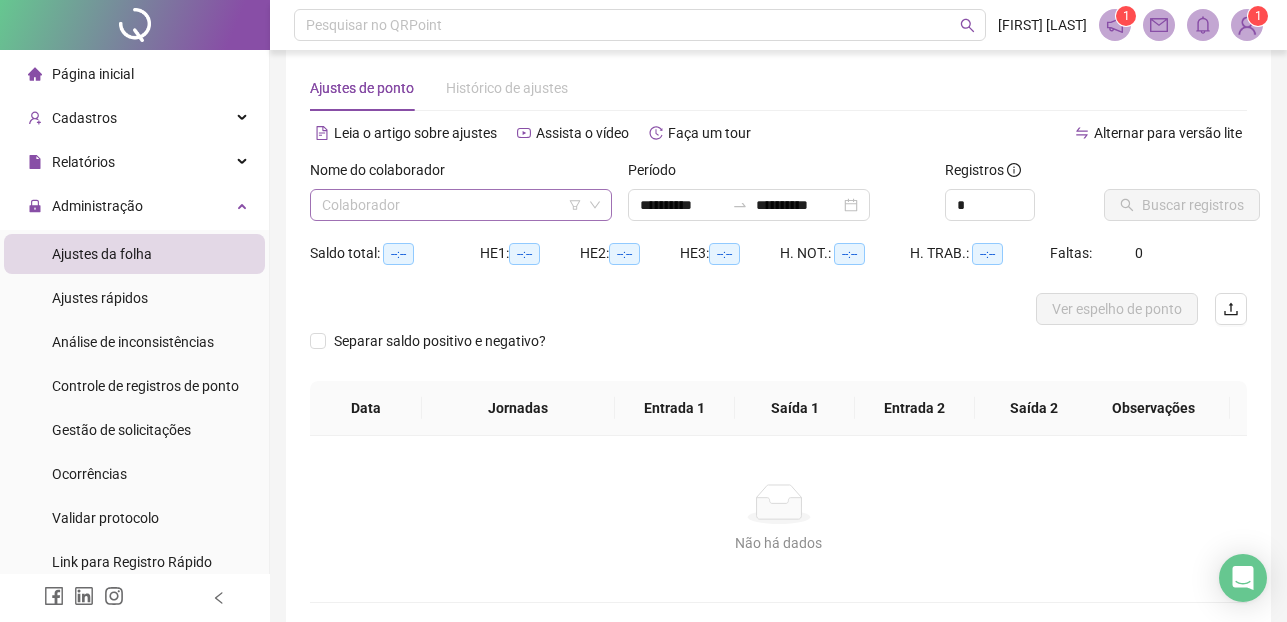 click at bounding box center [452, 205] 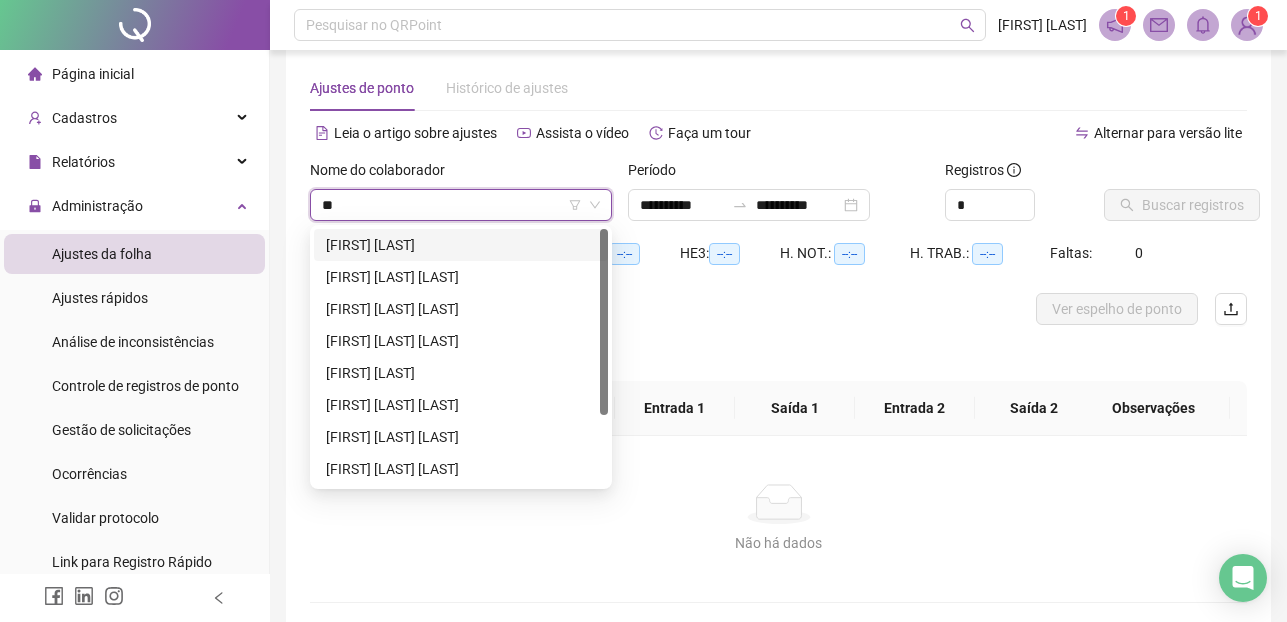 type on "***" 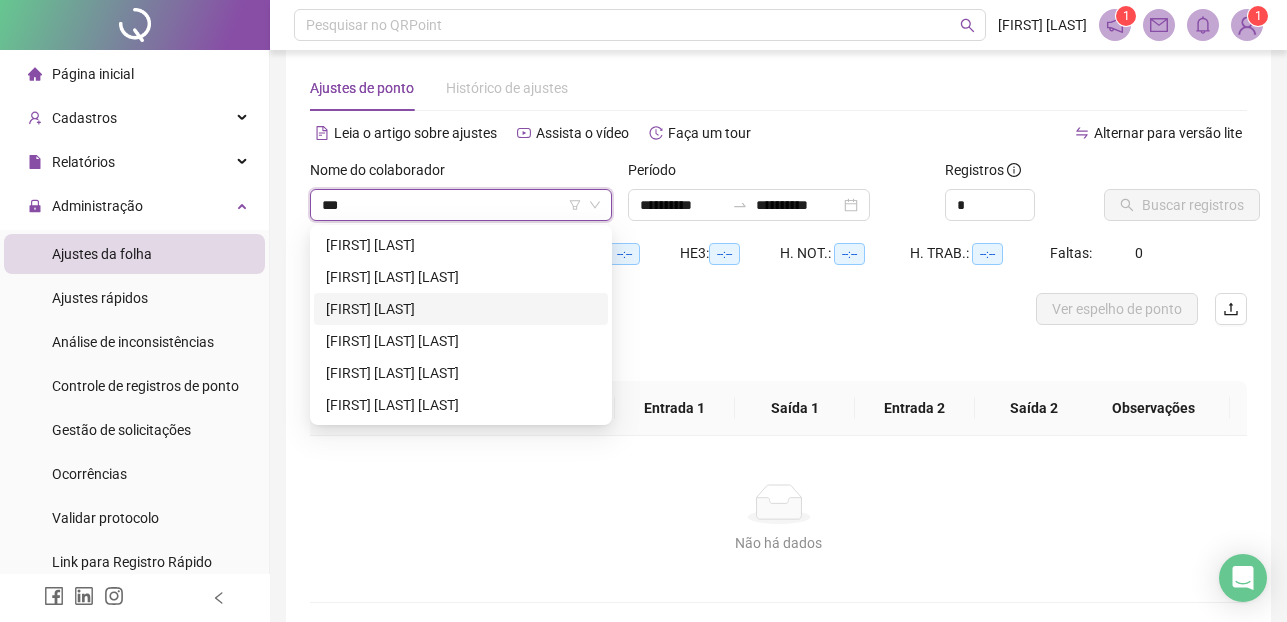 click on "[FIRST] [LAST]" at bounding box center [461, 309] 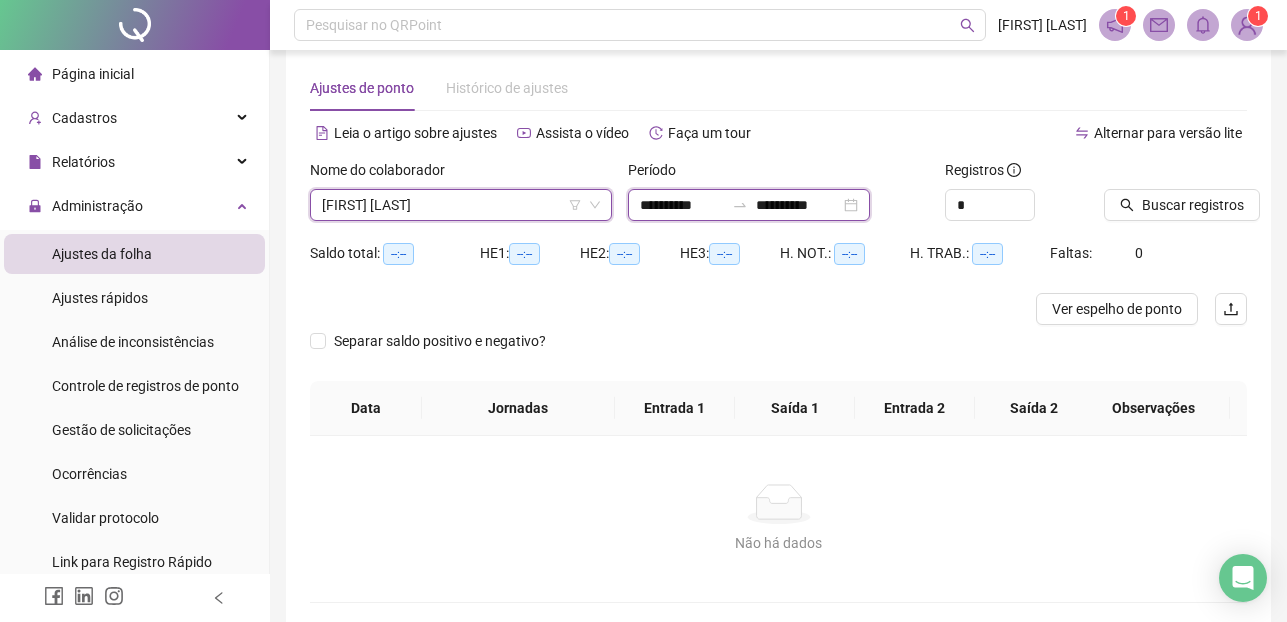 click on "**********" at bounding box center (682, 205) 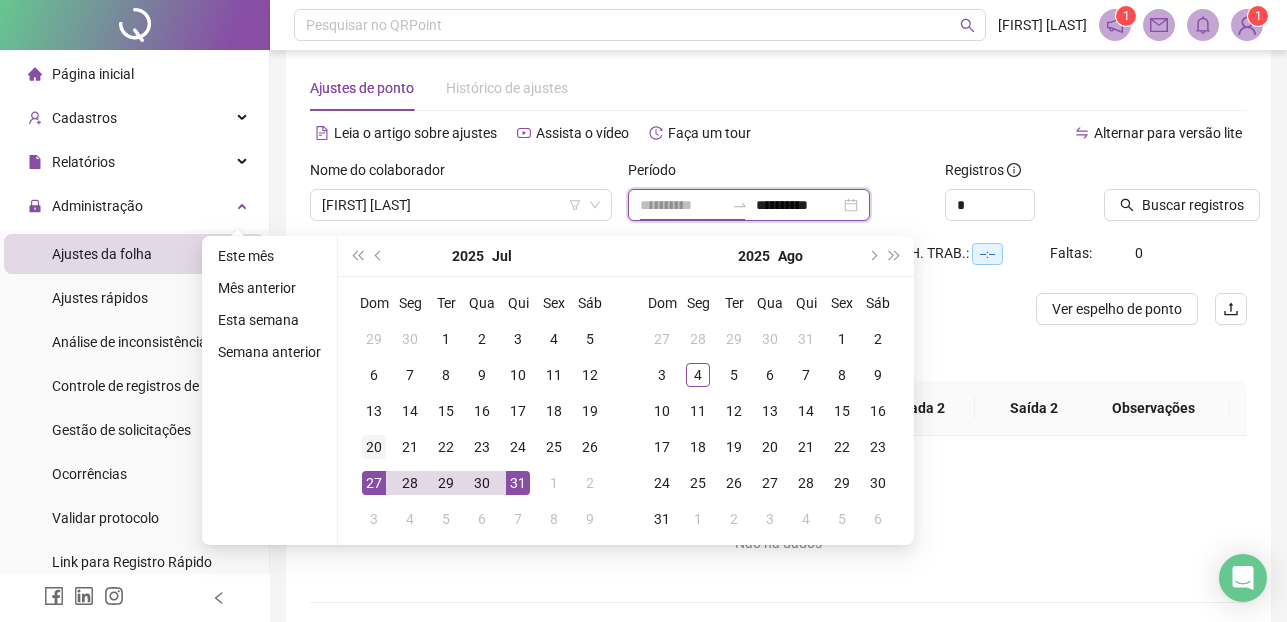 type on "**********" 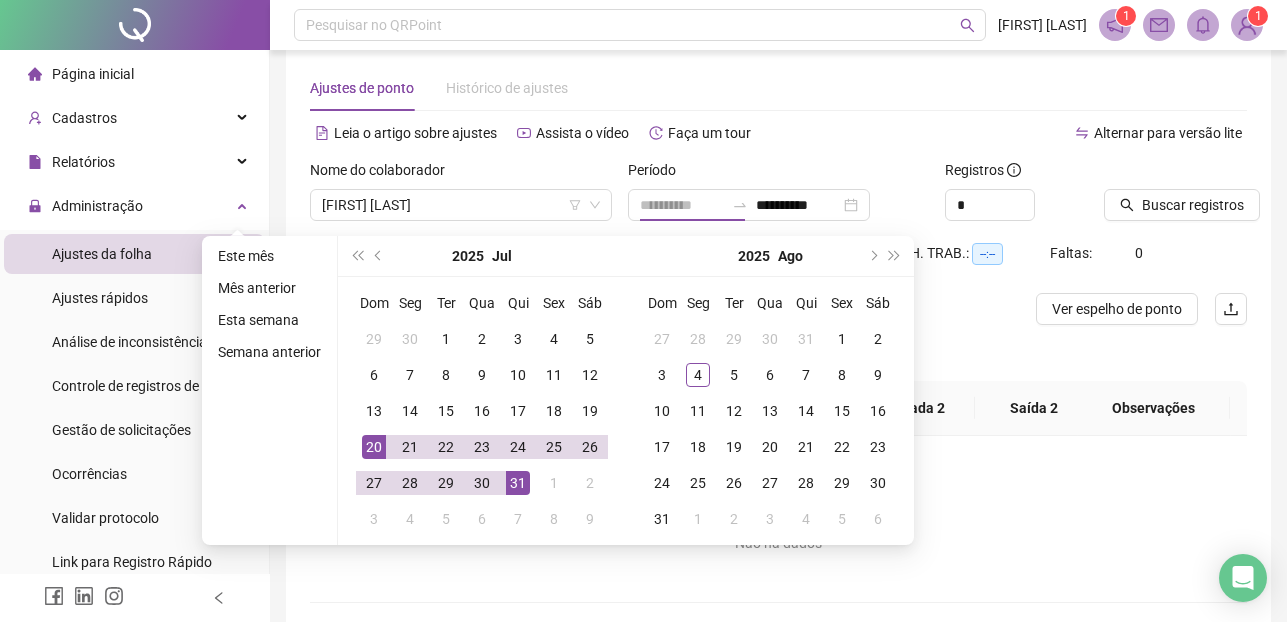 click on "20" at bounding box center (374, 447) 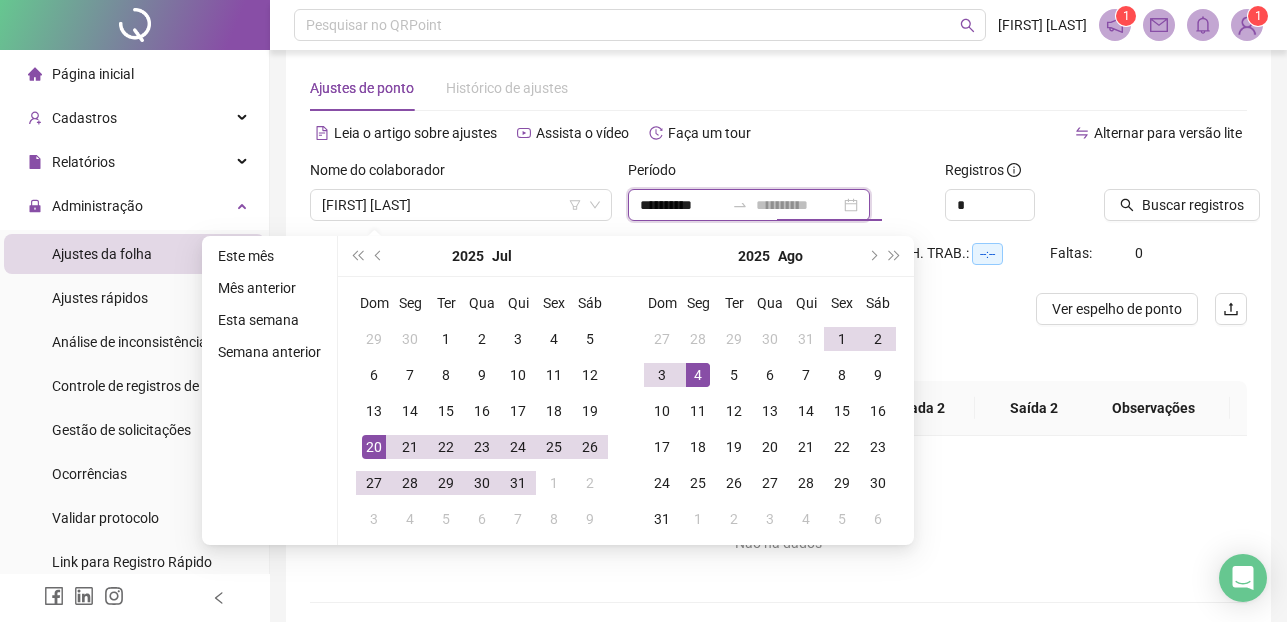 type on "**********" 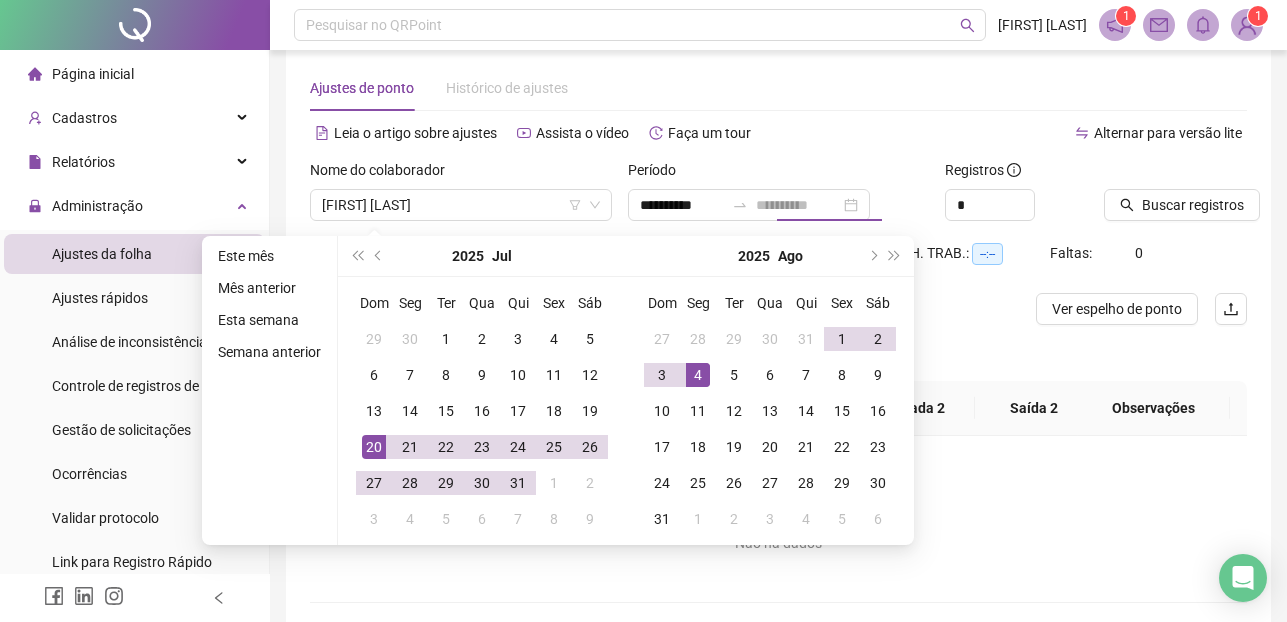 click on "4" at bounding box center (698, 375) 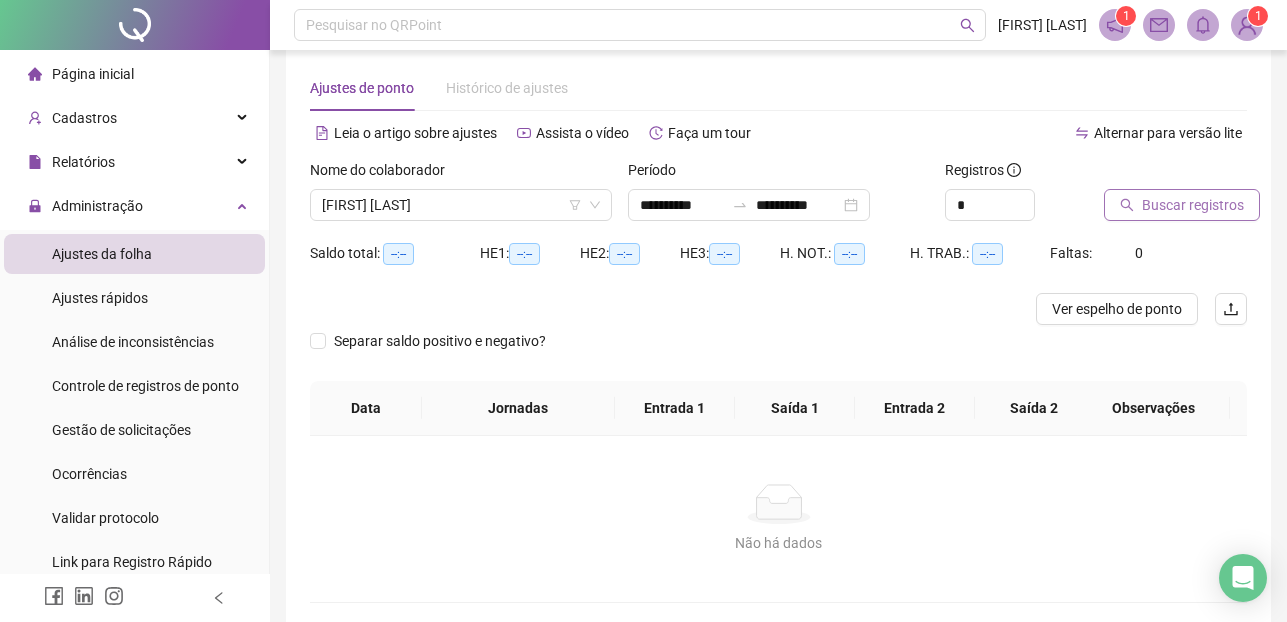 click on "Buscar registros" at bounding box center [1193, 205] 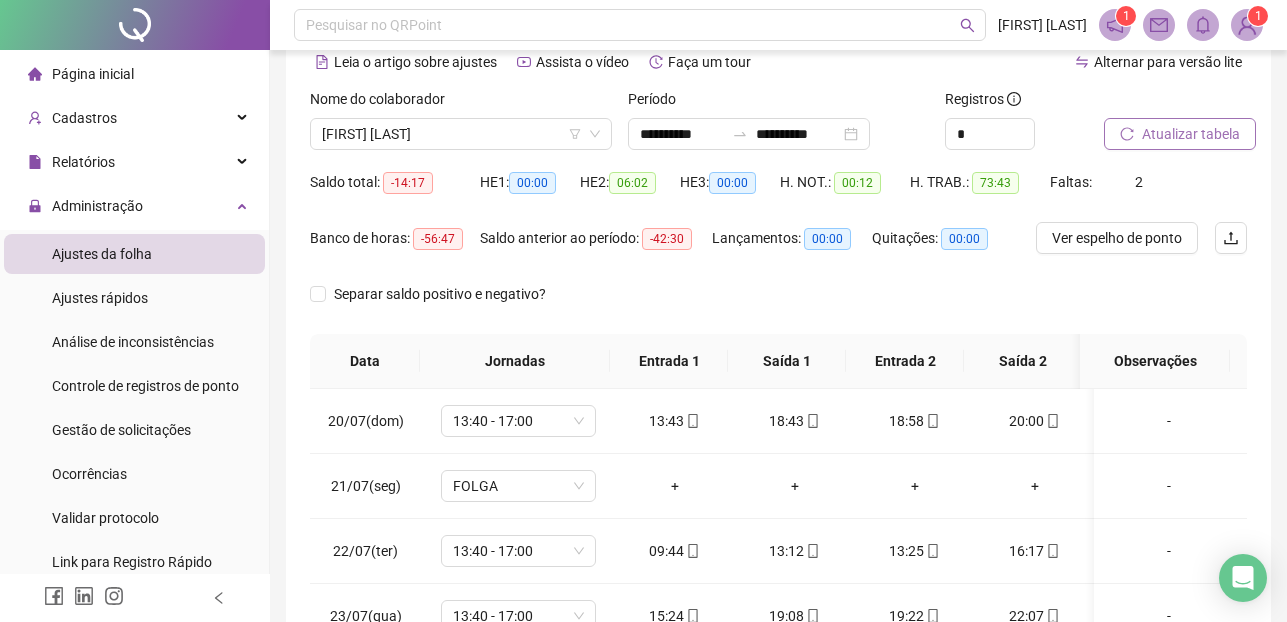 scroll, scrollTop: 105, scrollLeft: 0, axis: vertical 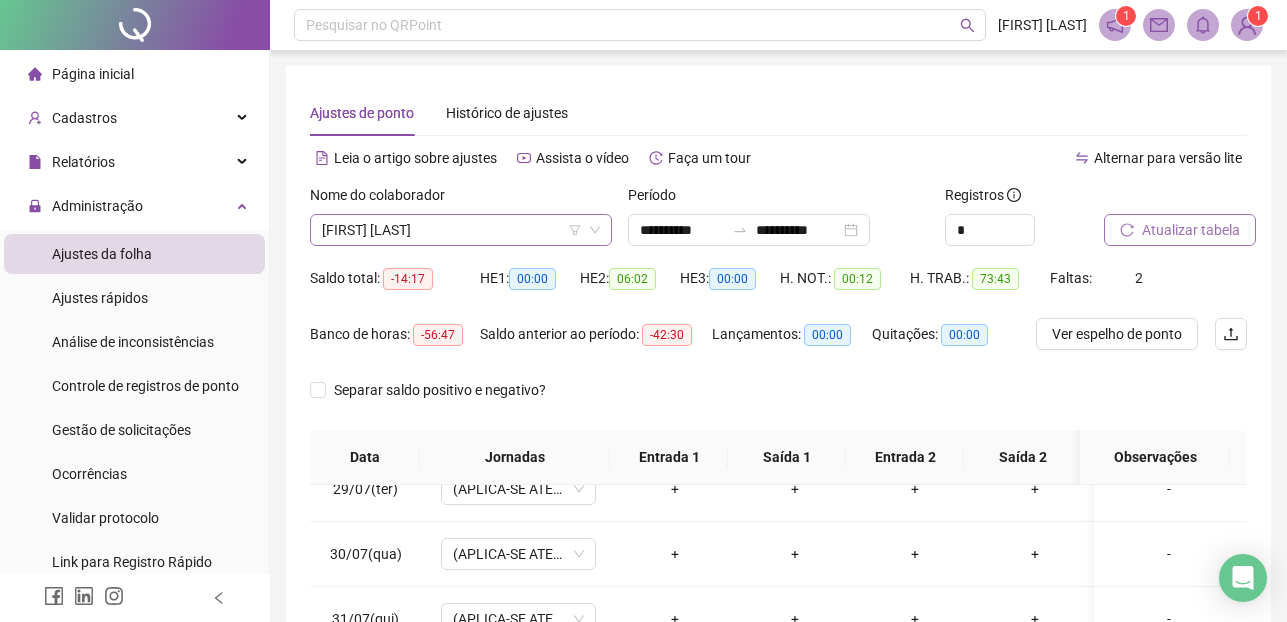 click on "[FIRST] [LAST]" at bounding box center (461, 230) 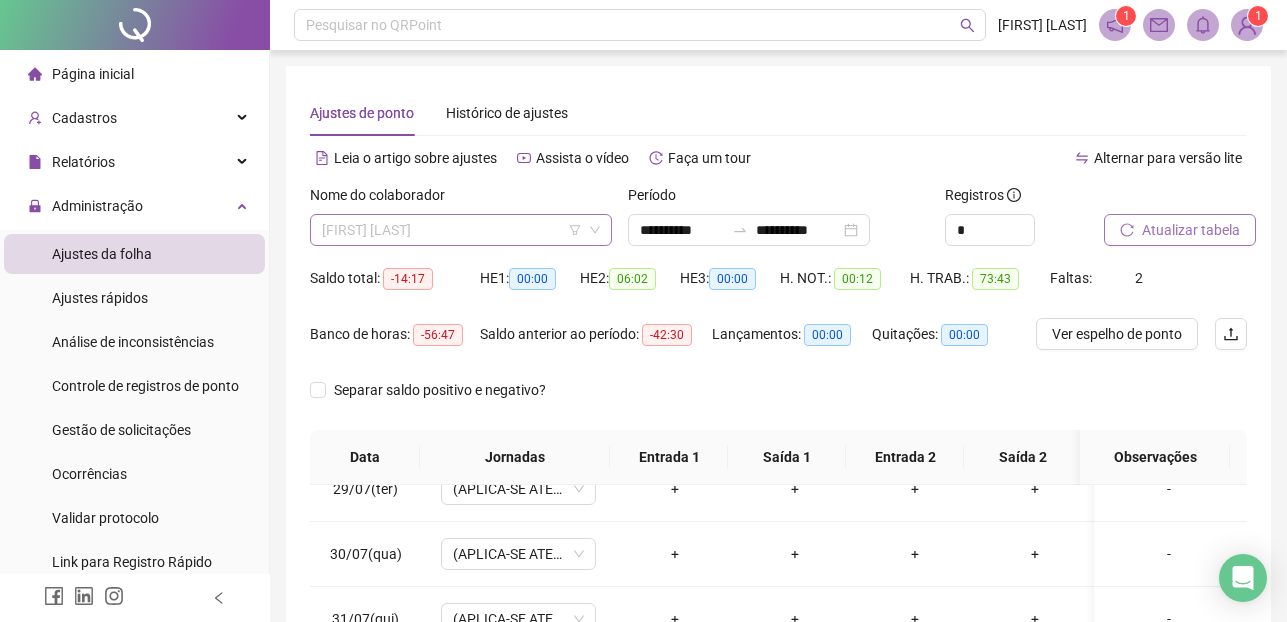 scroll, scrollTop: 384, scrollLeft: 0, axis: vertical 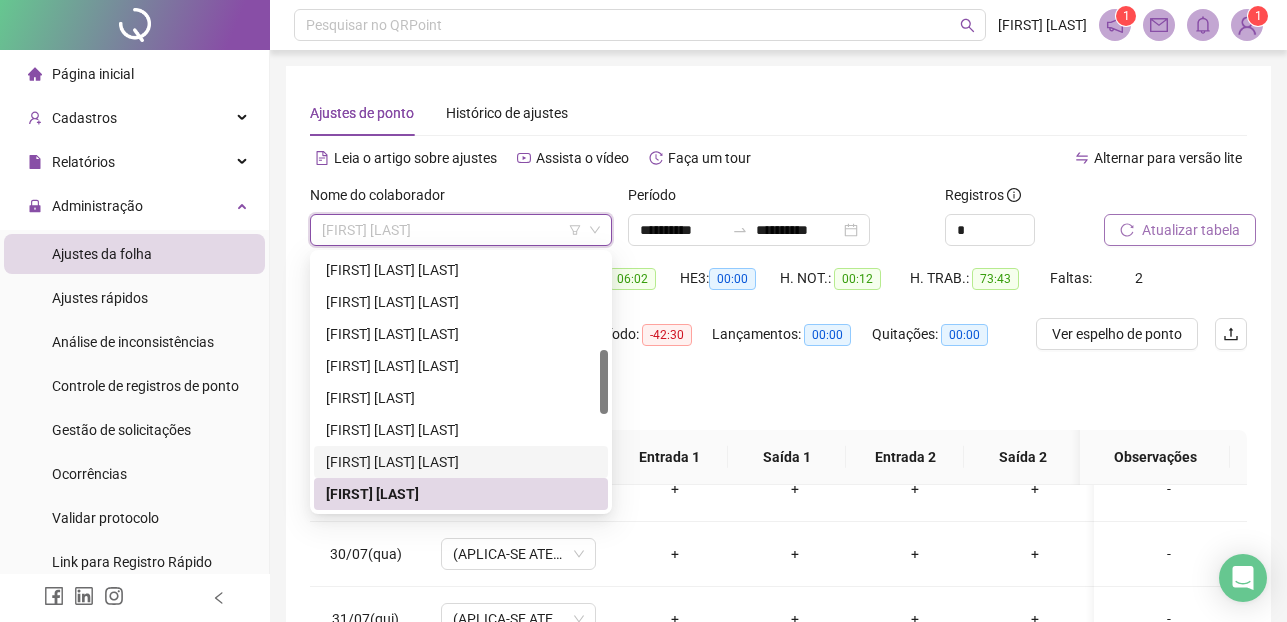 click on "[FIRST] [LAST] [LAST]" at bounding box center [461, 462] 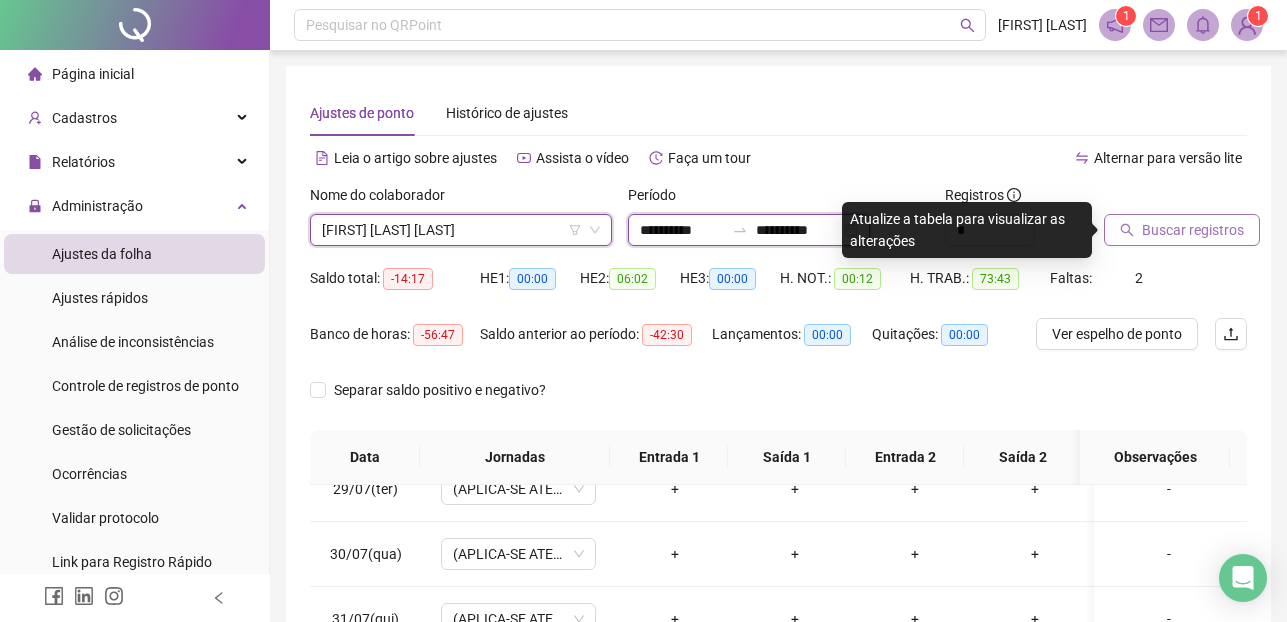 click on "**********" at bounding box center (682, 230) 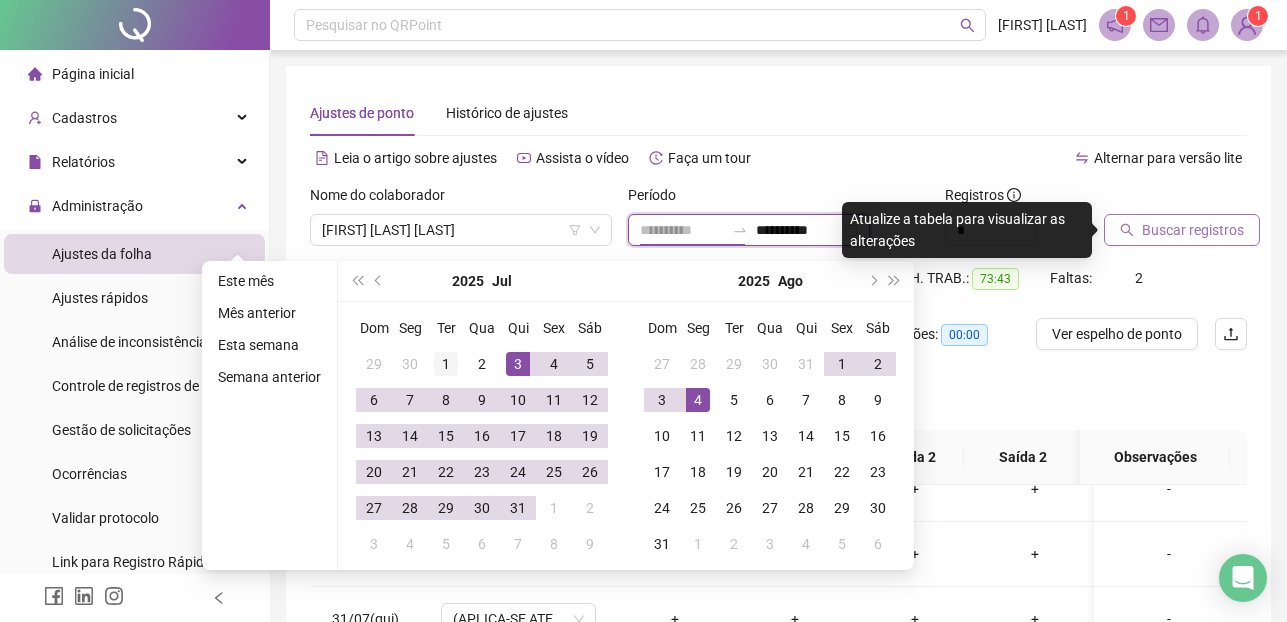 type on "**********" 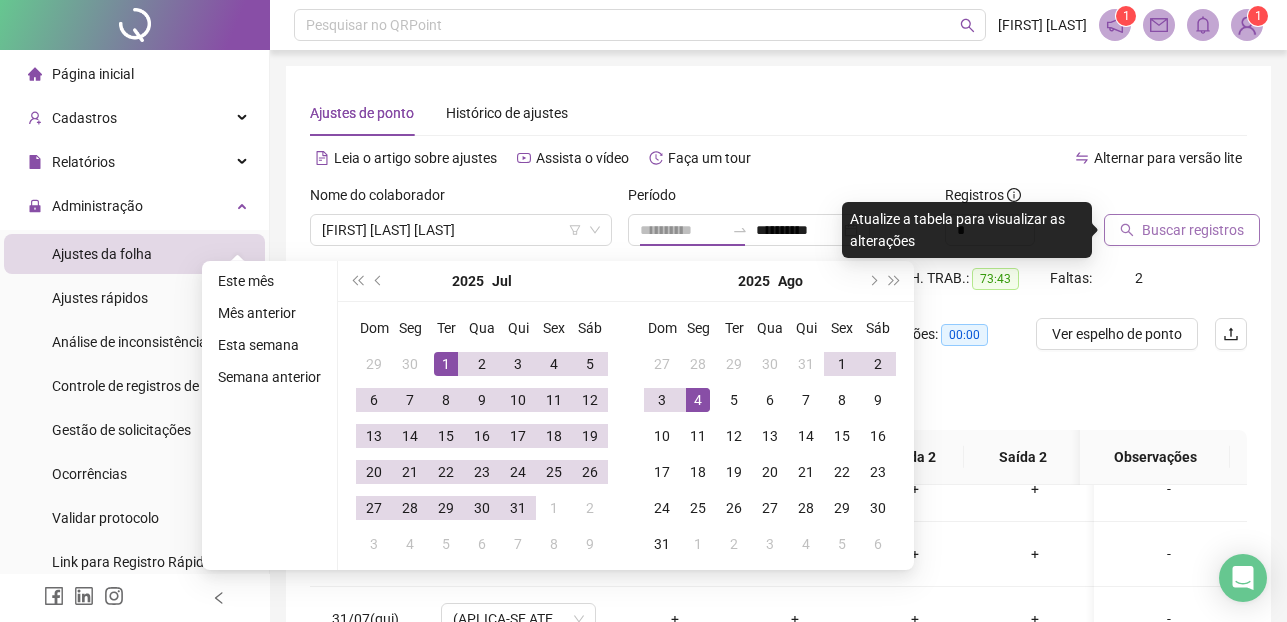 click on "1" at bounding box center [446, 364] 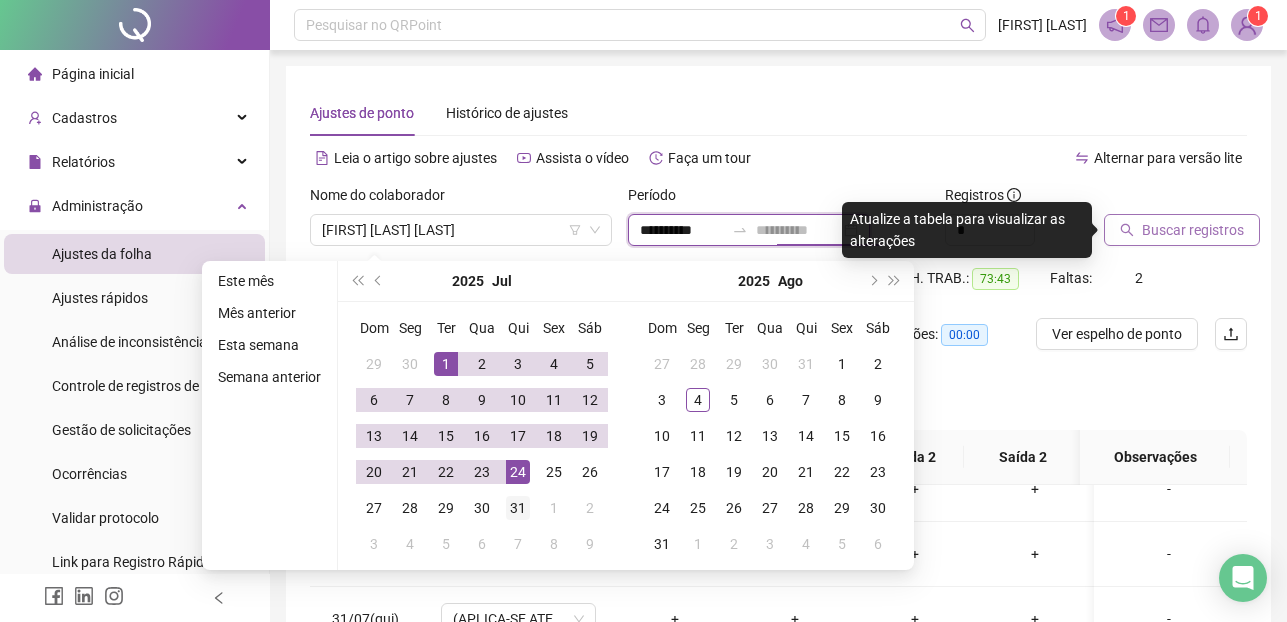 type on "**********" 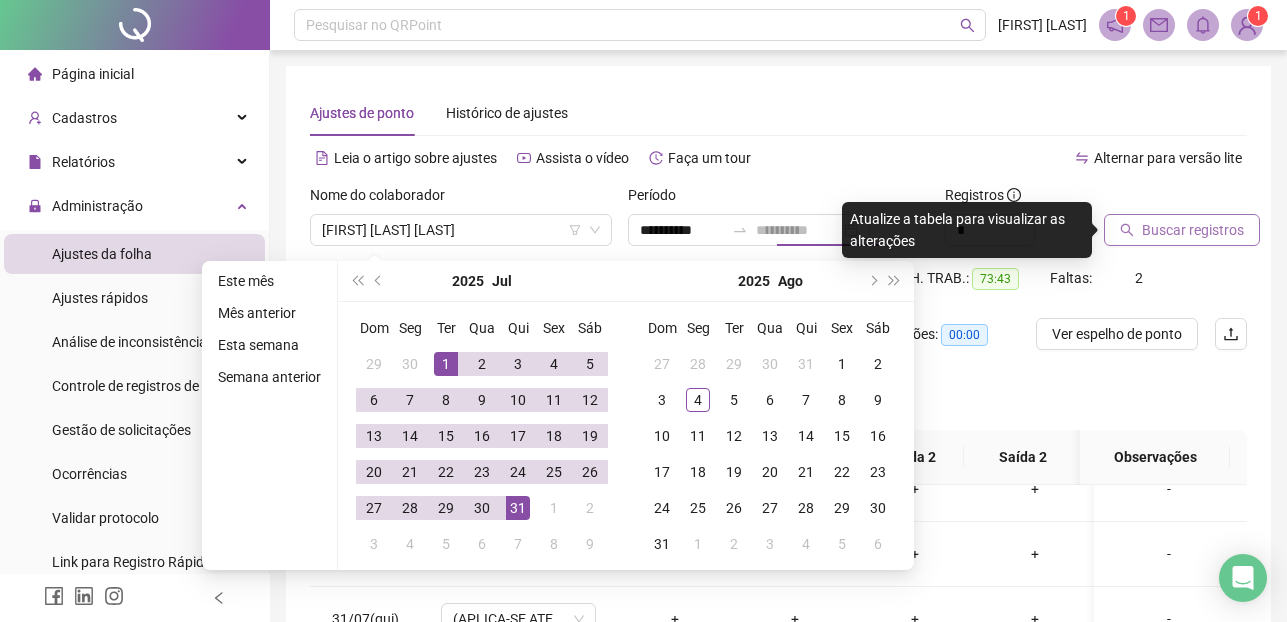 click on "31" at bounding box center (518, 508) 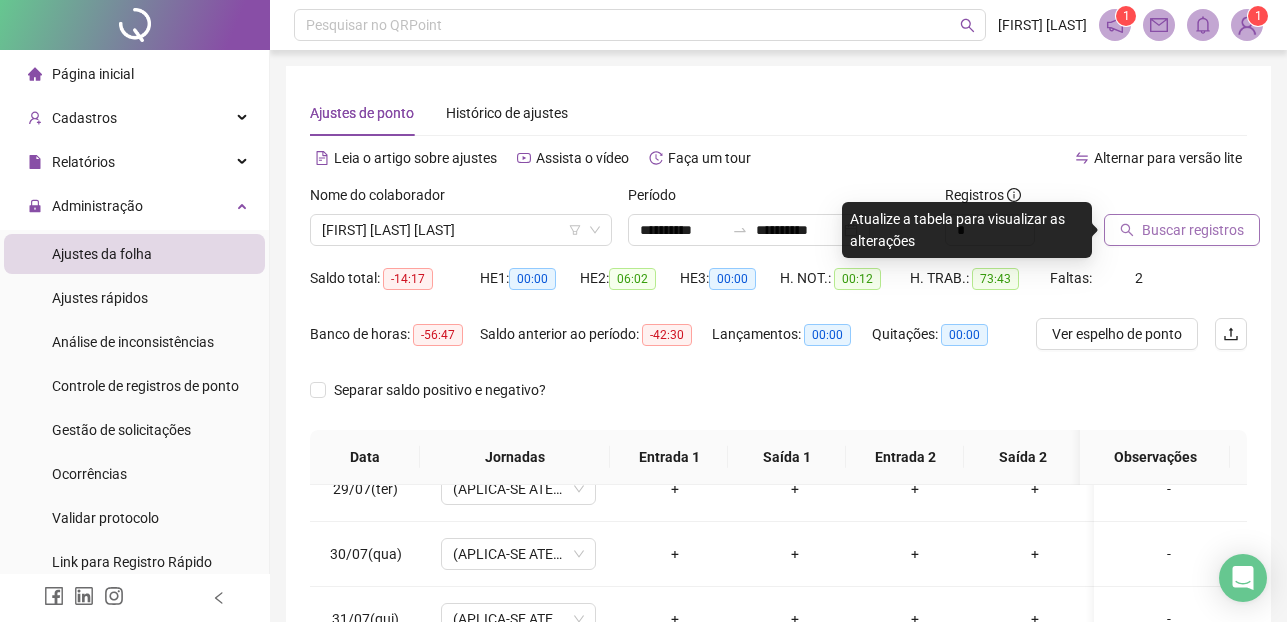 click on "Buscar registros" at bounding box center [1193, 230] 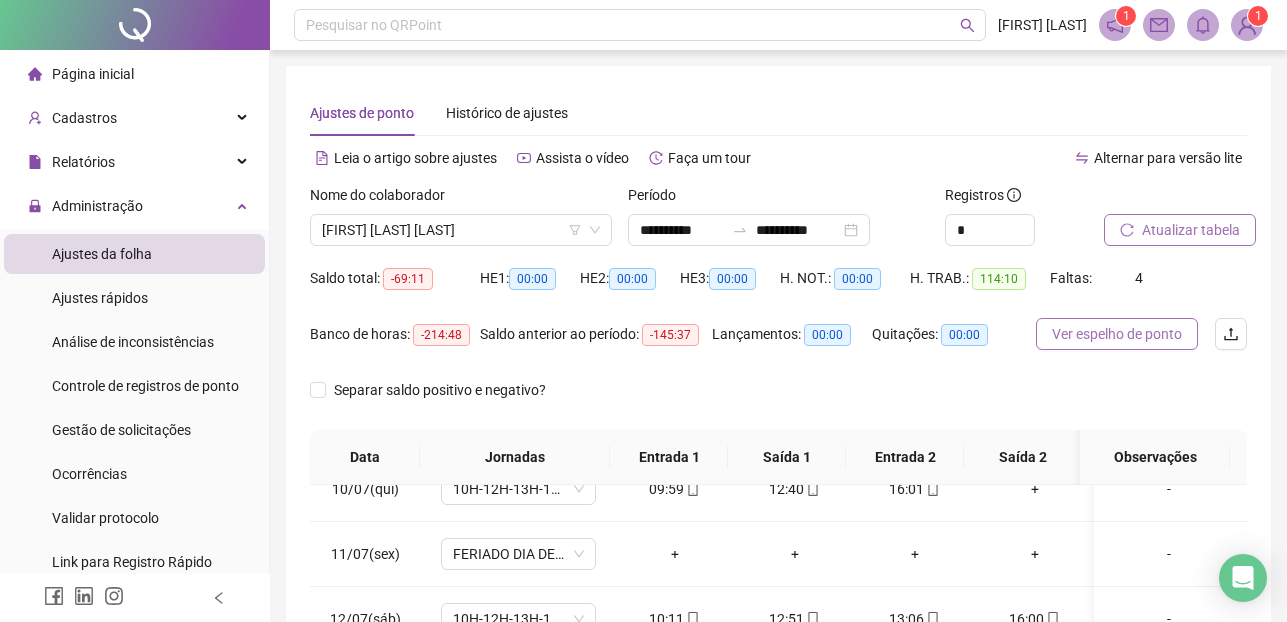click on "Ver espelho de ponto" at bounding box center (1117, 334) 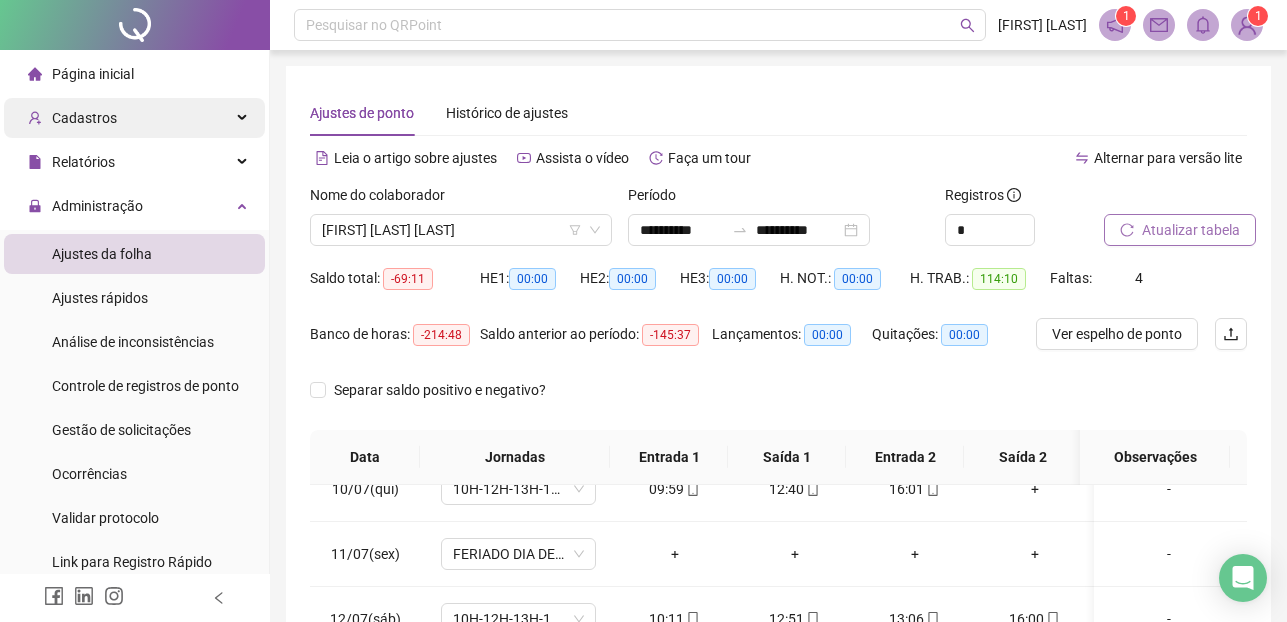 click on "Cadastros" at bounding box center [84, 118] 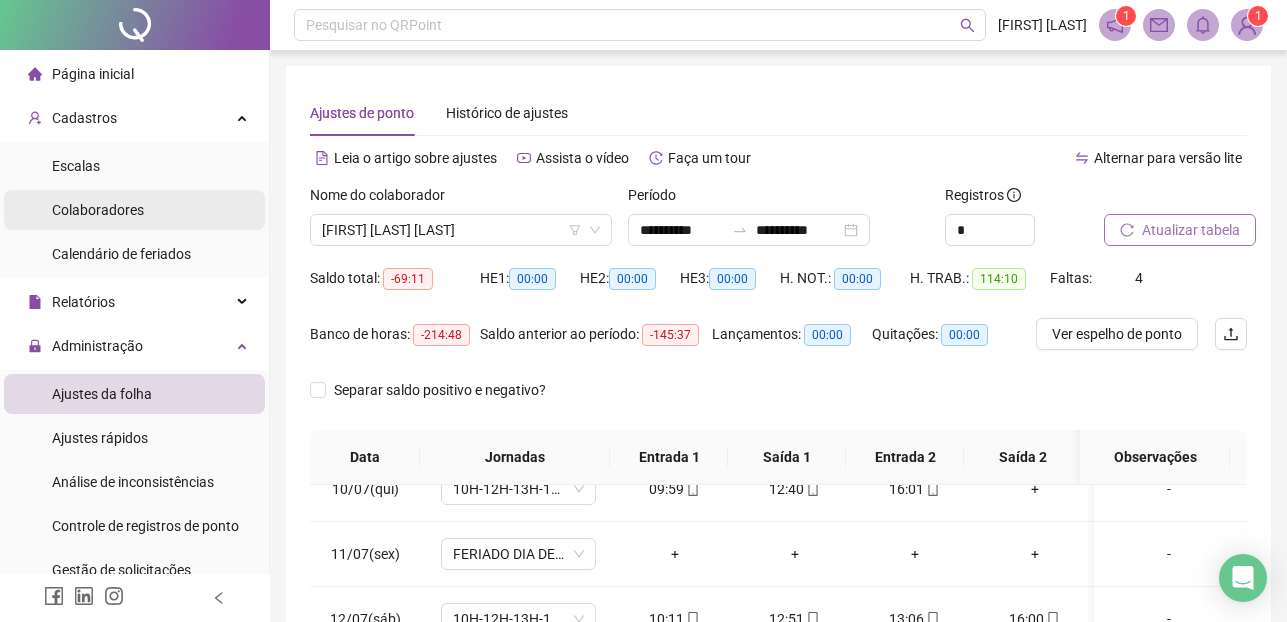 click on "Colaboradores" at bounding box center (98, 210) 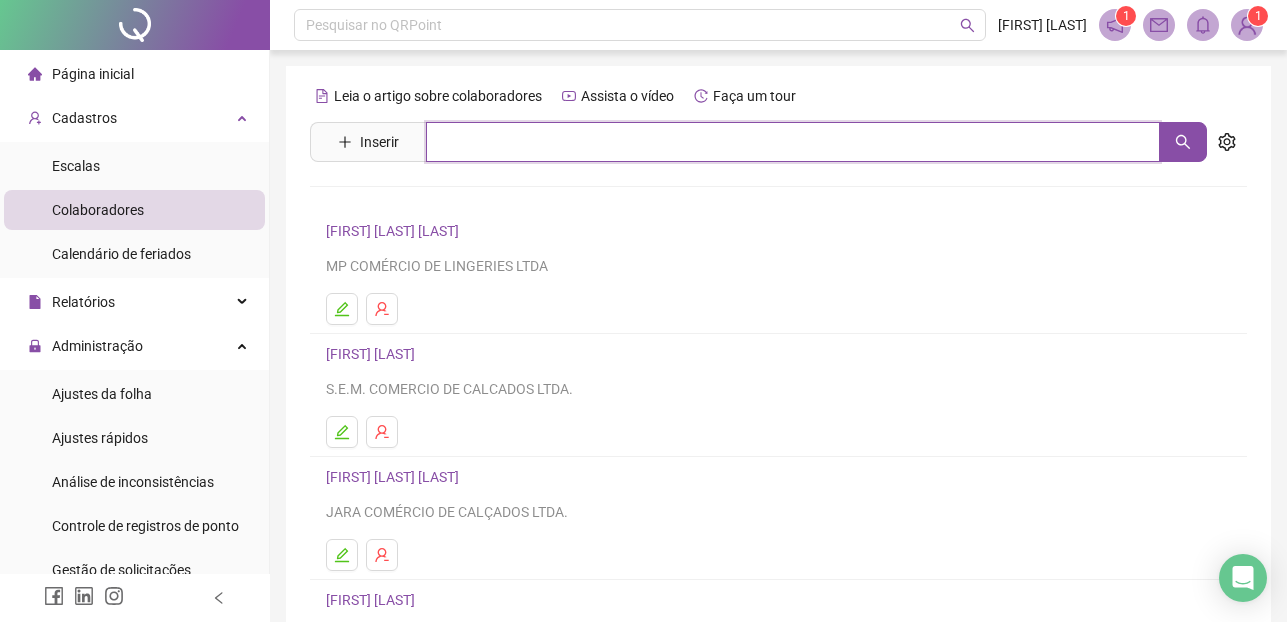 click at bounding box center [793, 142] 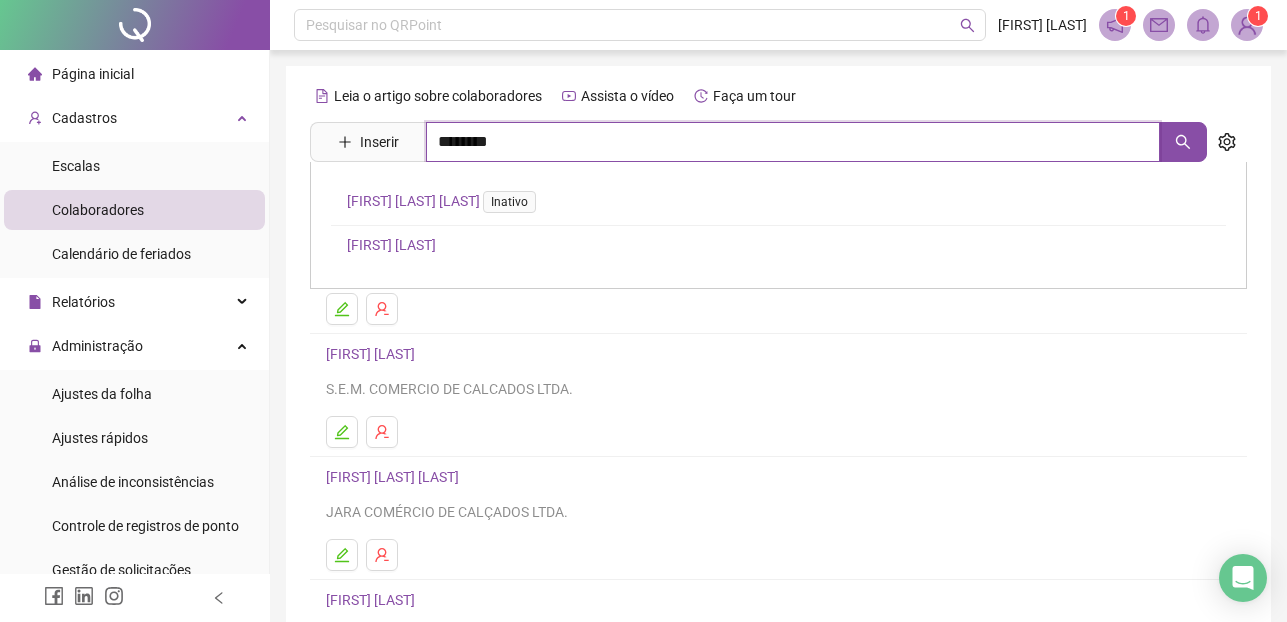 type on "********" 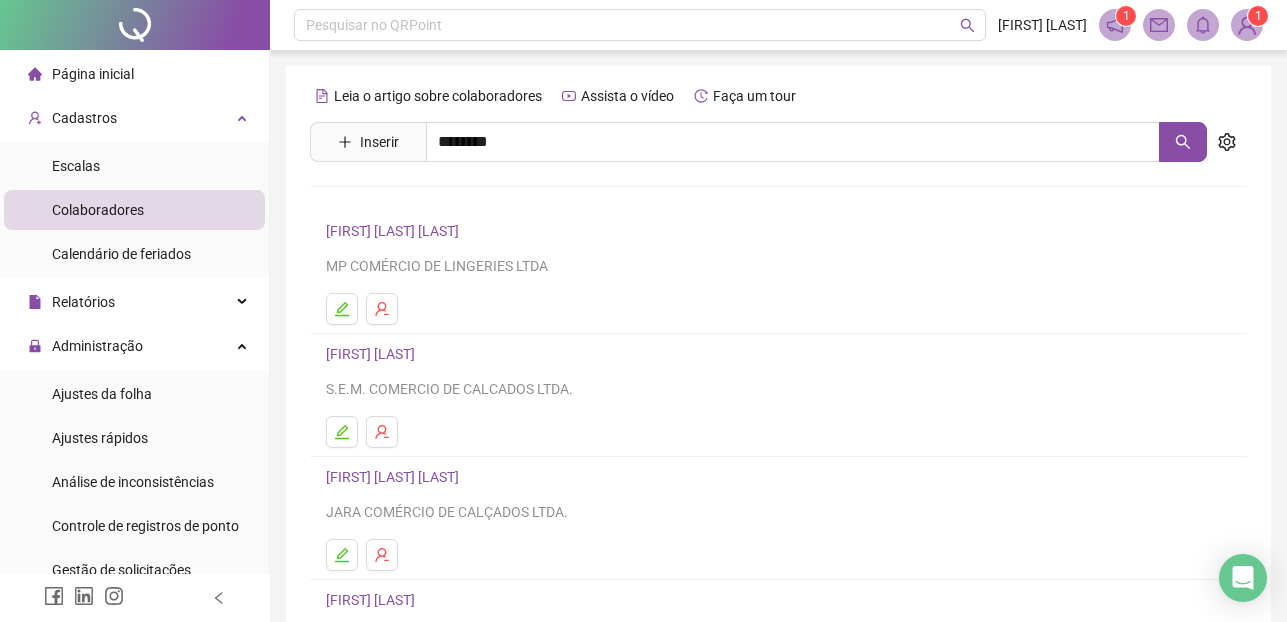 click on "[FIRST] [LAST]" at bounding box center (391, 245) 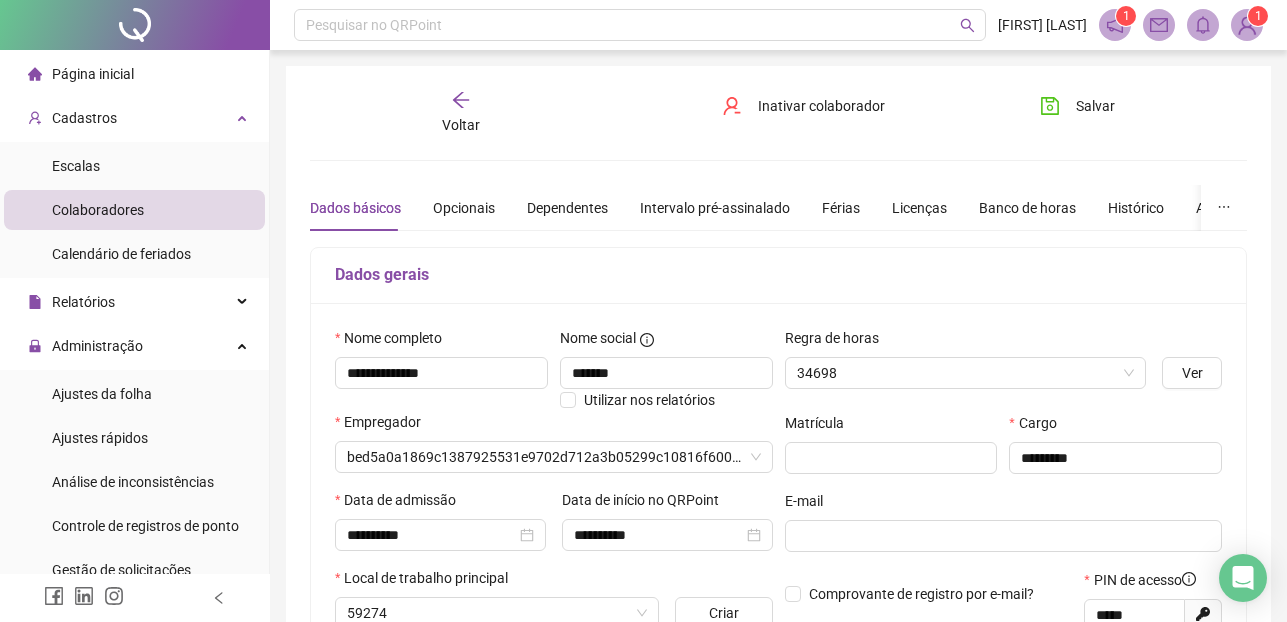 type on "******" 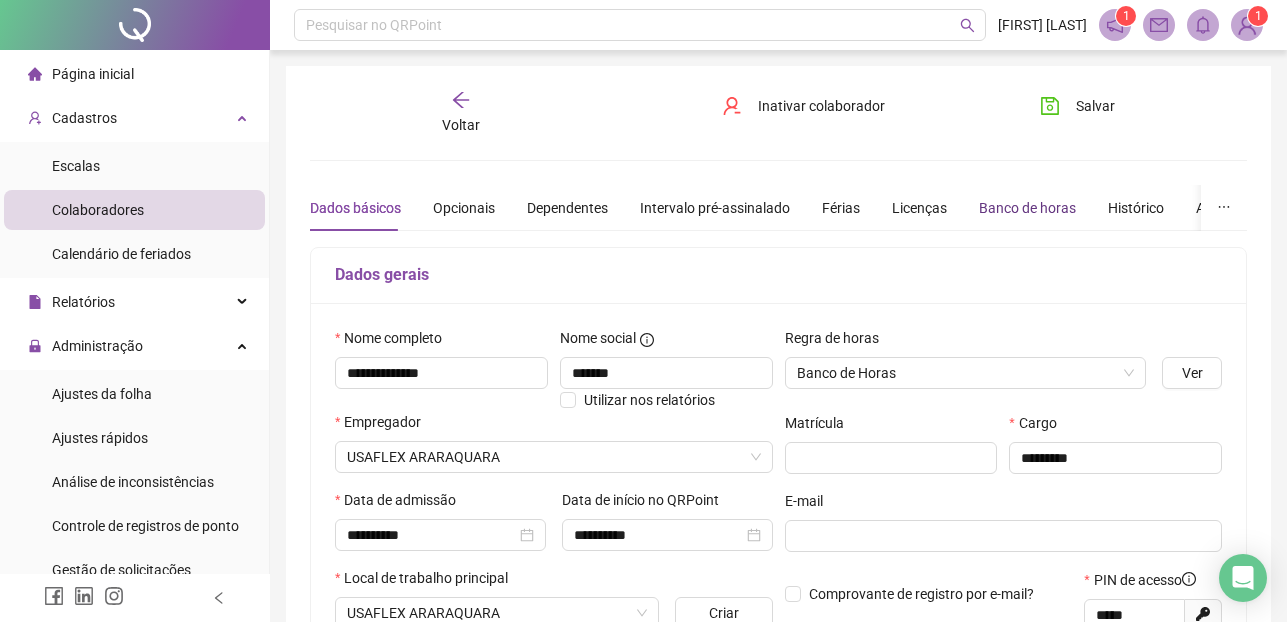 click on "Banco de horas" at bounding box center [1027, 208] 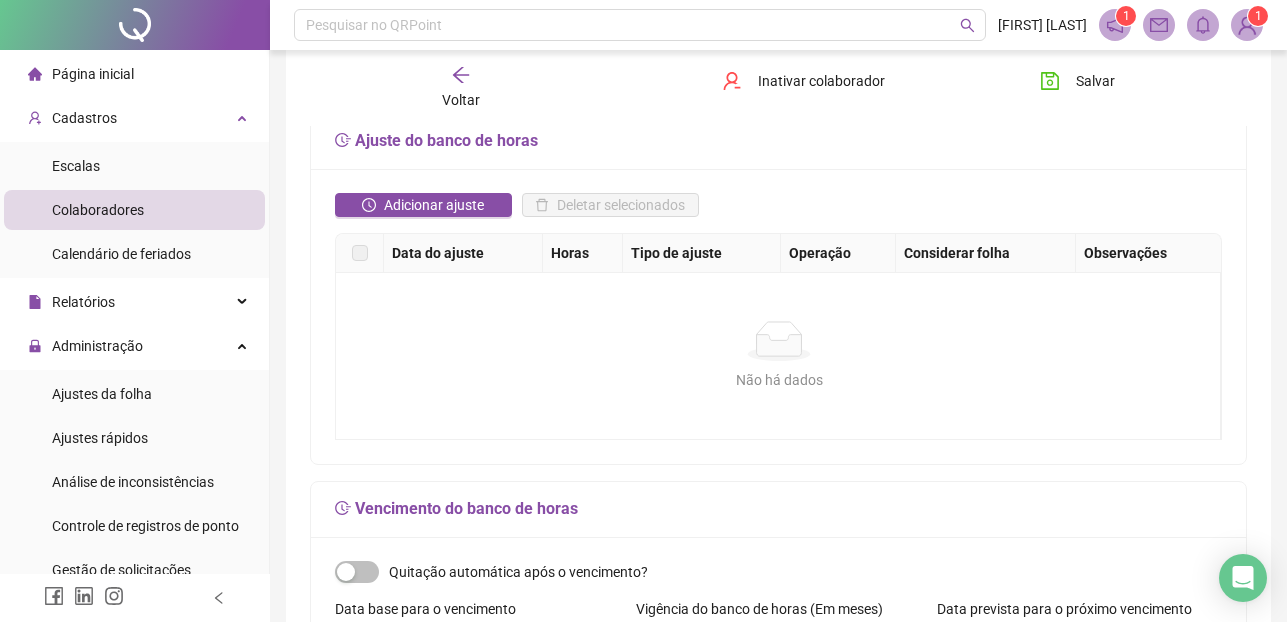scroll, scrollTop: 400, scrollLeft: 0, axis: vertical 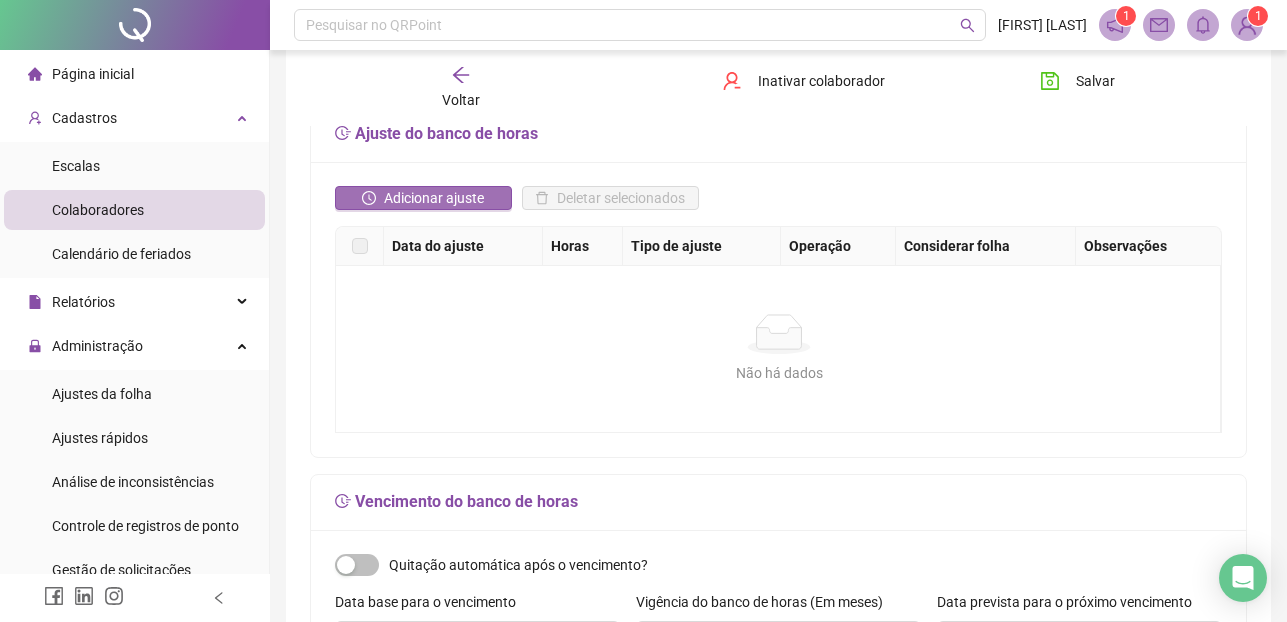 click on "Adicionar ajuste" at bounding box center [434, 198] 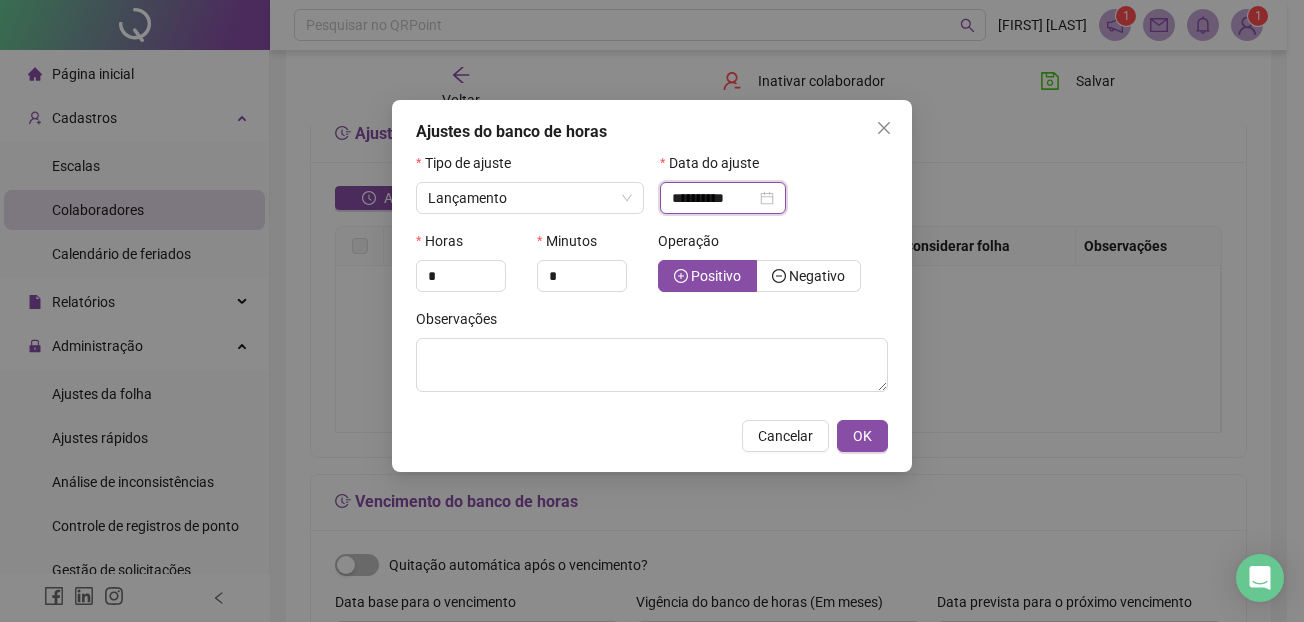 click on "**********" at bounding box center [714, 198] 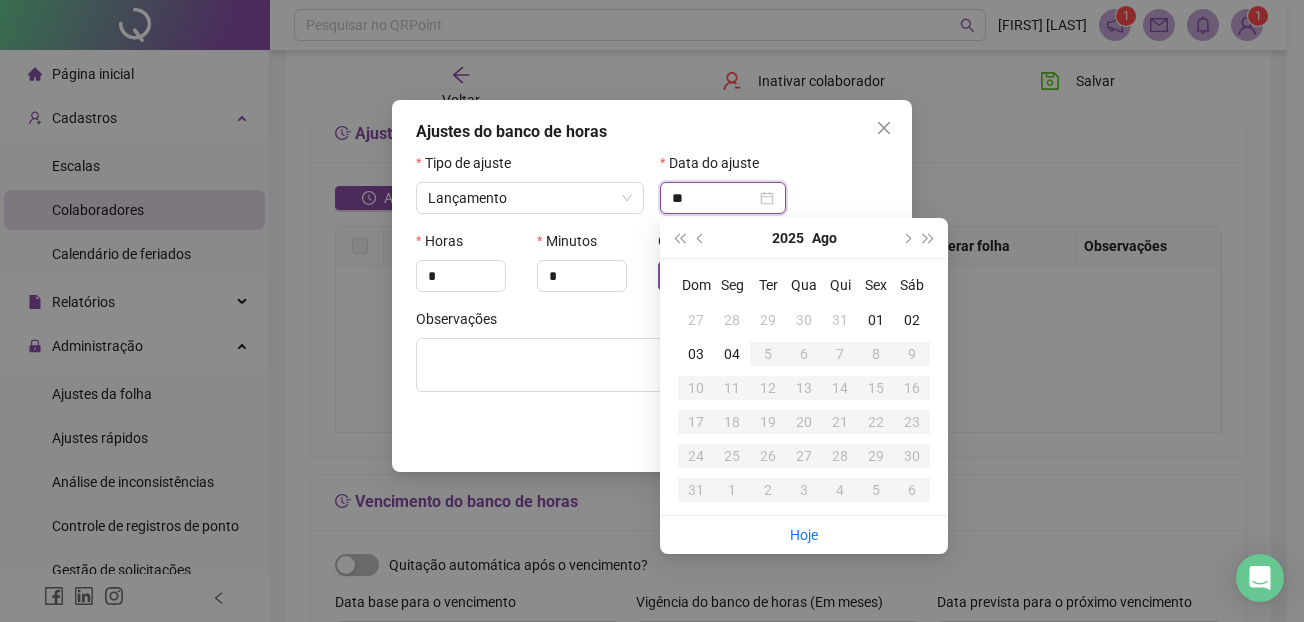 type on "*" 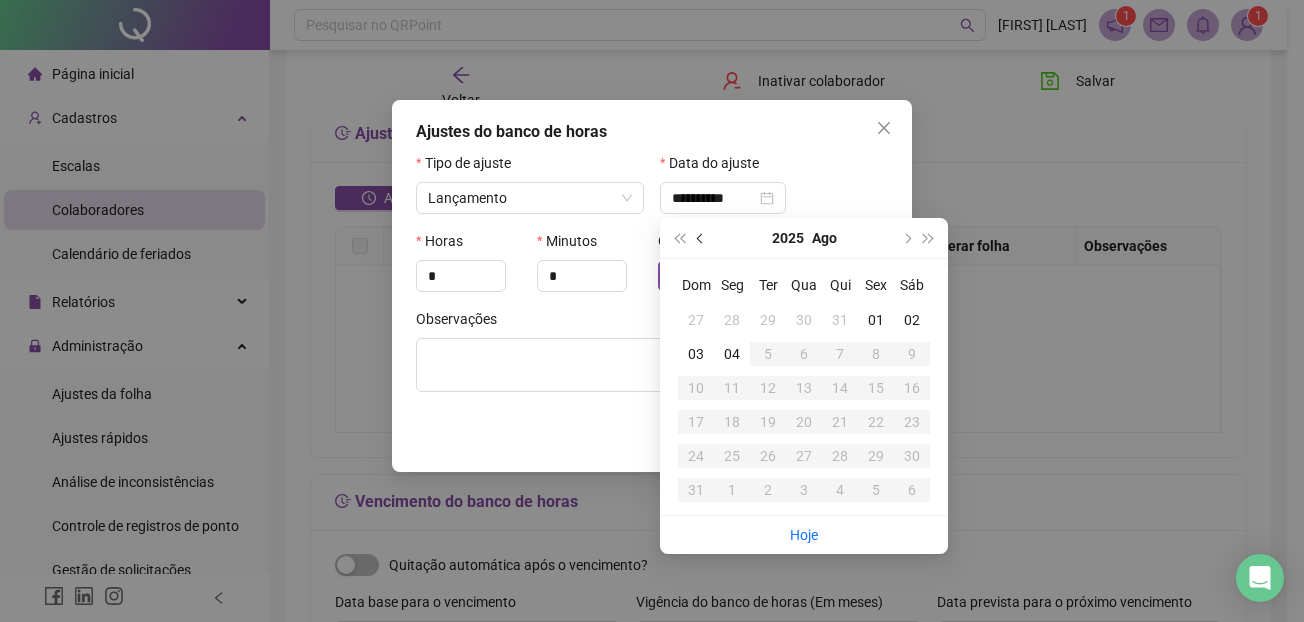 click at bounding box center [702, 238] 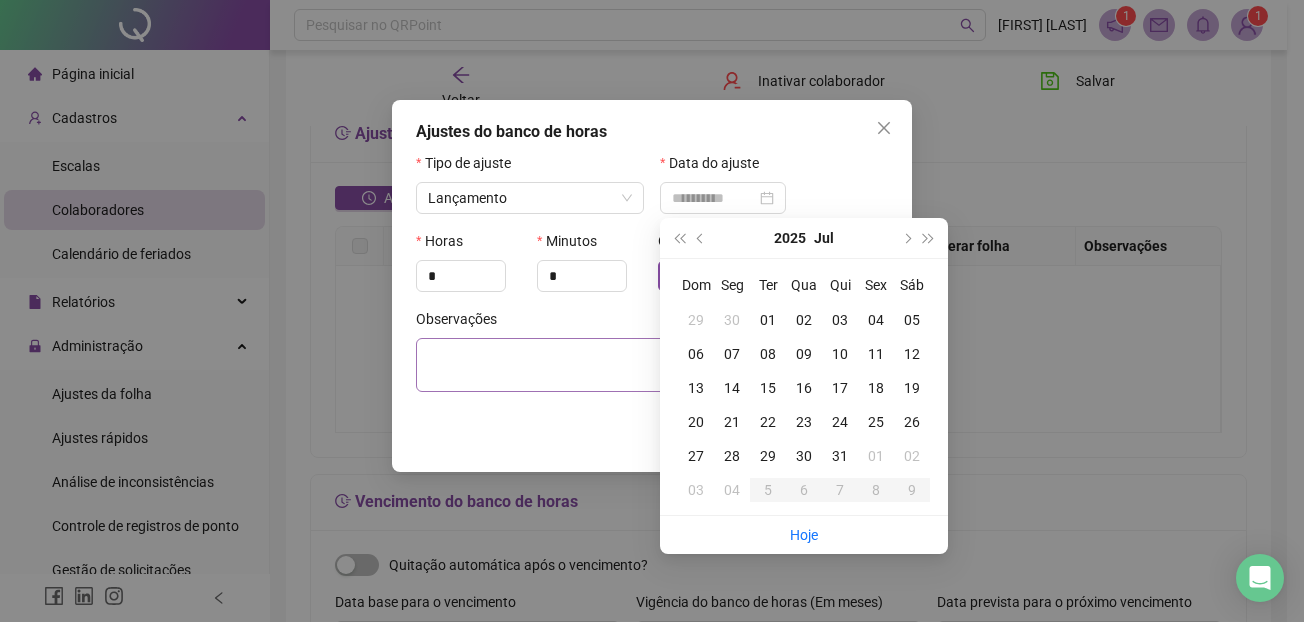 type on "**********" 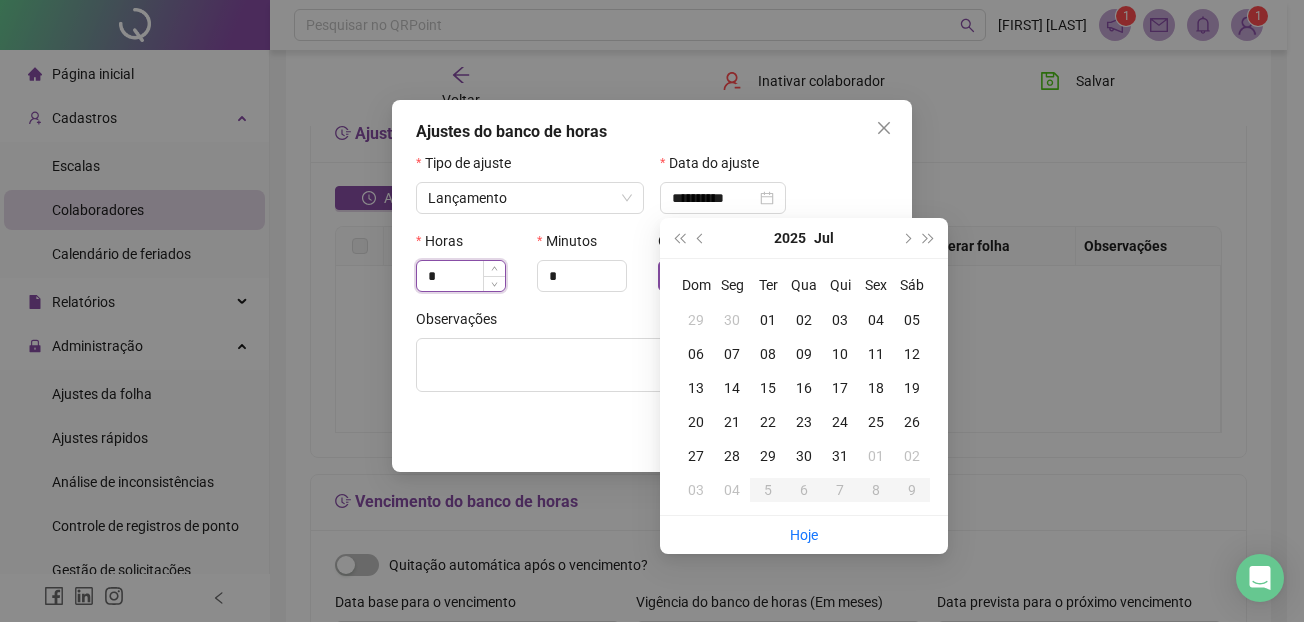 click on "*" at bounding box center (461, 276) 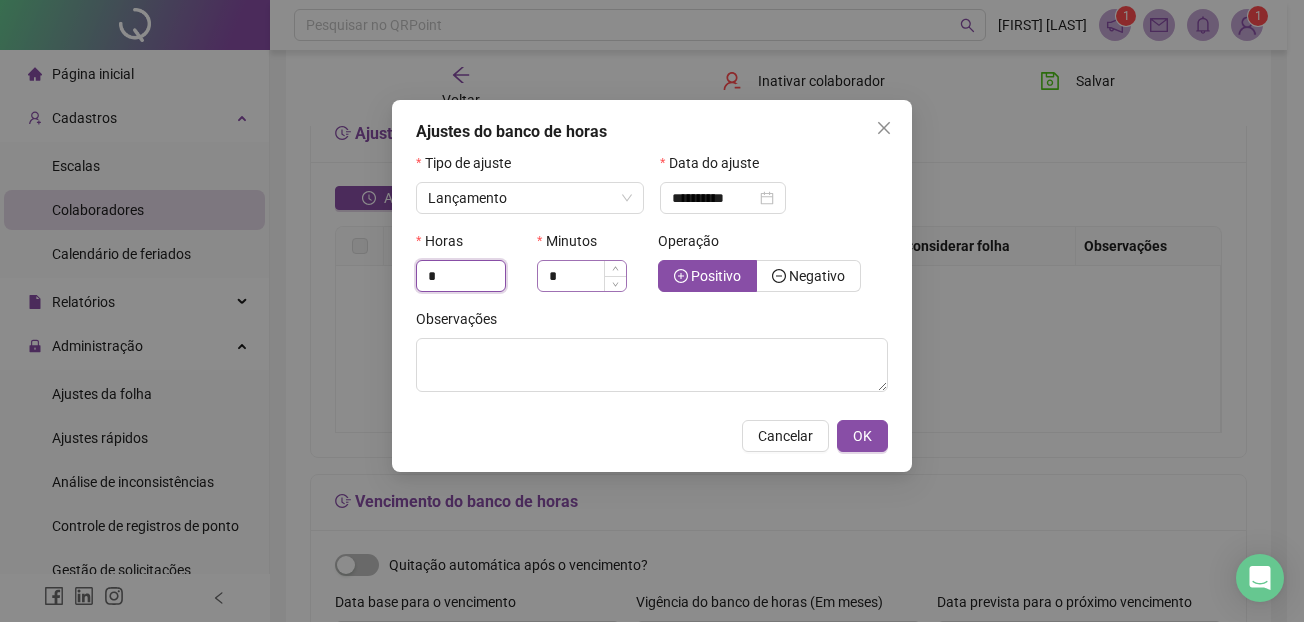 type on "*" 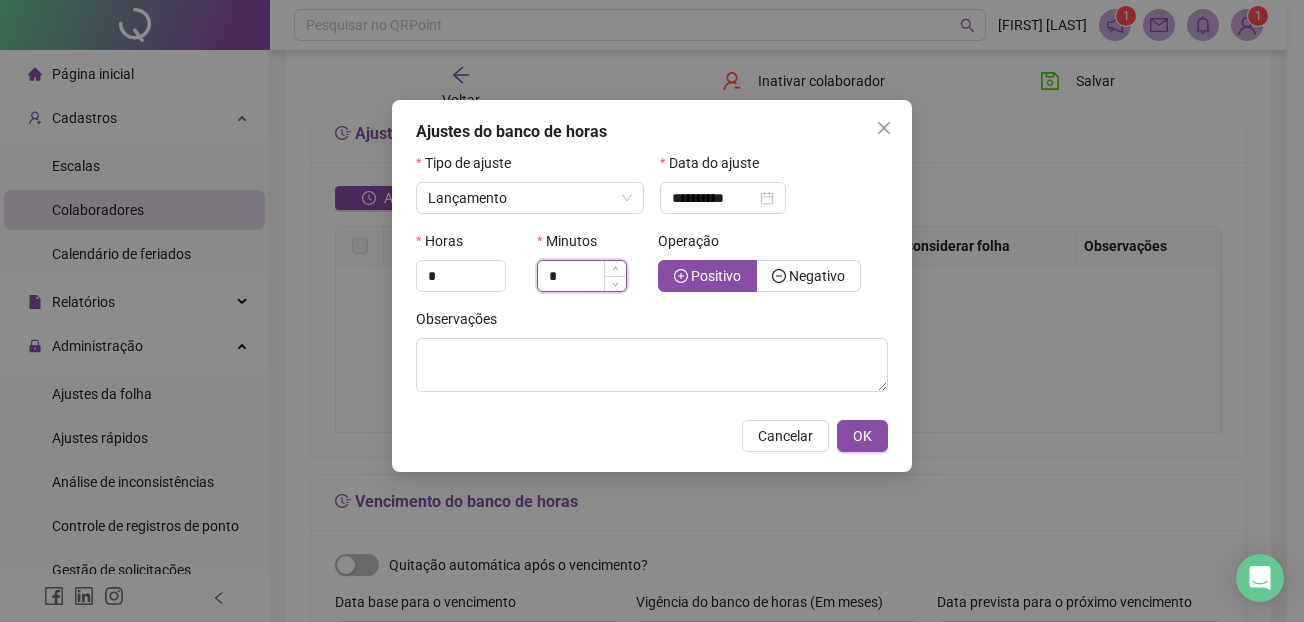 click on "*" at bounding box center (582, 276) 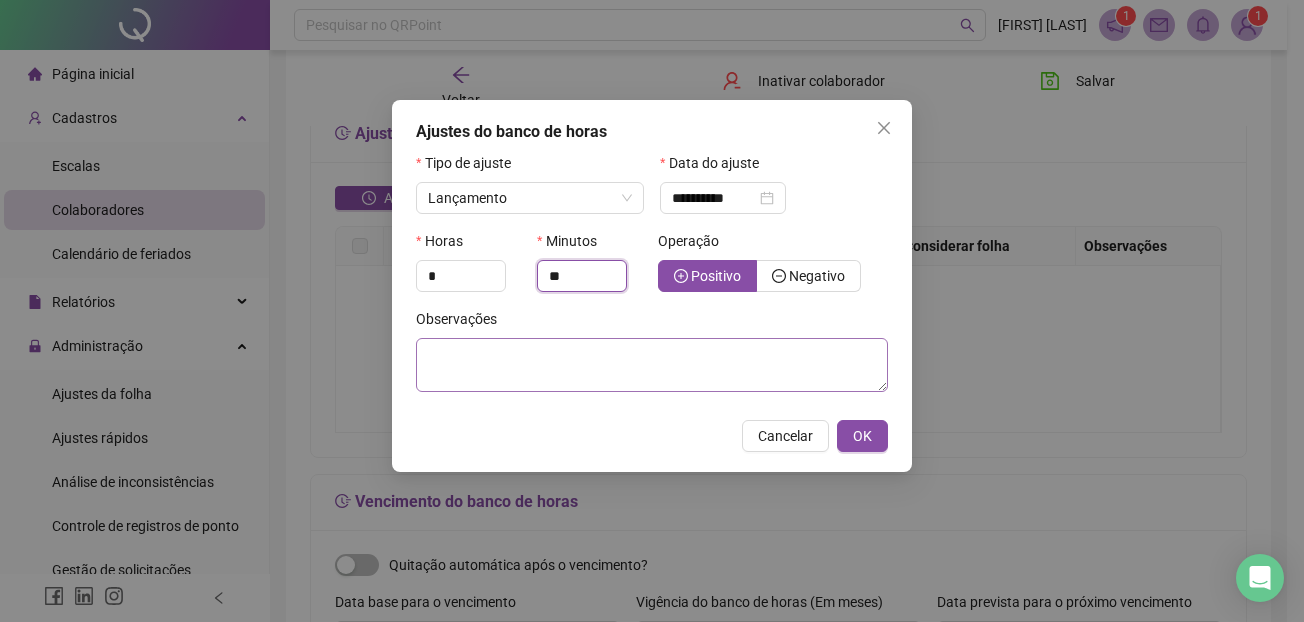 type on "**" 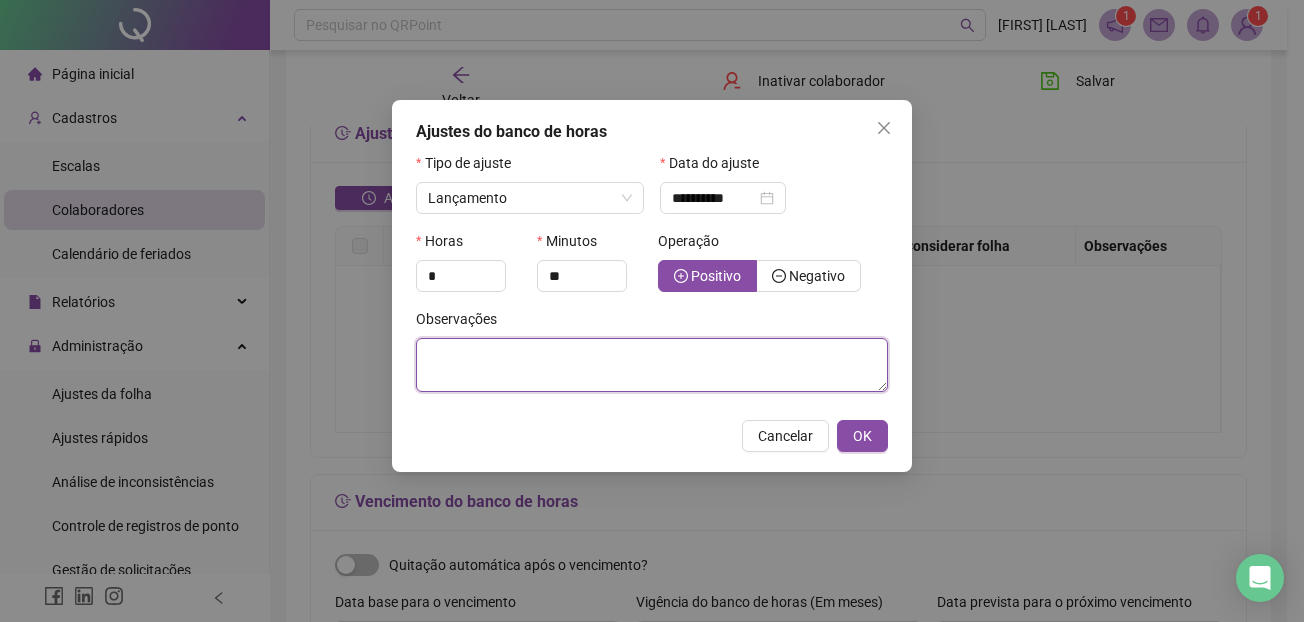 click at bounding box center (652, 365) 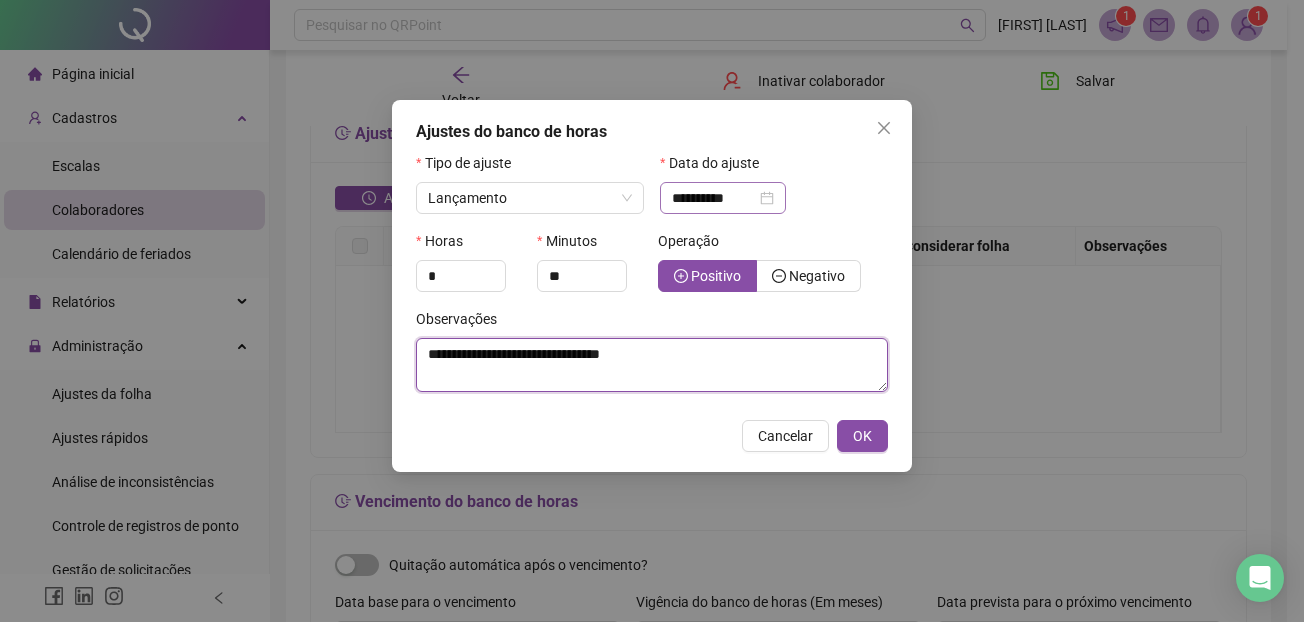 click on "**********" at bounding box center [723, 198] 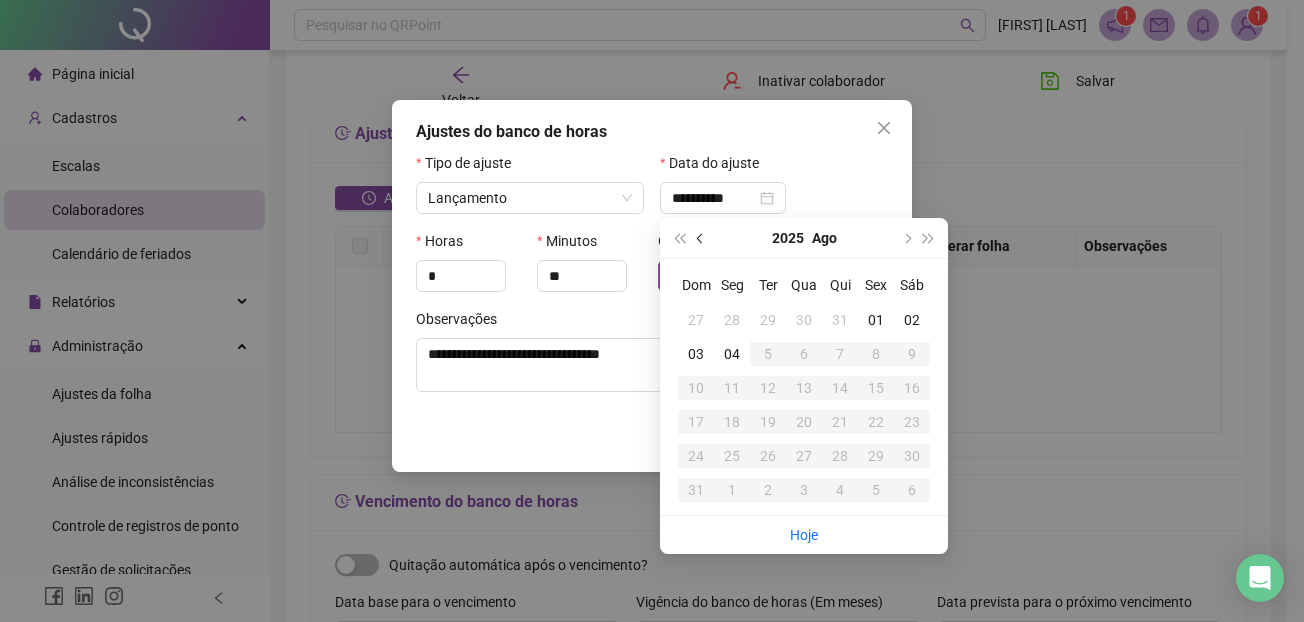 click at bounding box center [701, 238] 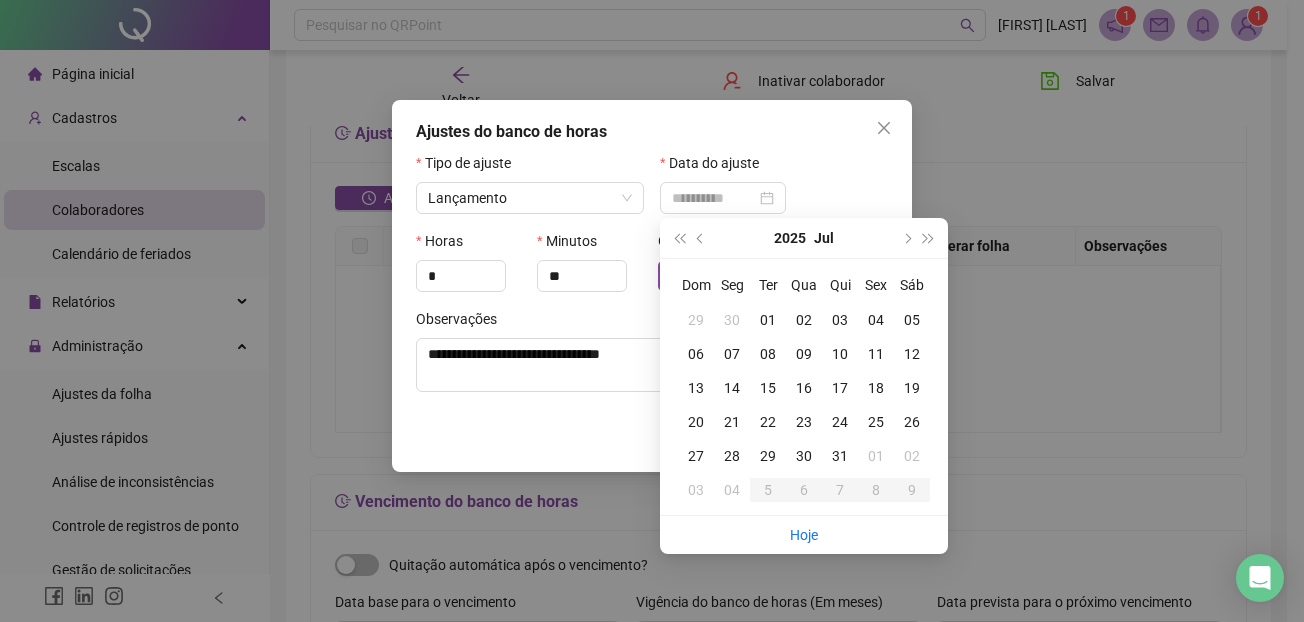 type on "**********" 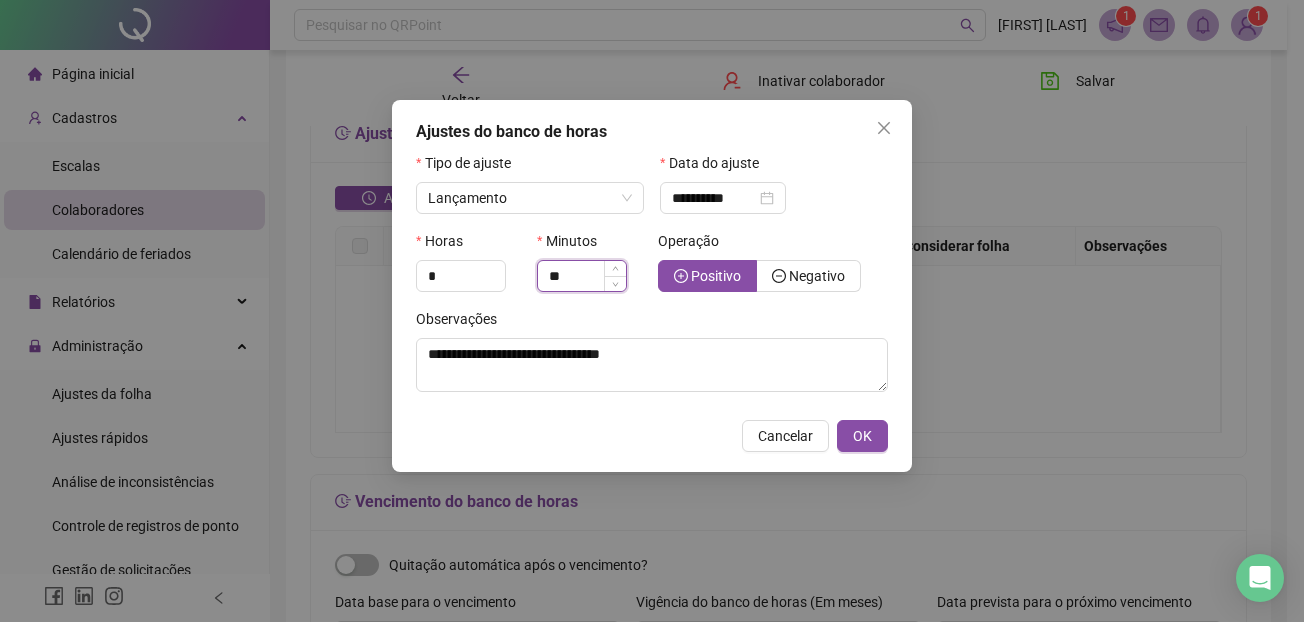 click on "**" at bounding box center (582, 276) 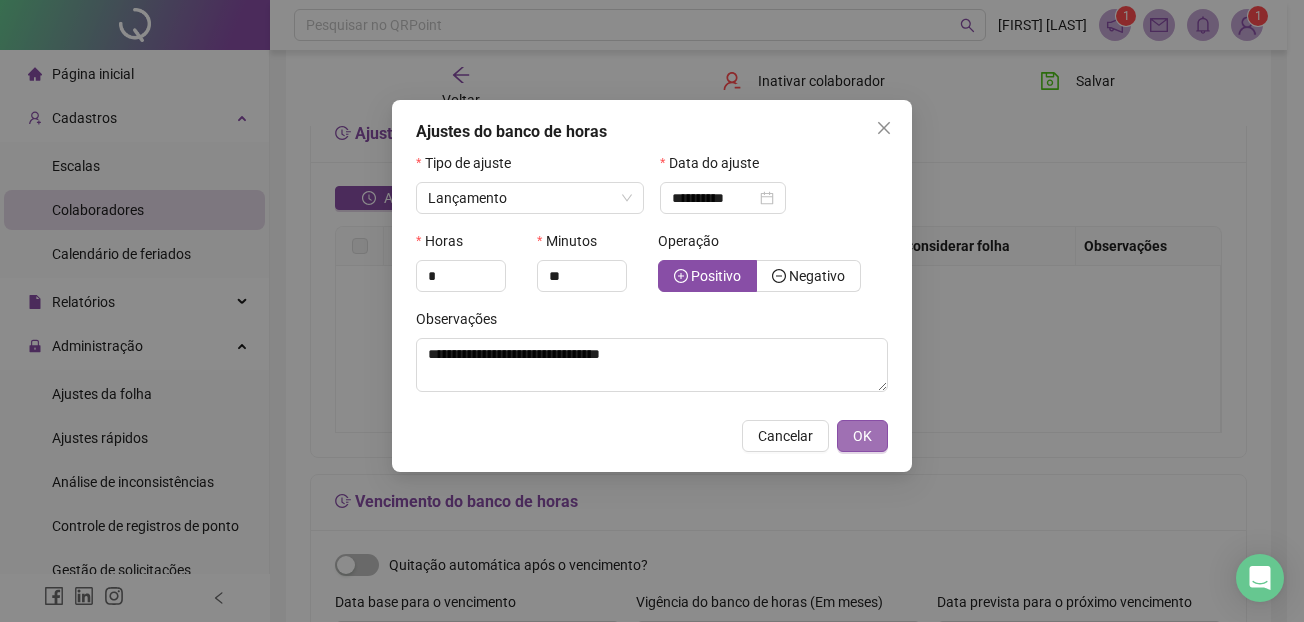 click on "OK" at bounding box center (862, 436) 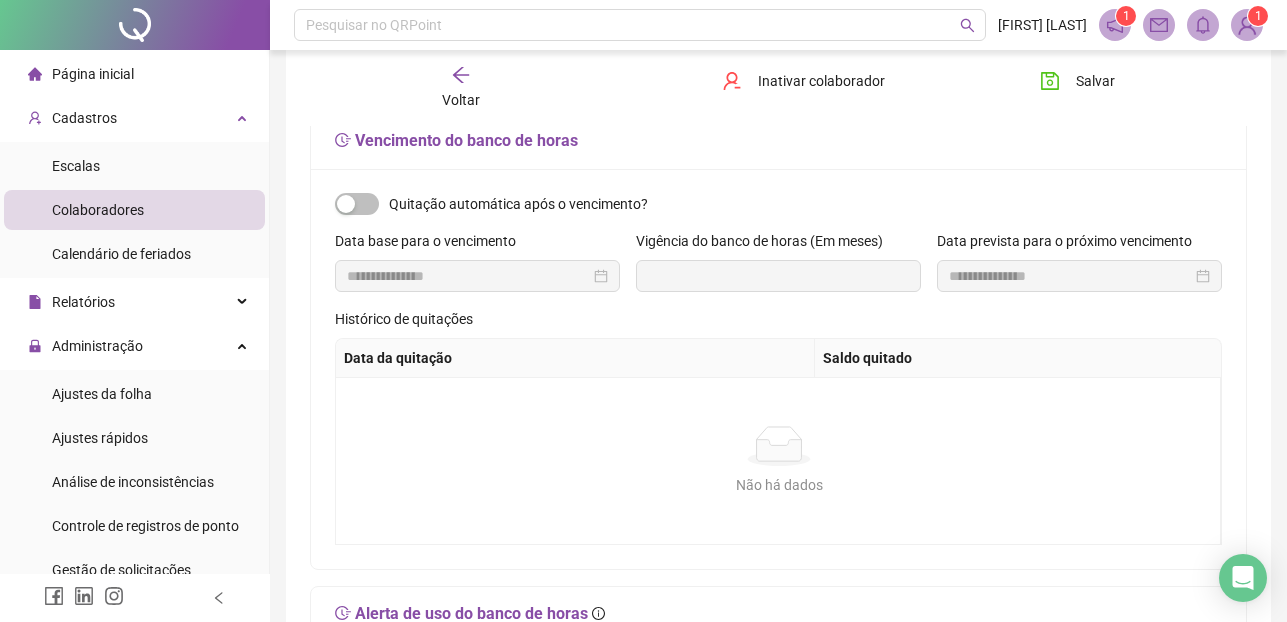 scroll, scrollTop: 700, scrollLeft: 0, axis: vertical 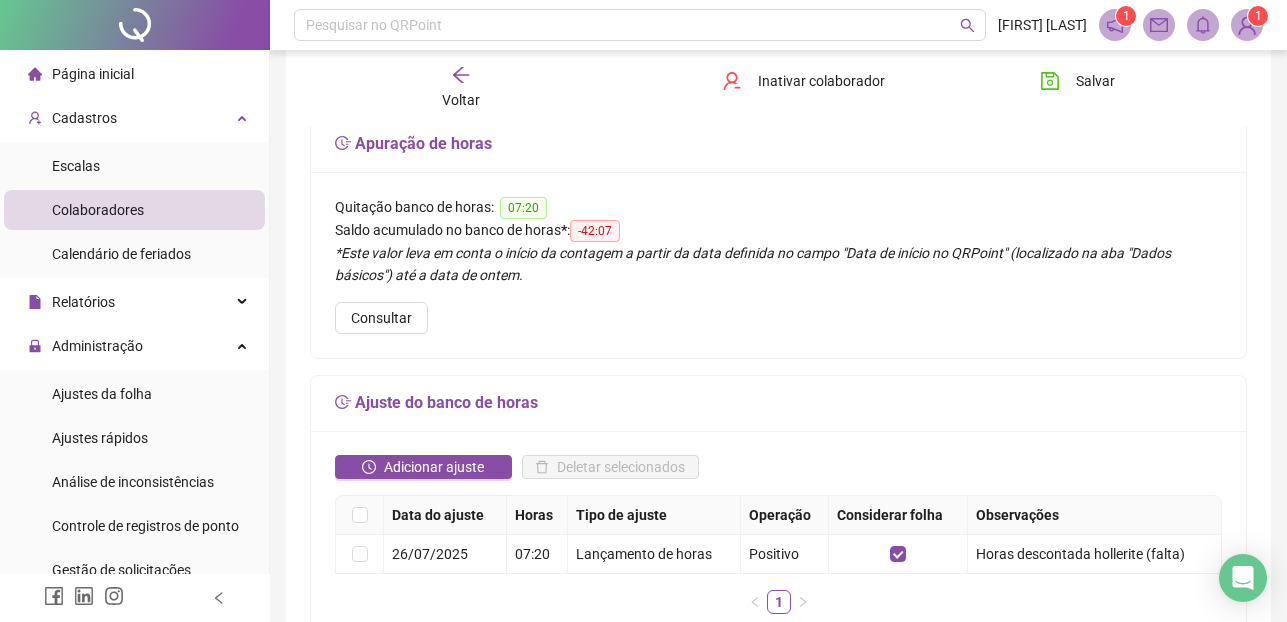 click 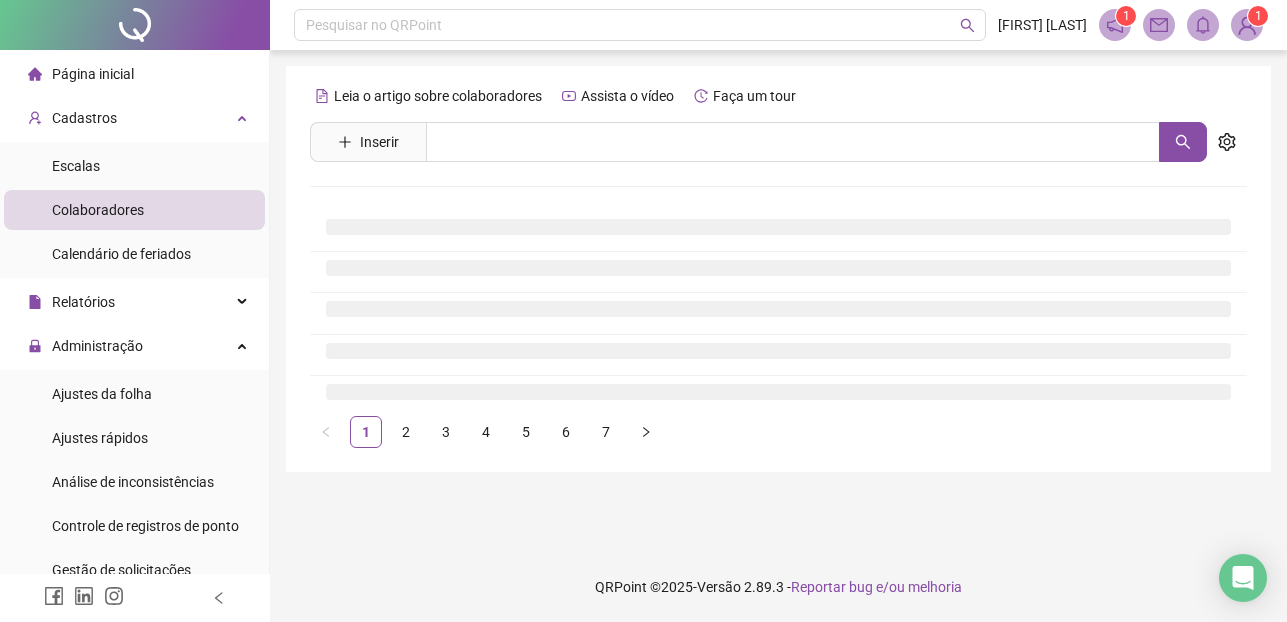 scroll, scrollTop: 0, scrollLeft: 0, axis: both 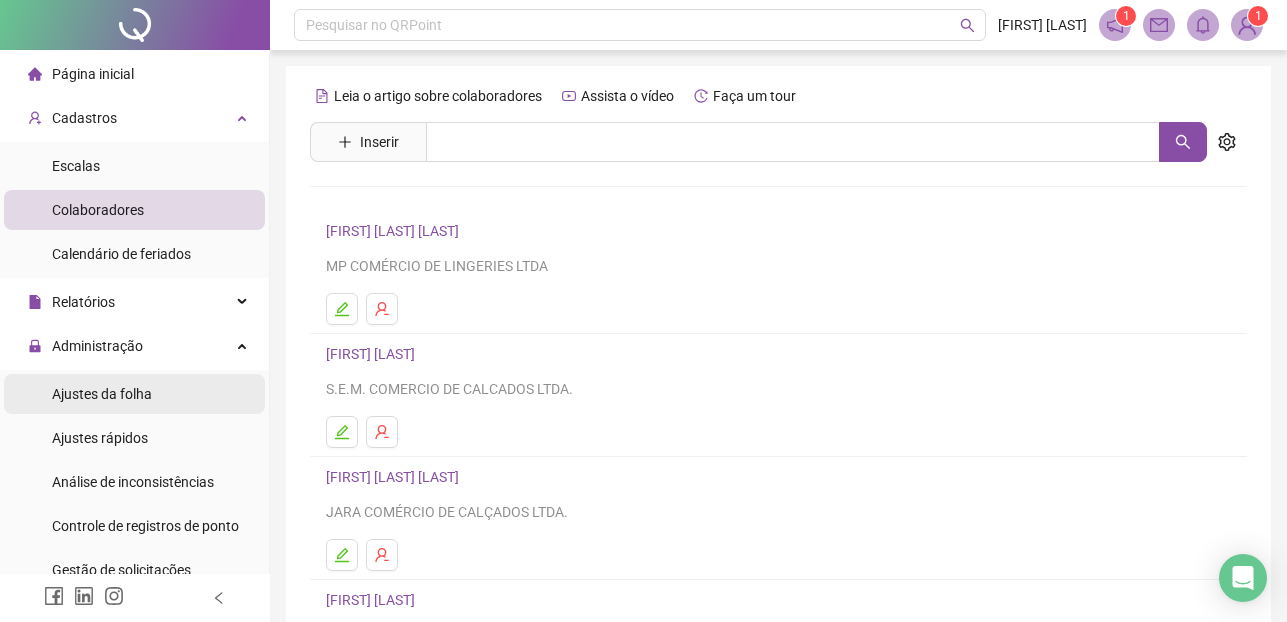 click on "Ajustes da folha" at bounding box center [102, 394] 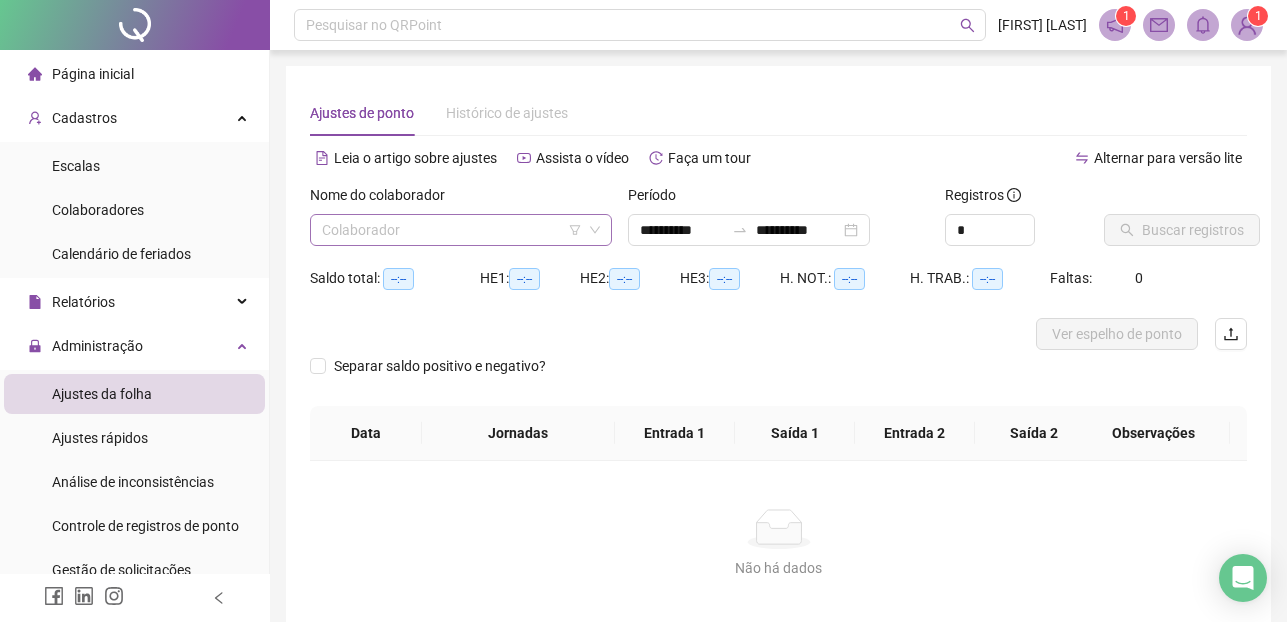click at bounding box center [452, 230] 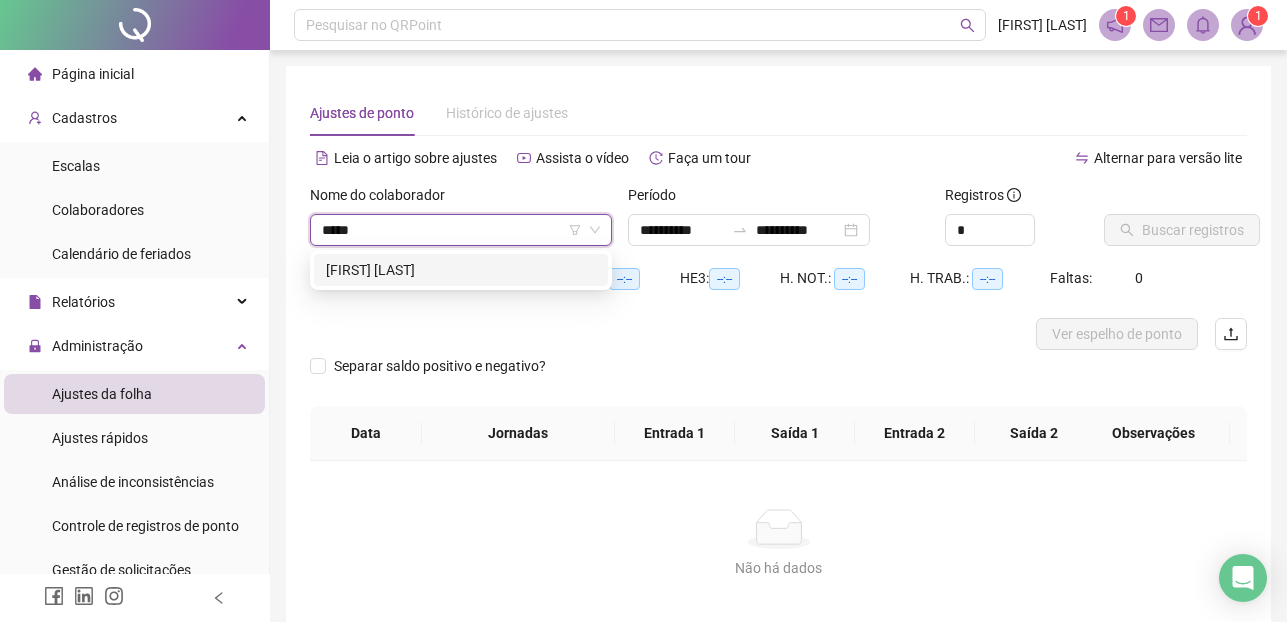 type on "******" 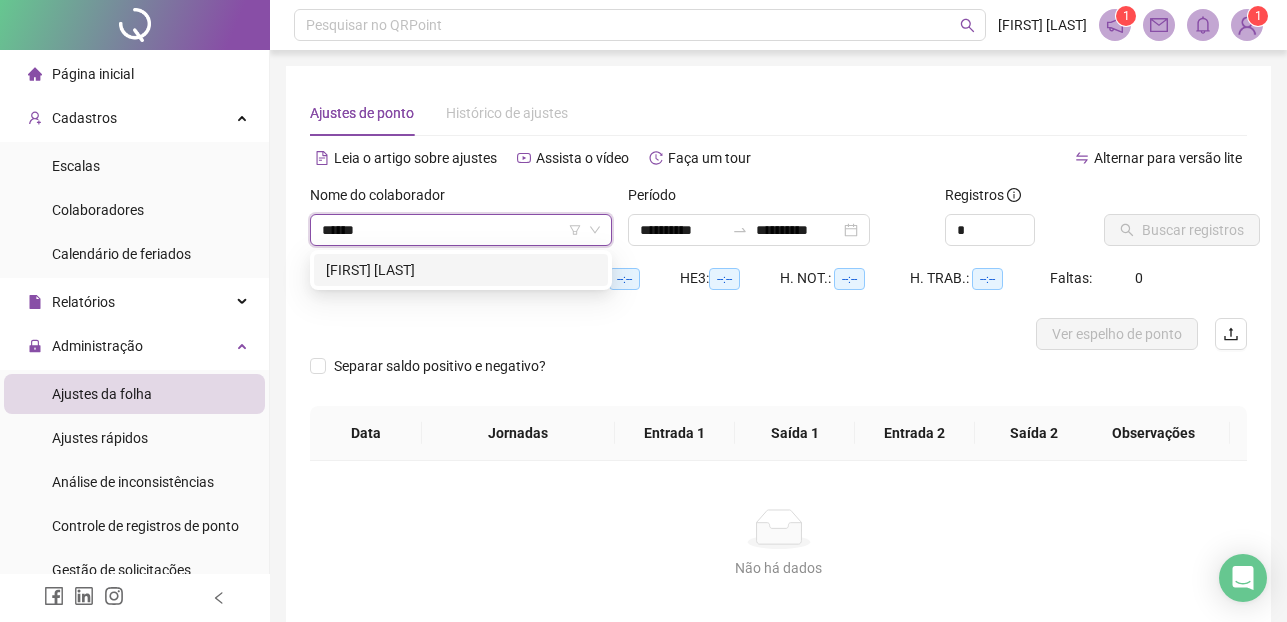 click on "[FIRST] [LAST]" at bounding box center (461, 270) 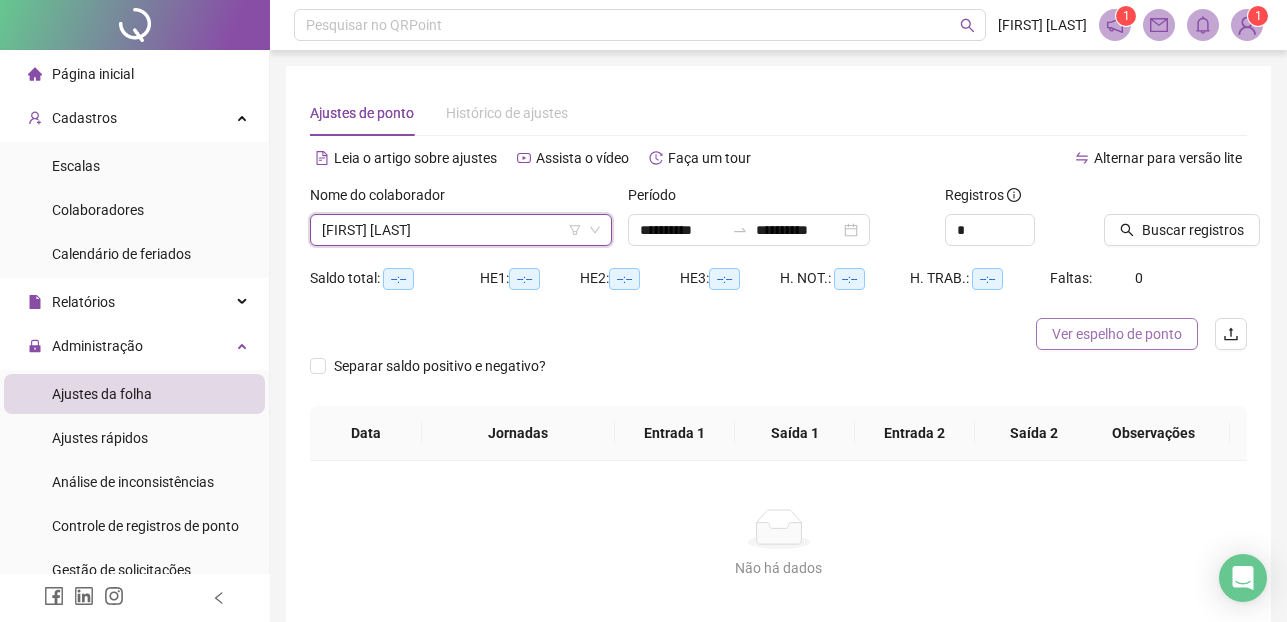 click on "Ver espelho de ponto" at bounding box center [1117, 334] 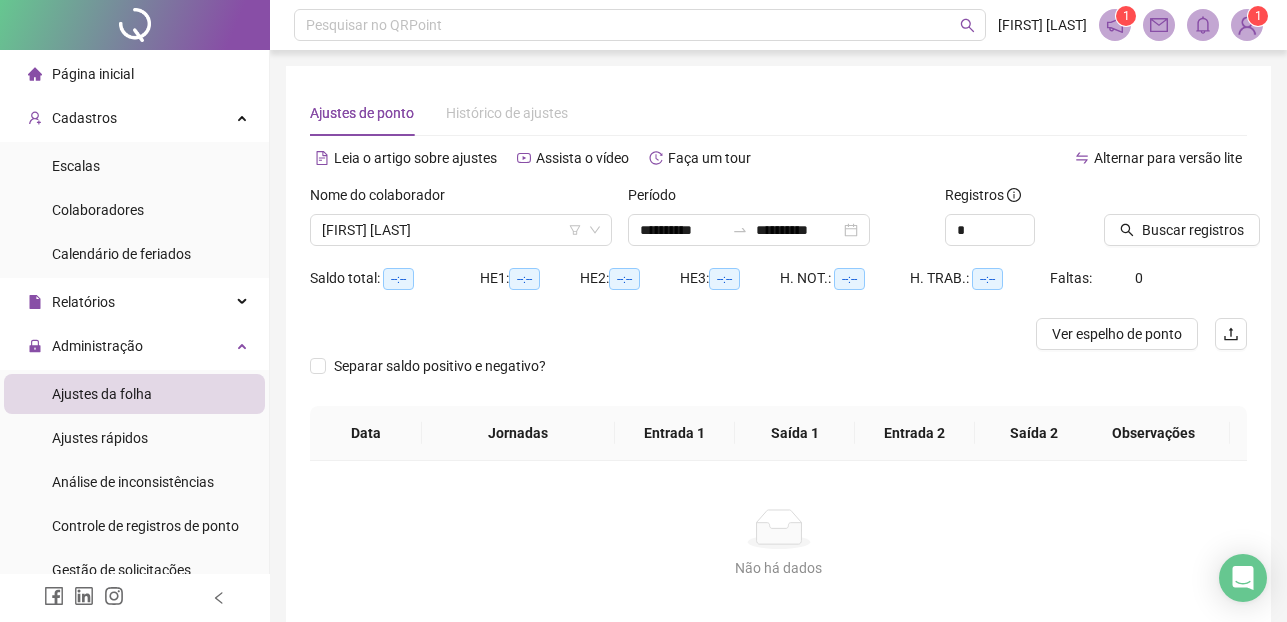 click on "Ajustes da folha" at bounding box center (102, 394) 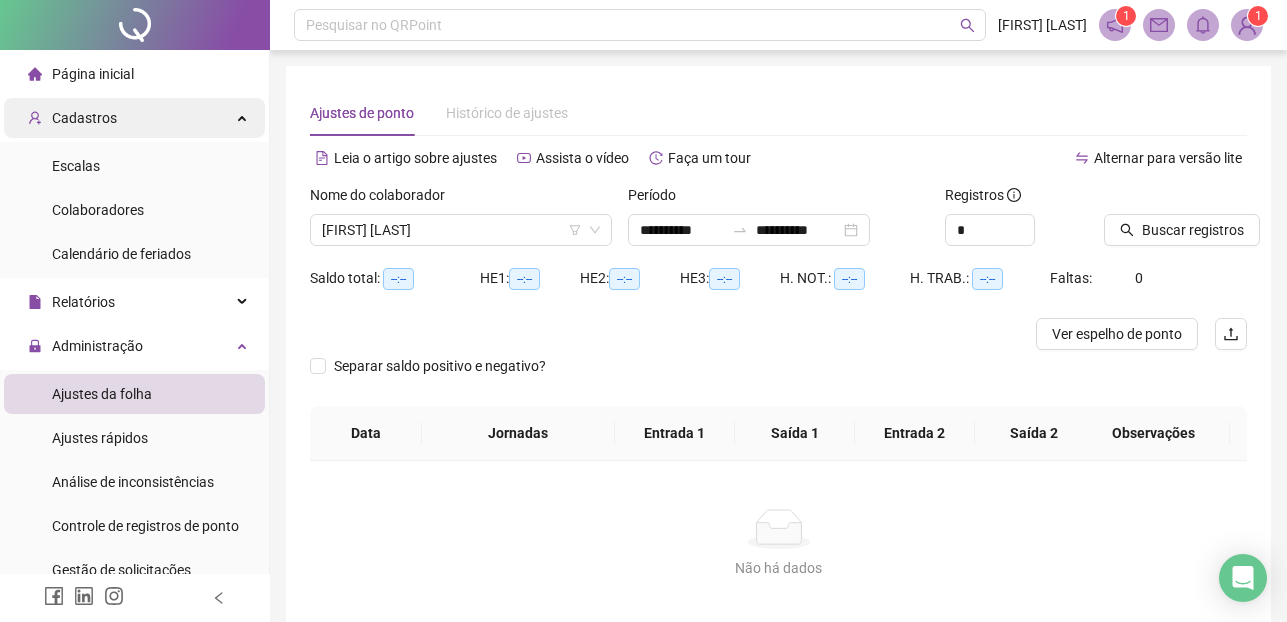 click at bounding box center (244, 116) 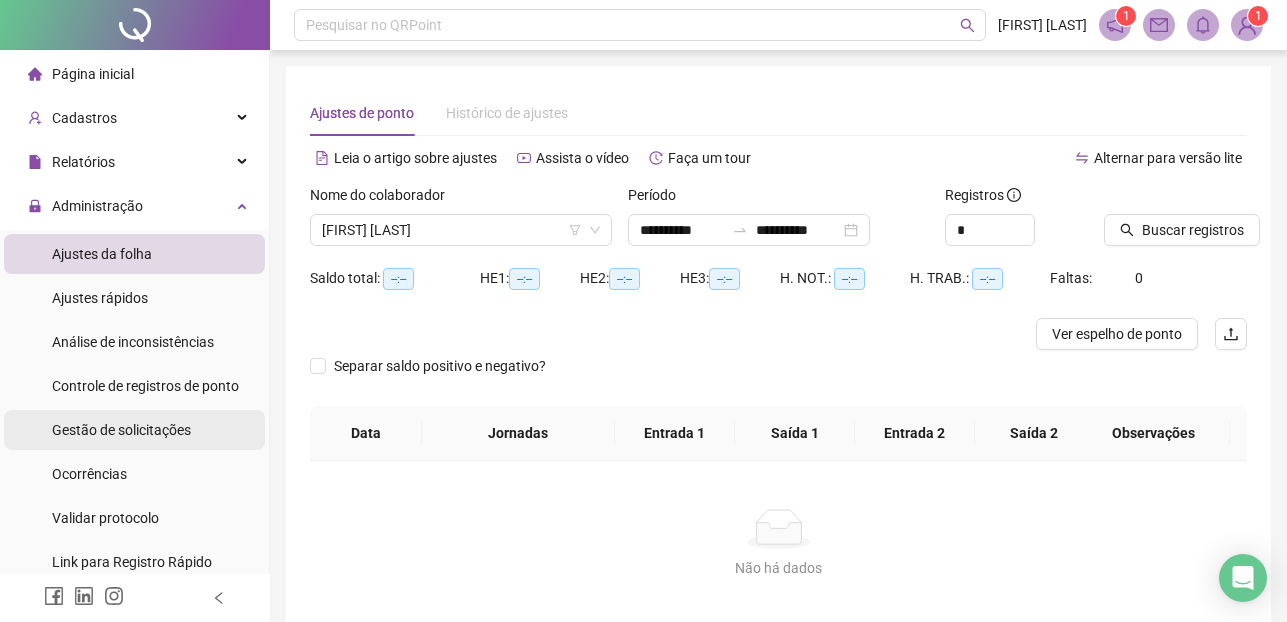 click on "Gestão de solicitações" at bounding box center (121, 430) 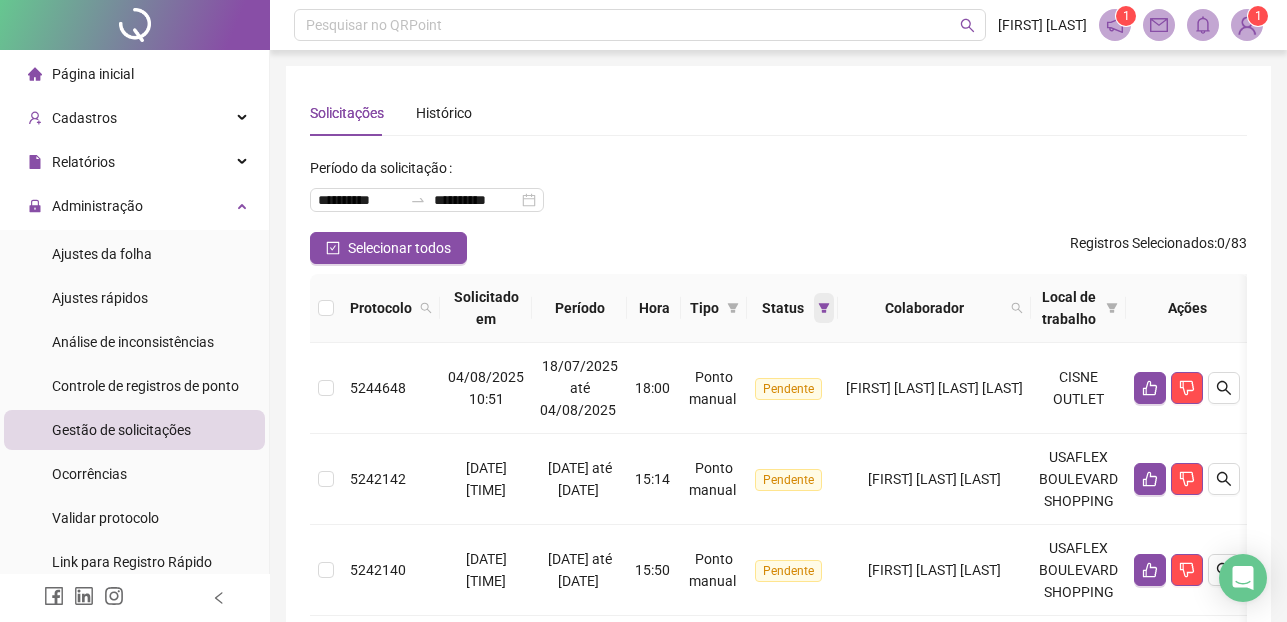 click at bounding box center (824, 308) 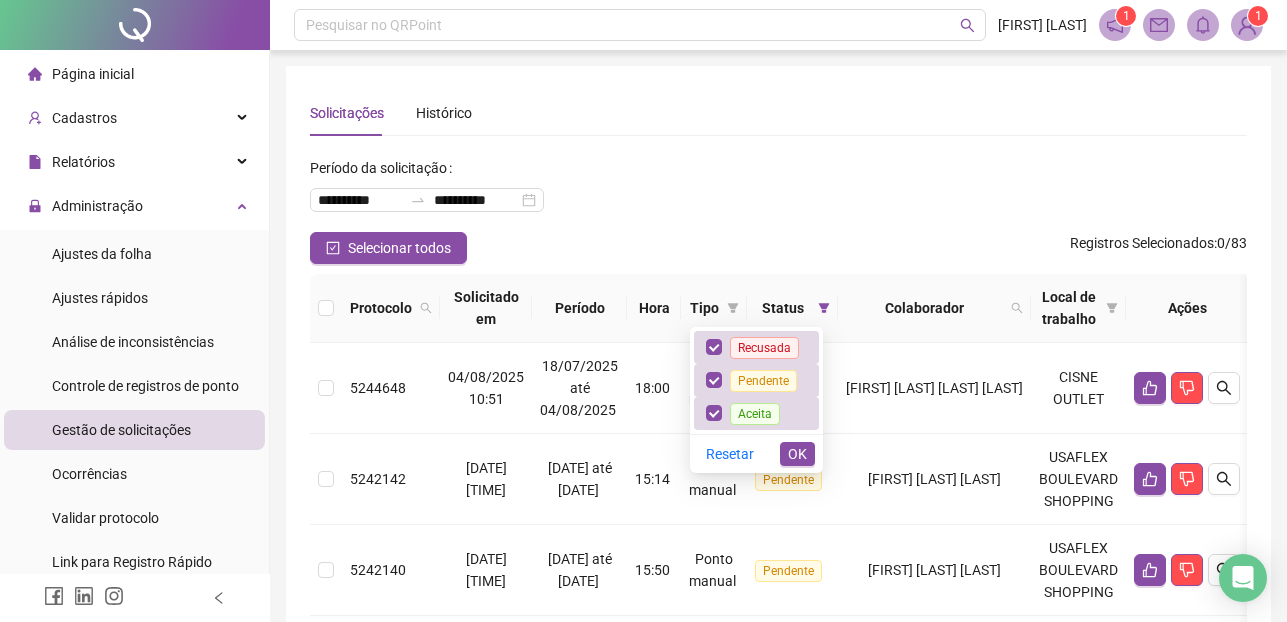 click on "Colaborador" at bounding box center (924, 308) 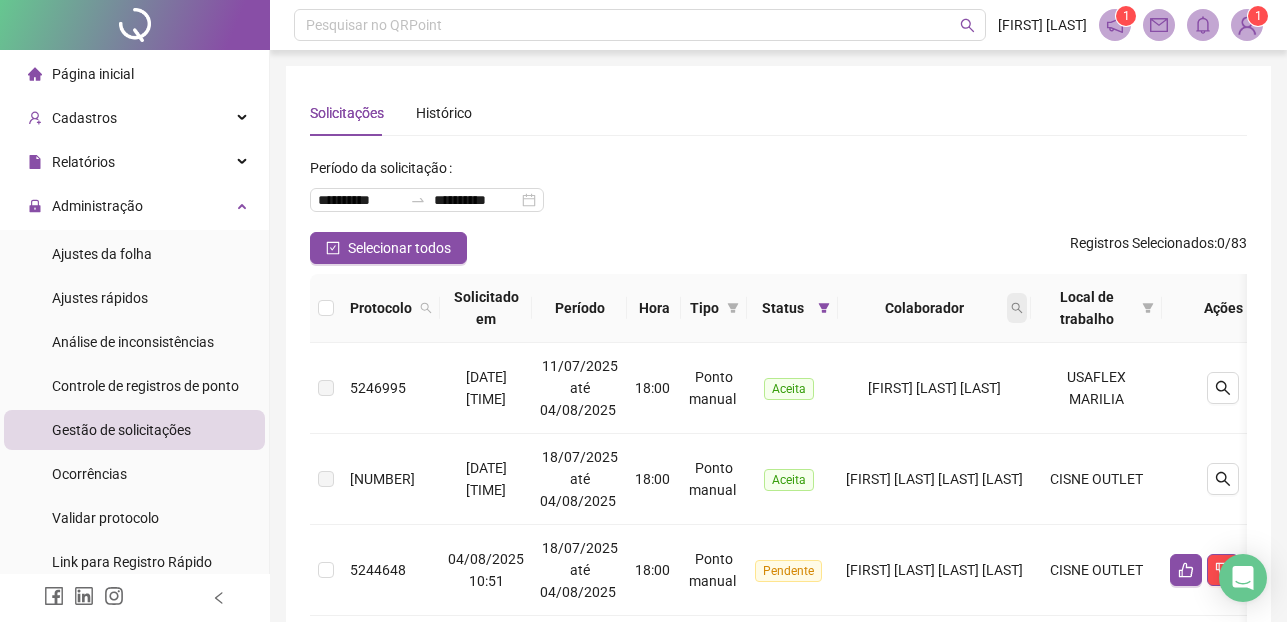 click 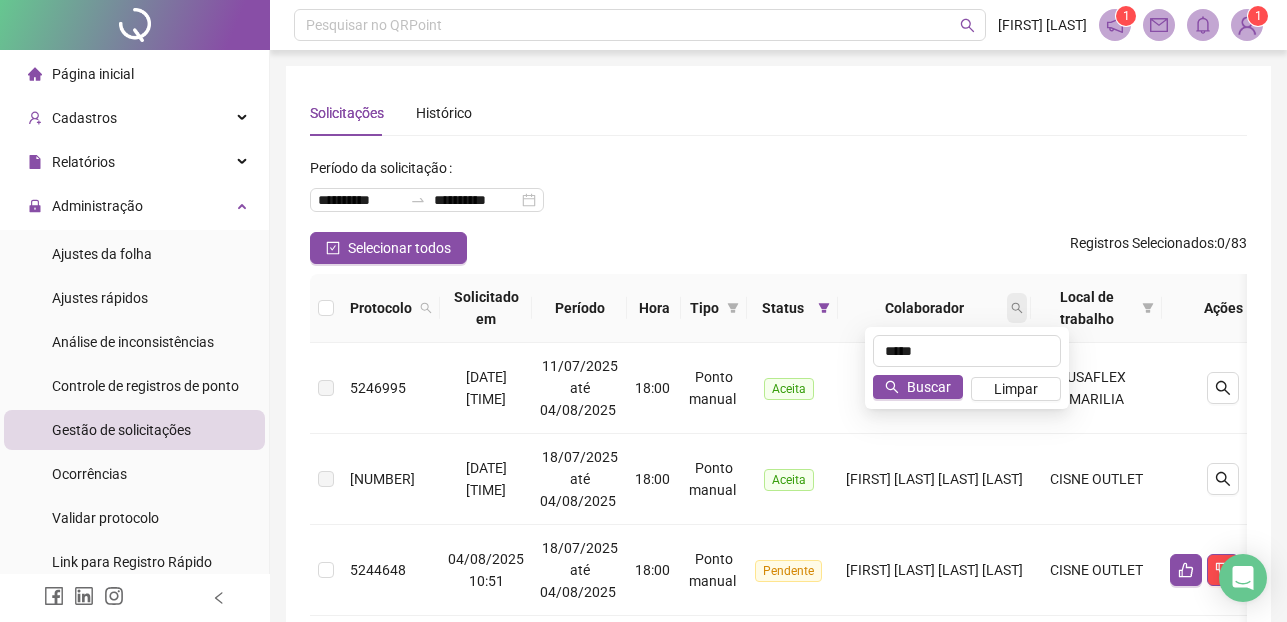 type on "*****" 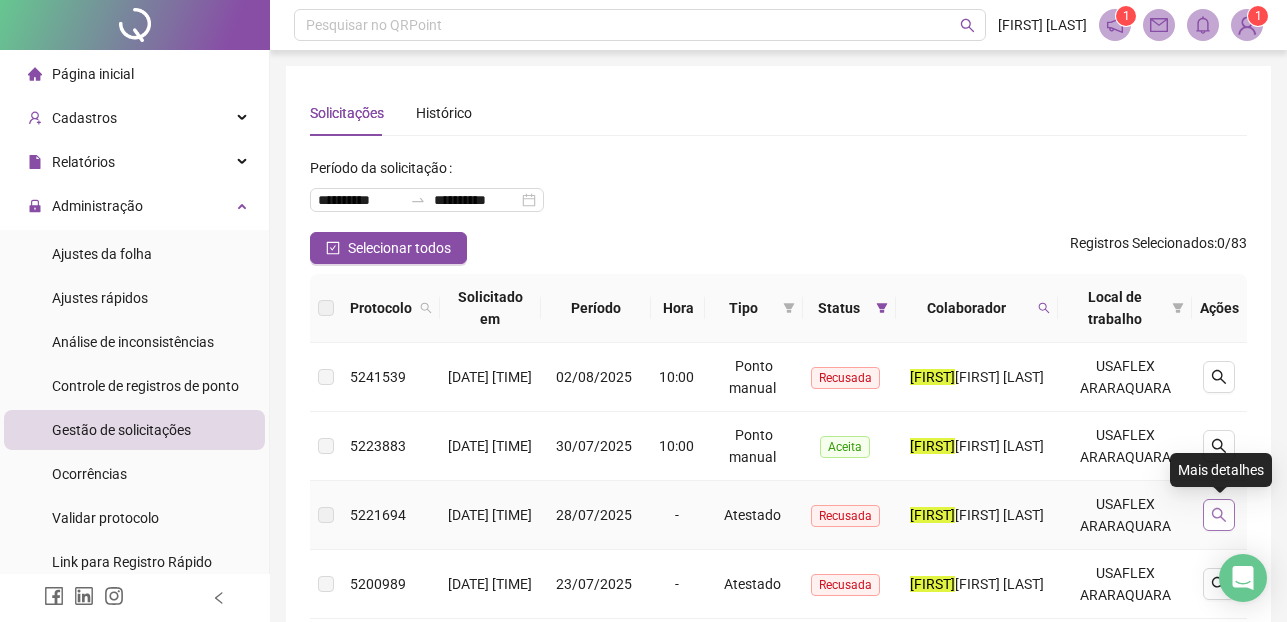 click 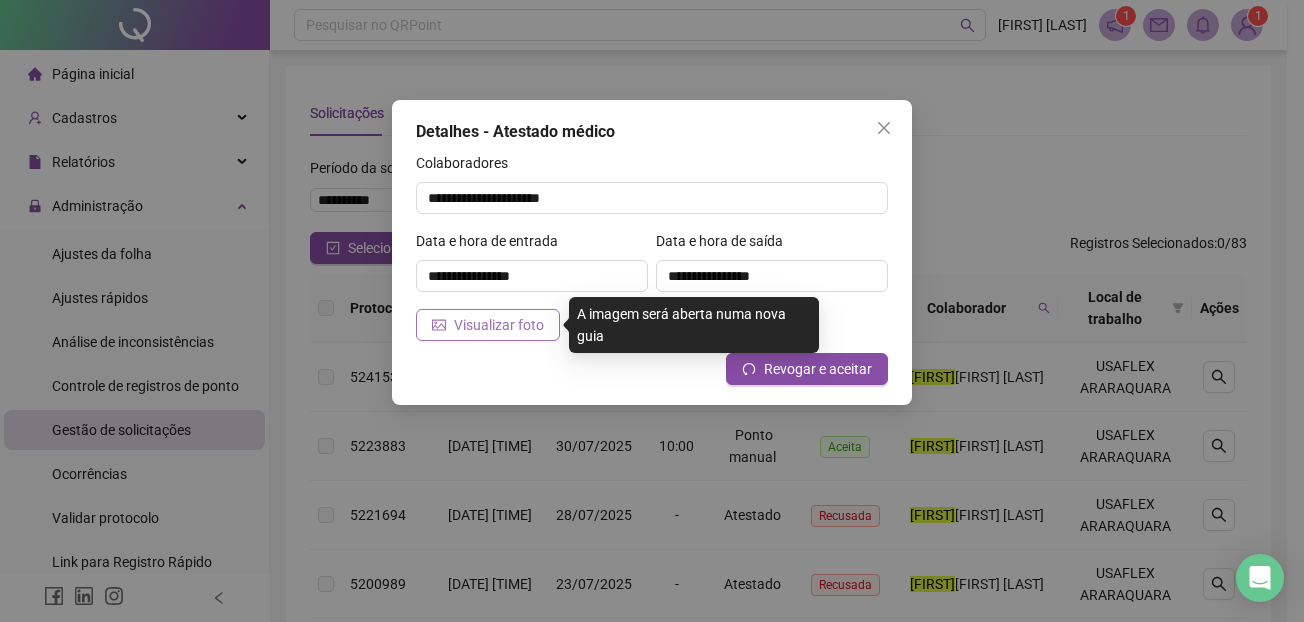 click on "Visualizar foto" at bounding box center (499, 325) 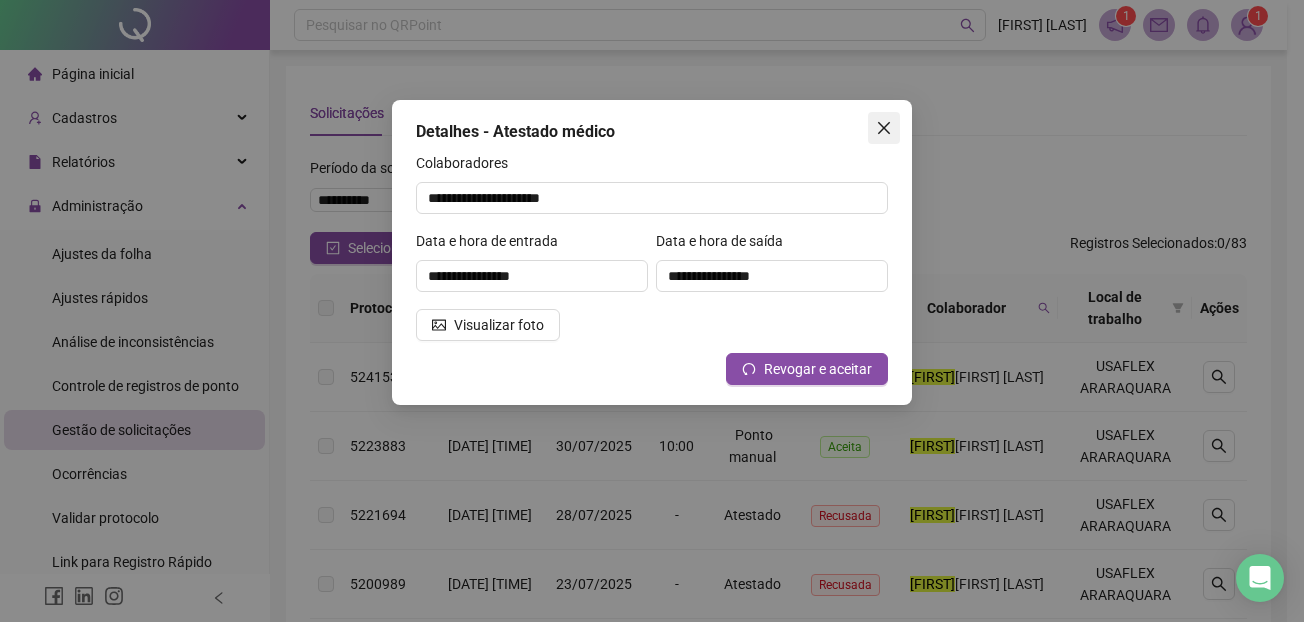 click 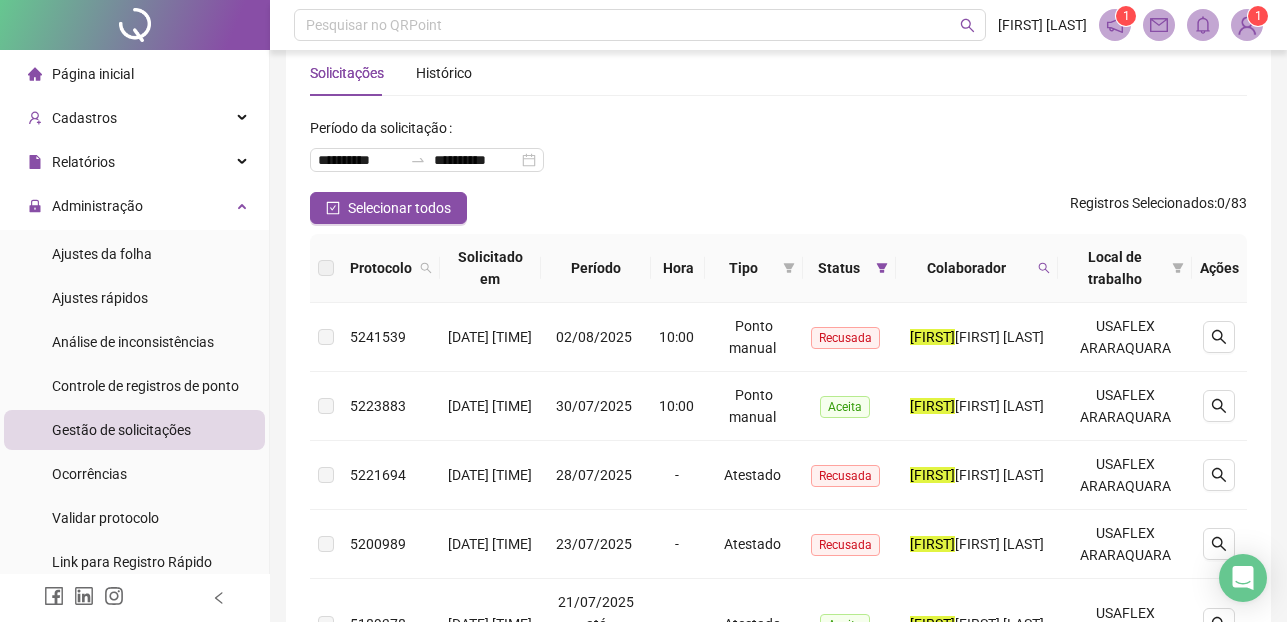scroll, scrollTop: 80, scrollLeft: 0, axis: vertical 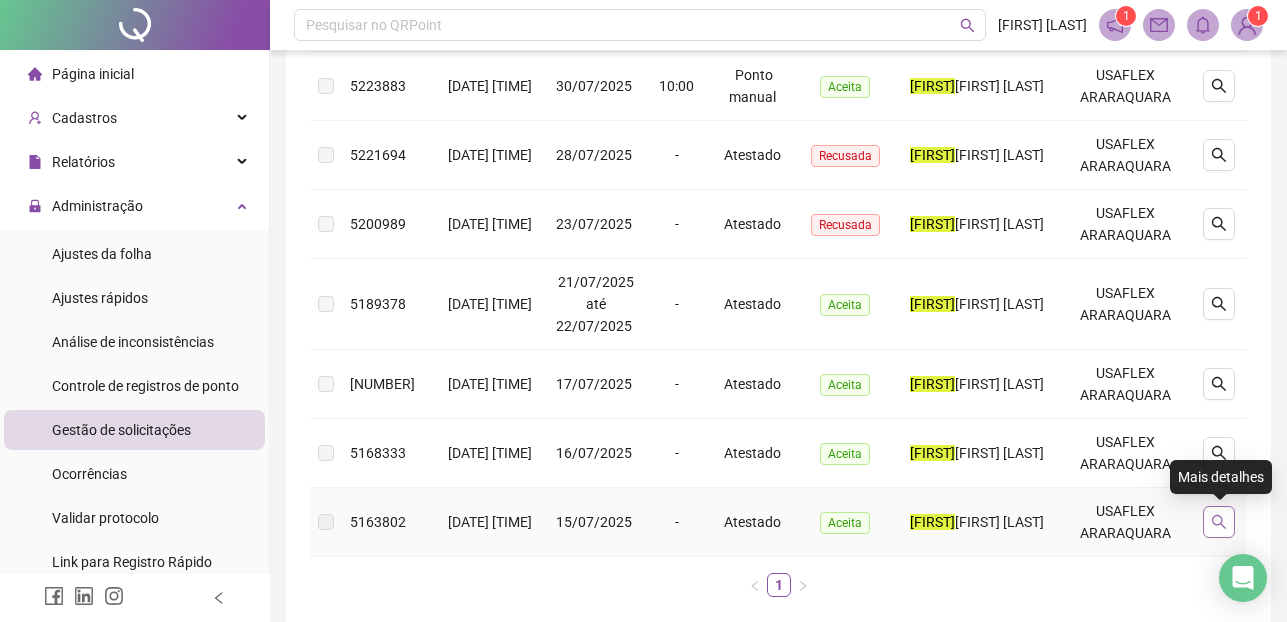 click 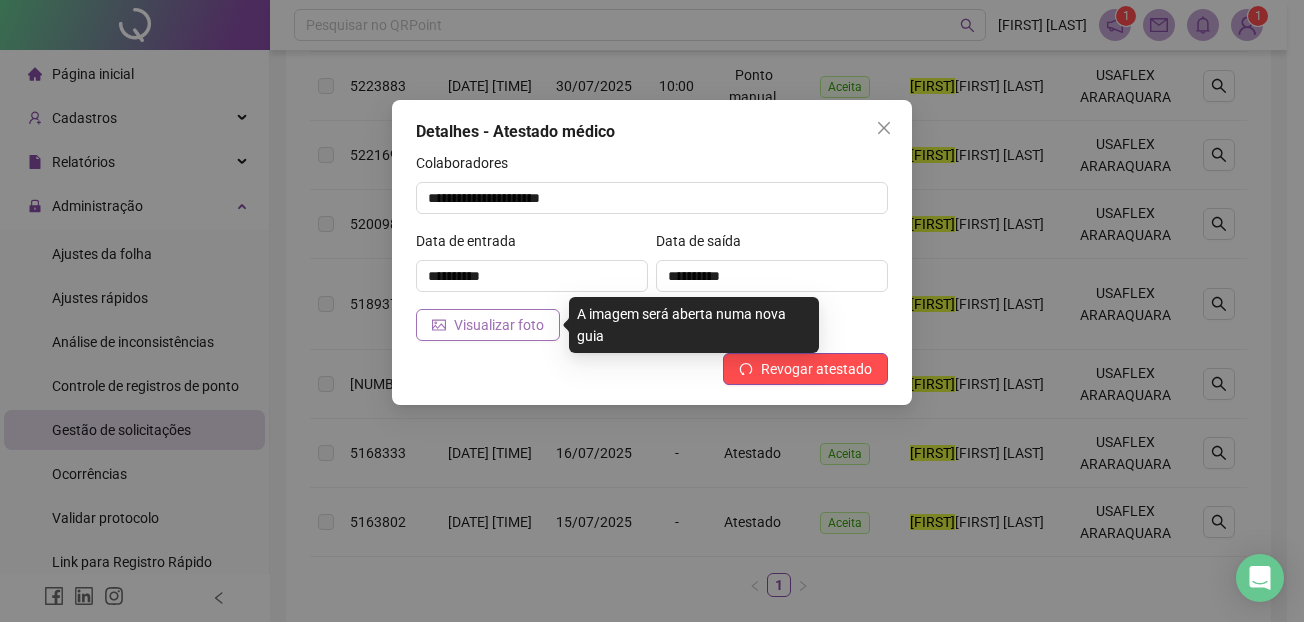 click on "Visualizar foto" at bounding box center (499, 325) 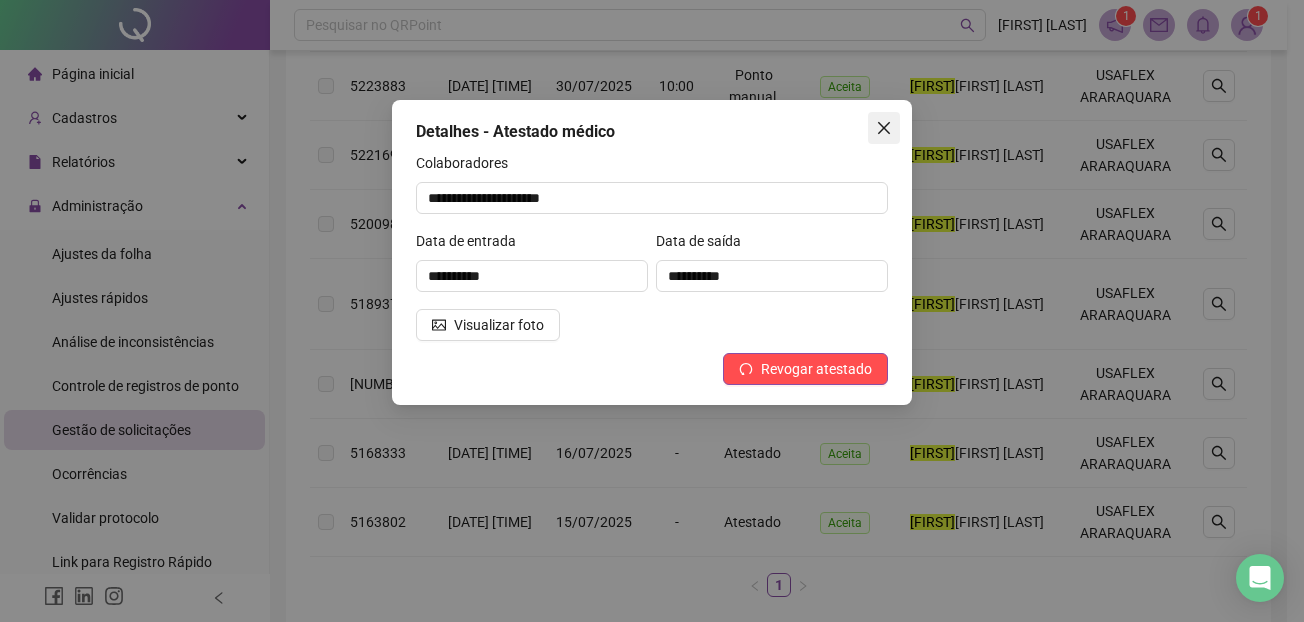 click 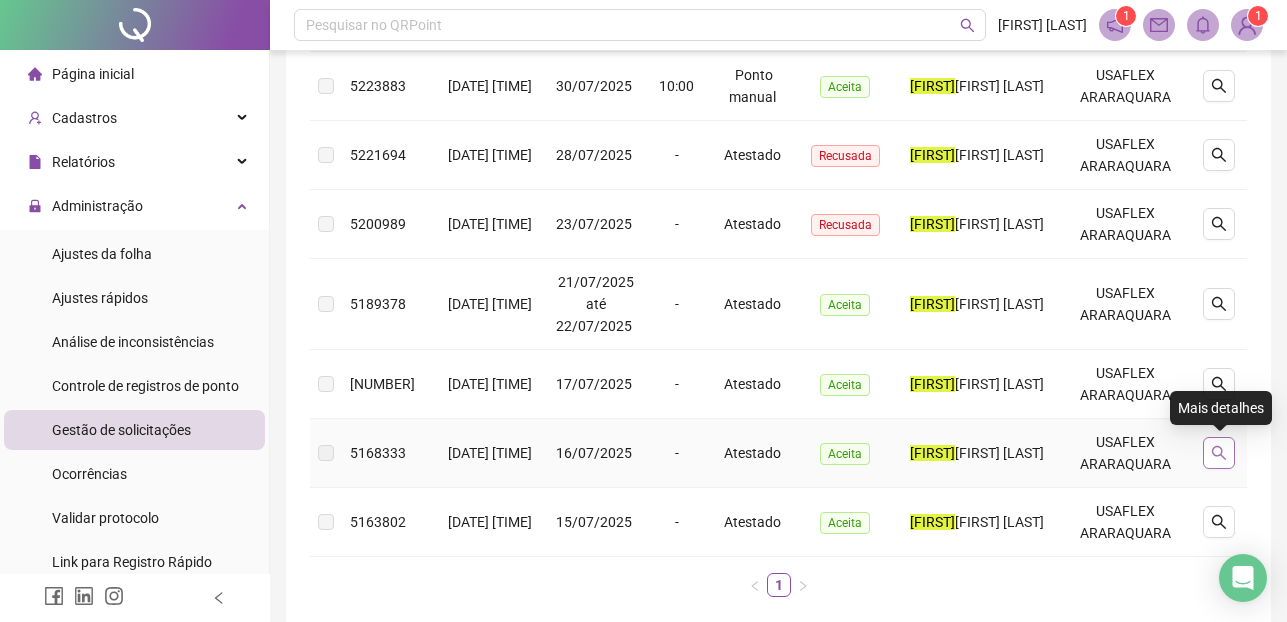 click 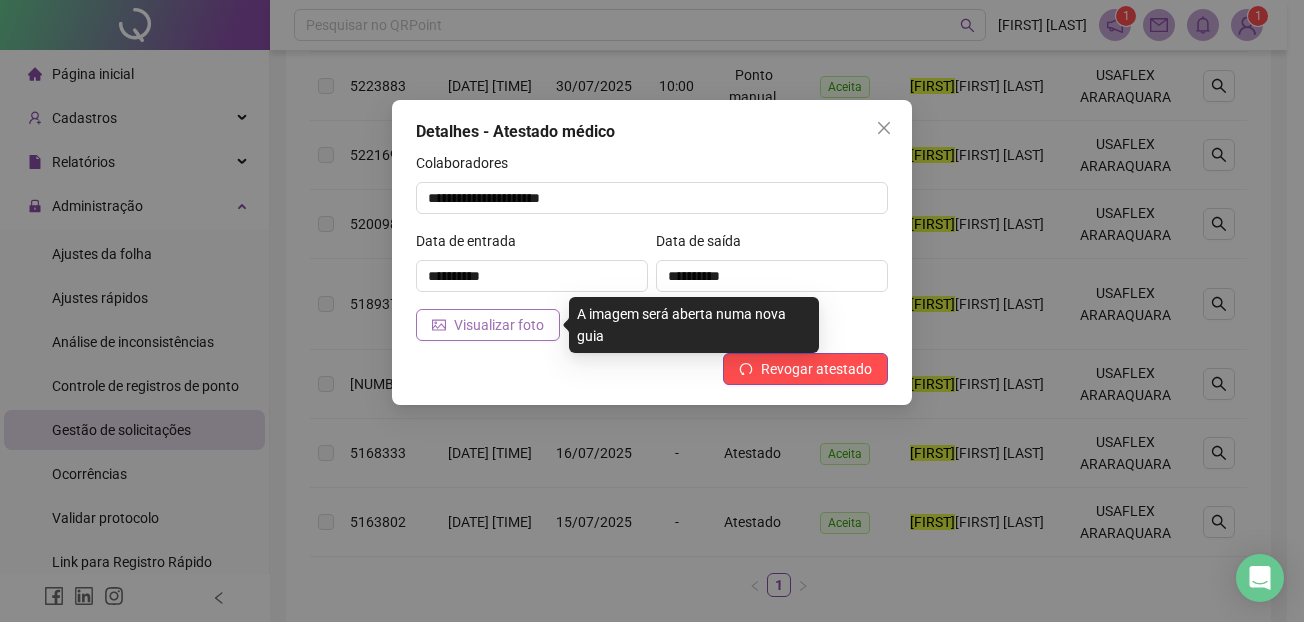 click on "Visualizar foto" at bounding box center [499, 325] 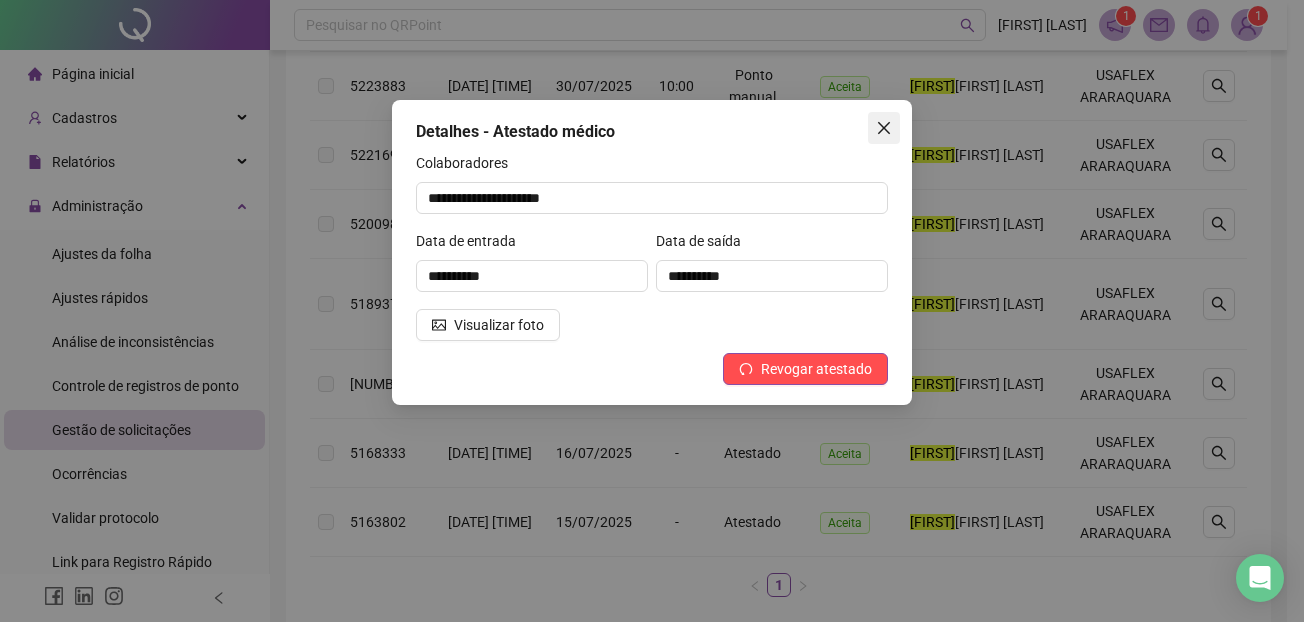click 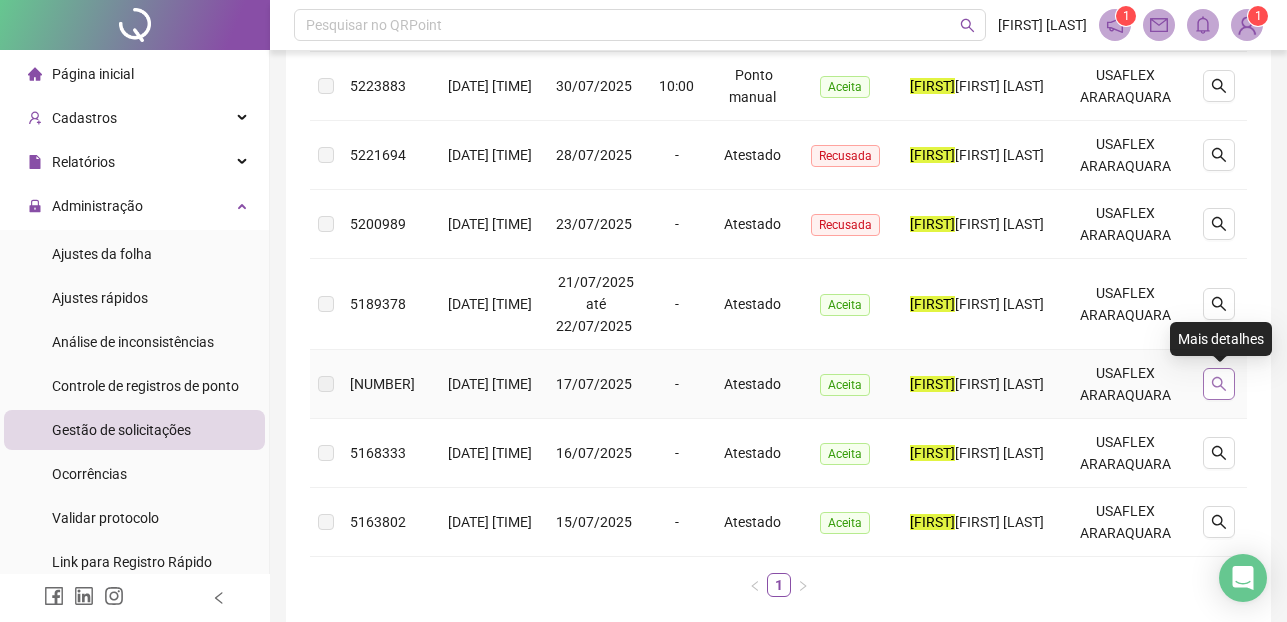 click 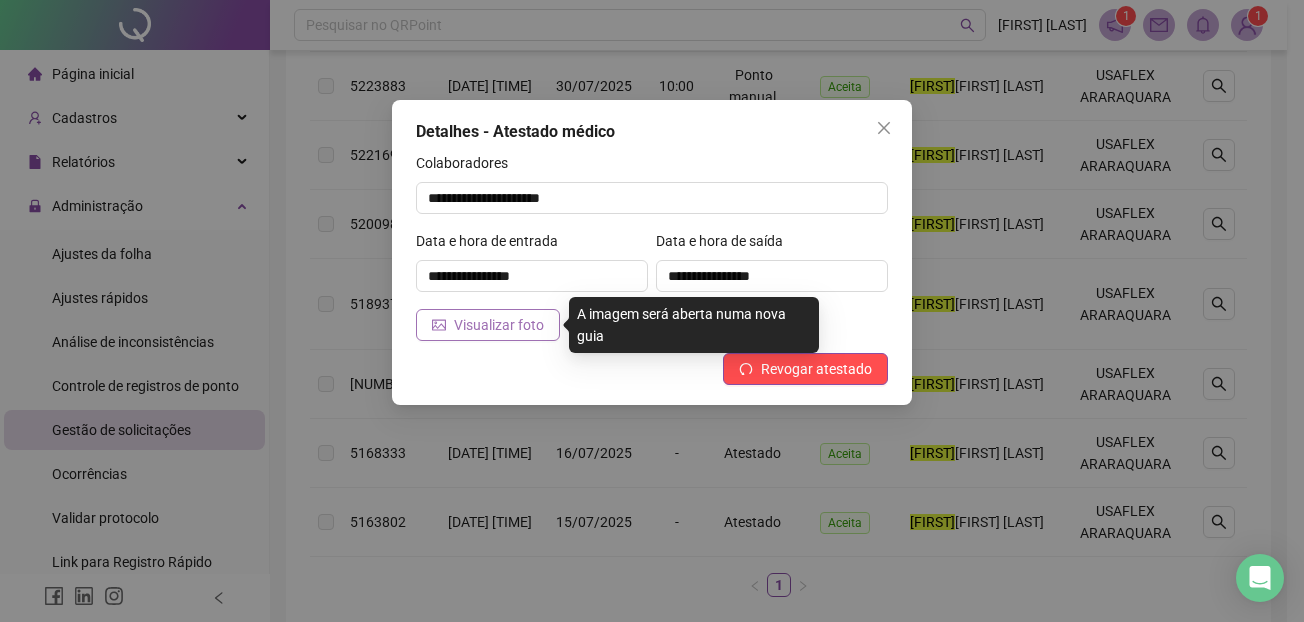 click on "Visualizar foto" at bounding box center (499, 325) 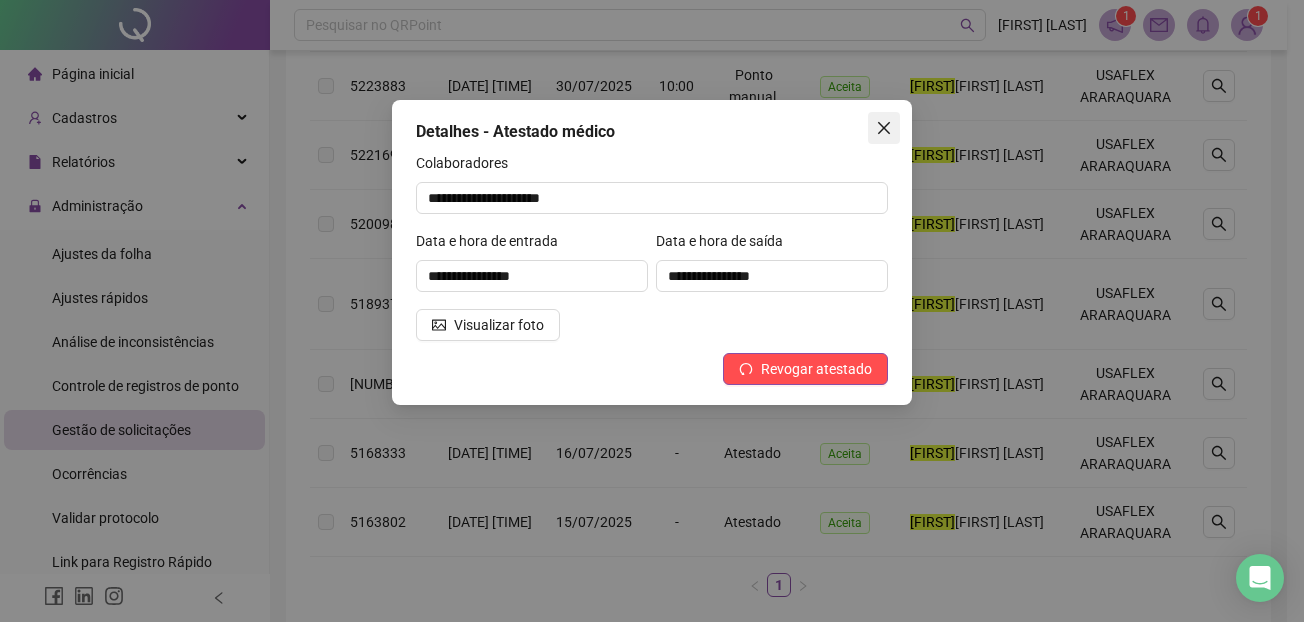click 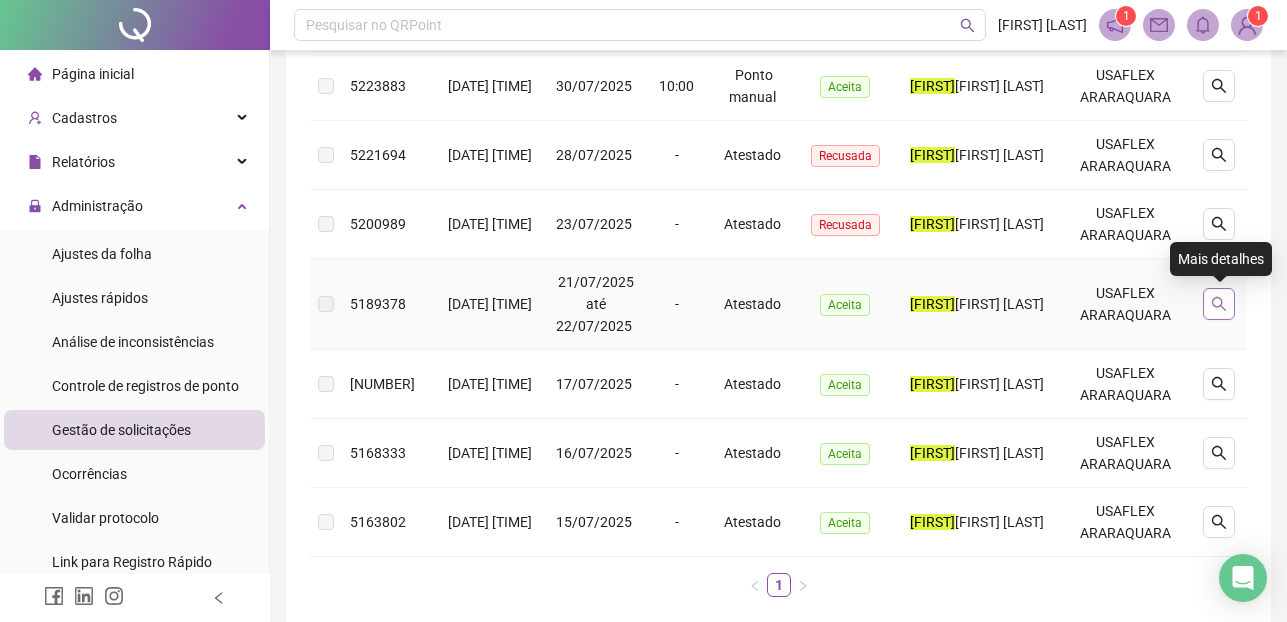 click 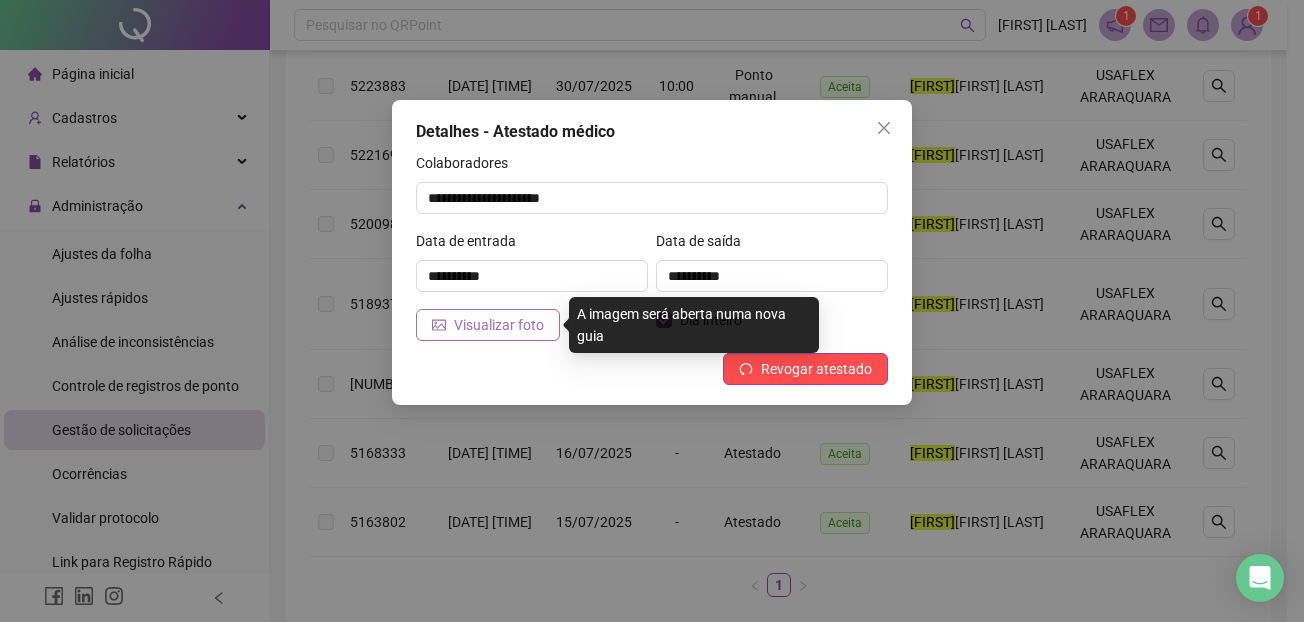 click on "Visualizar foto" at bounding box center (499, 325) 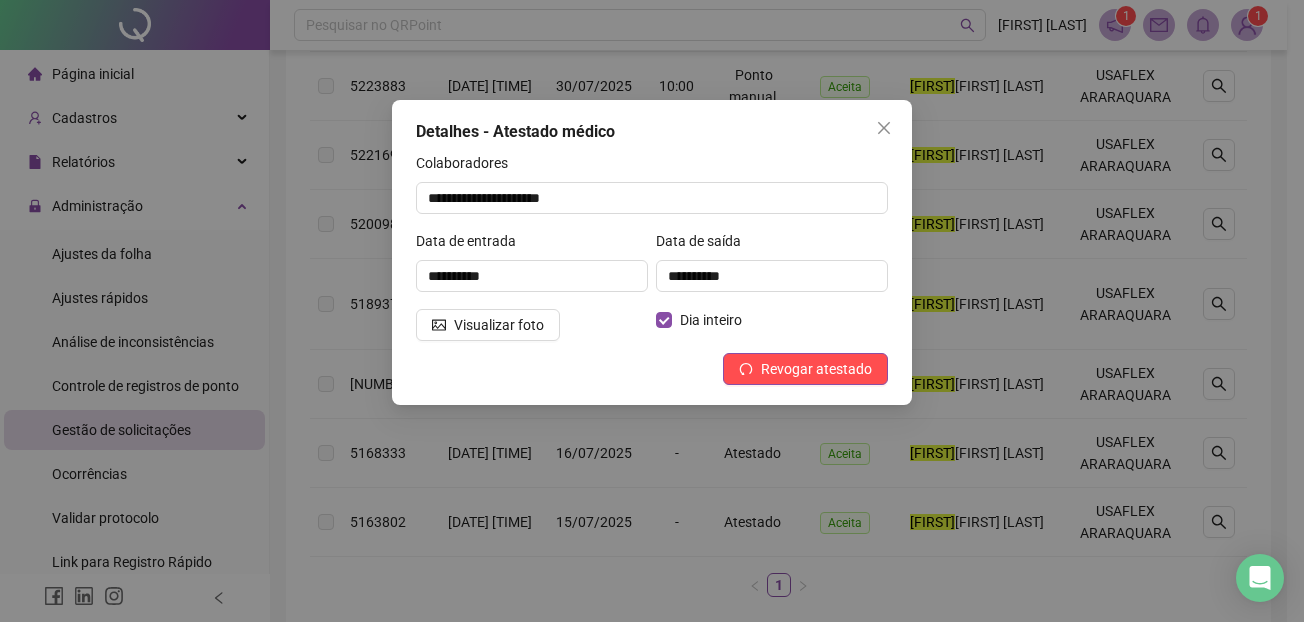 click 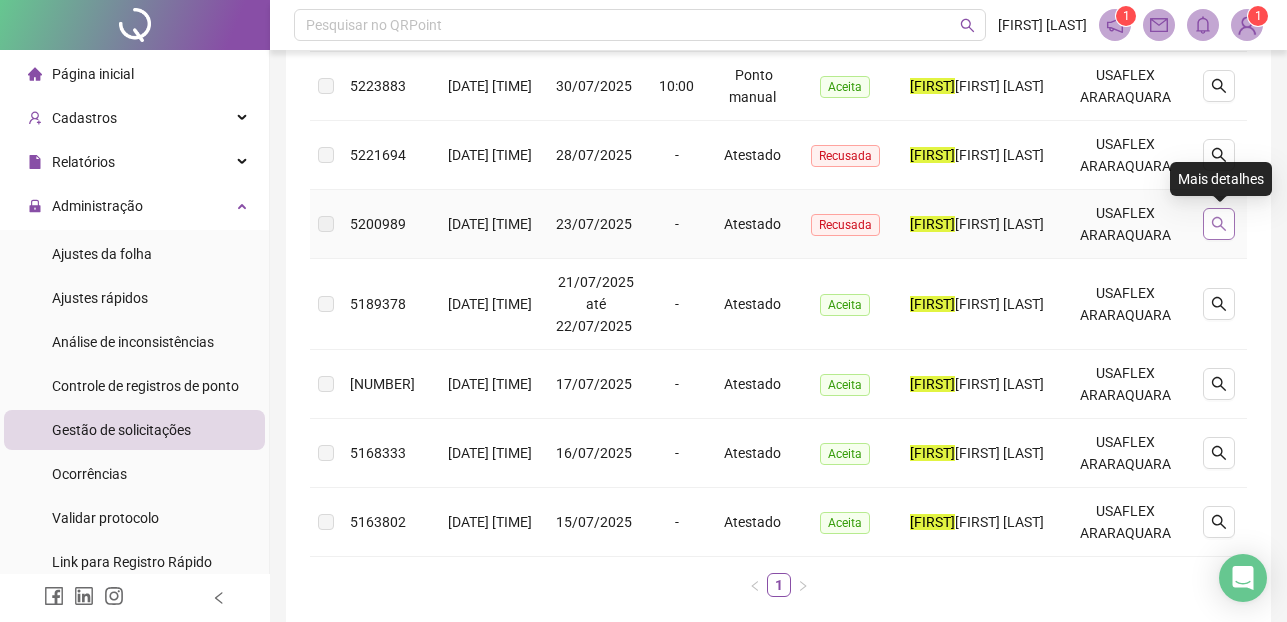 click 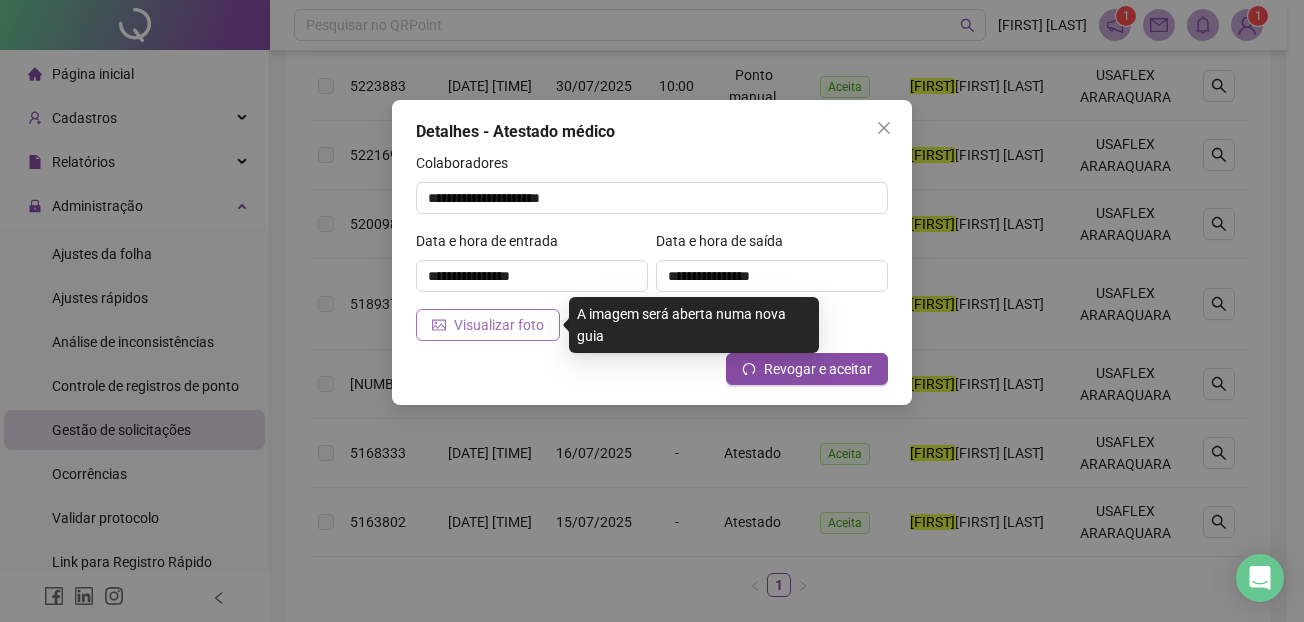 click on "Visualizar foto" at bounding box center (499, 325) 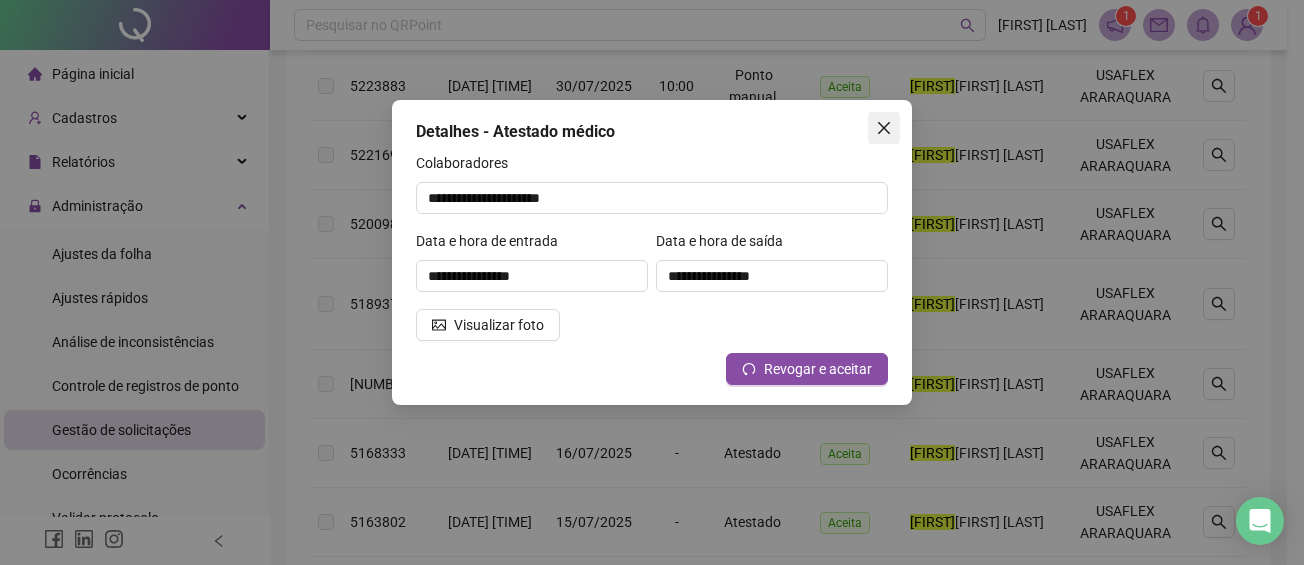 click 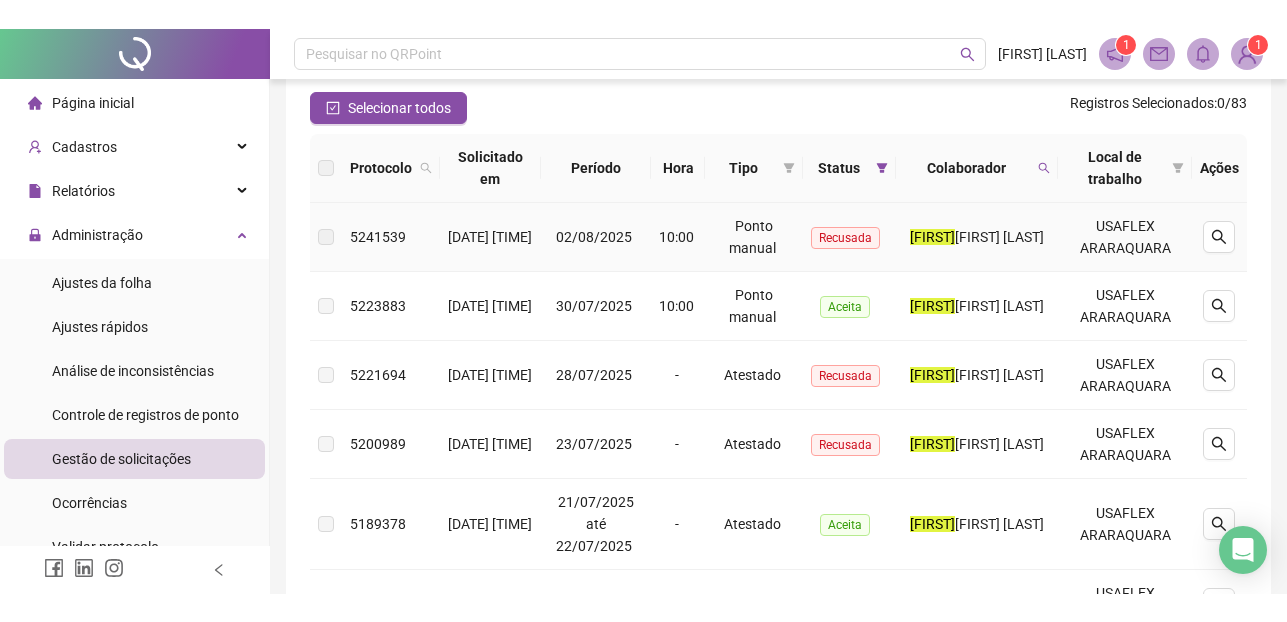 scroll, scrollTop: 160, scrollLeft: 0, axis: vertical 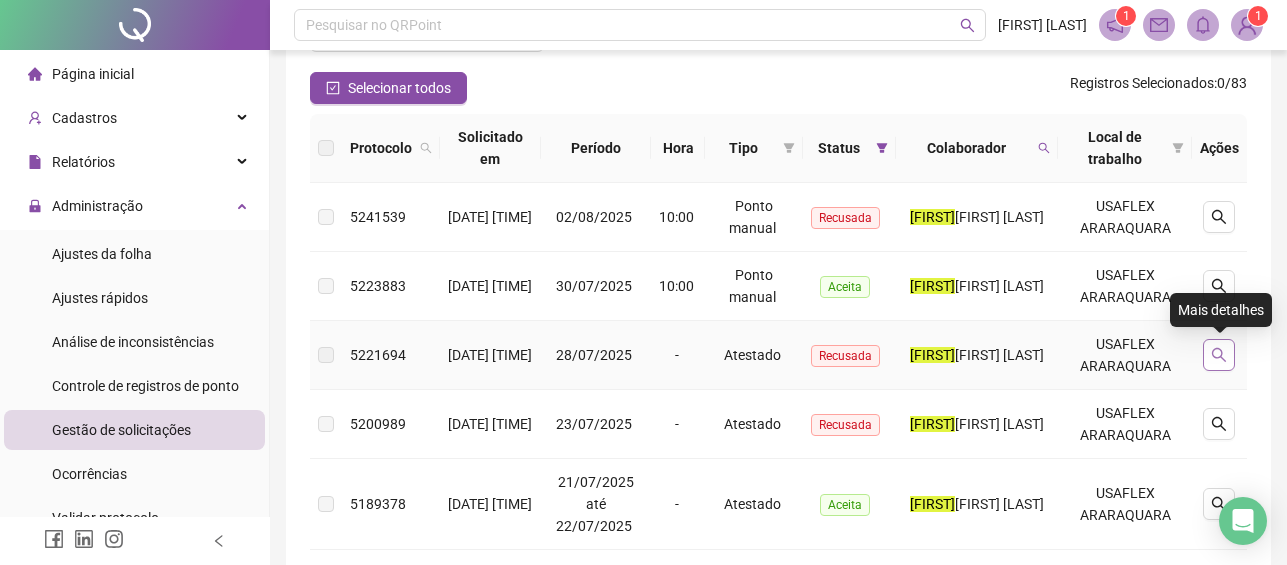 click 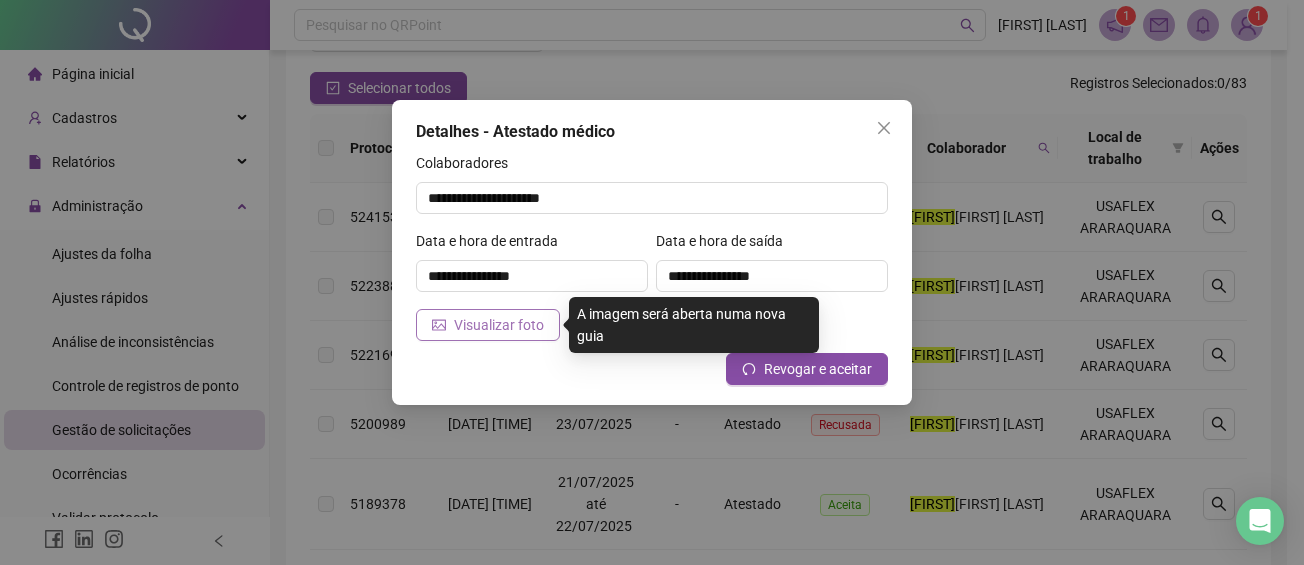 click on "Visualizar foto" at bounding box center (499, 325) 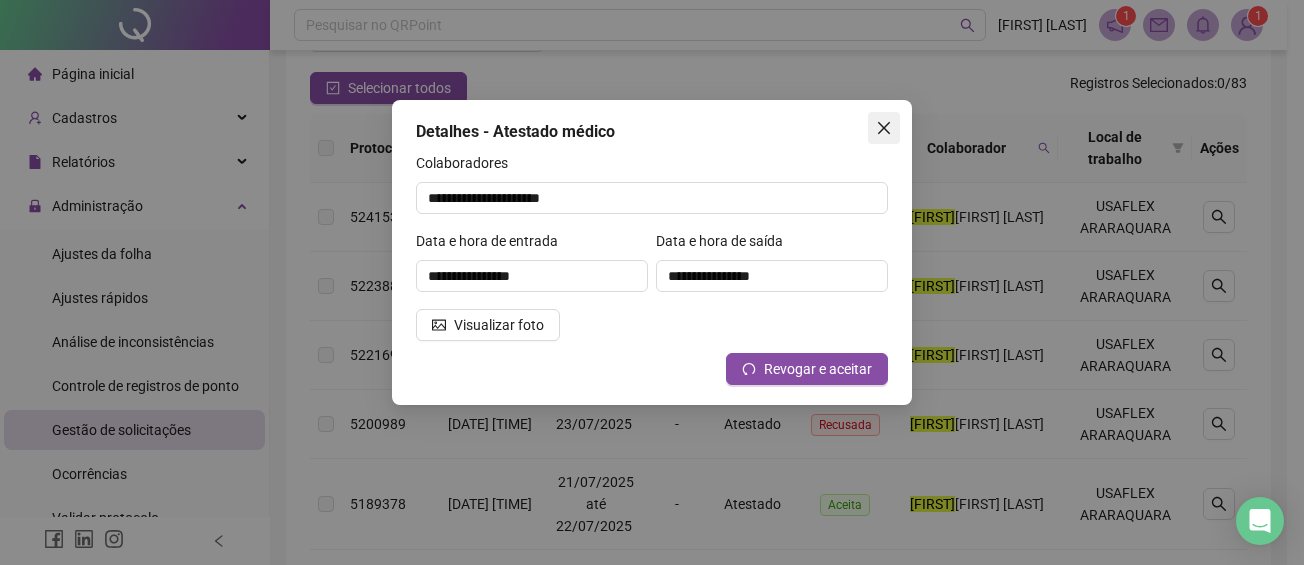 click 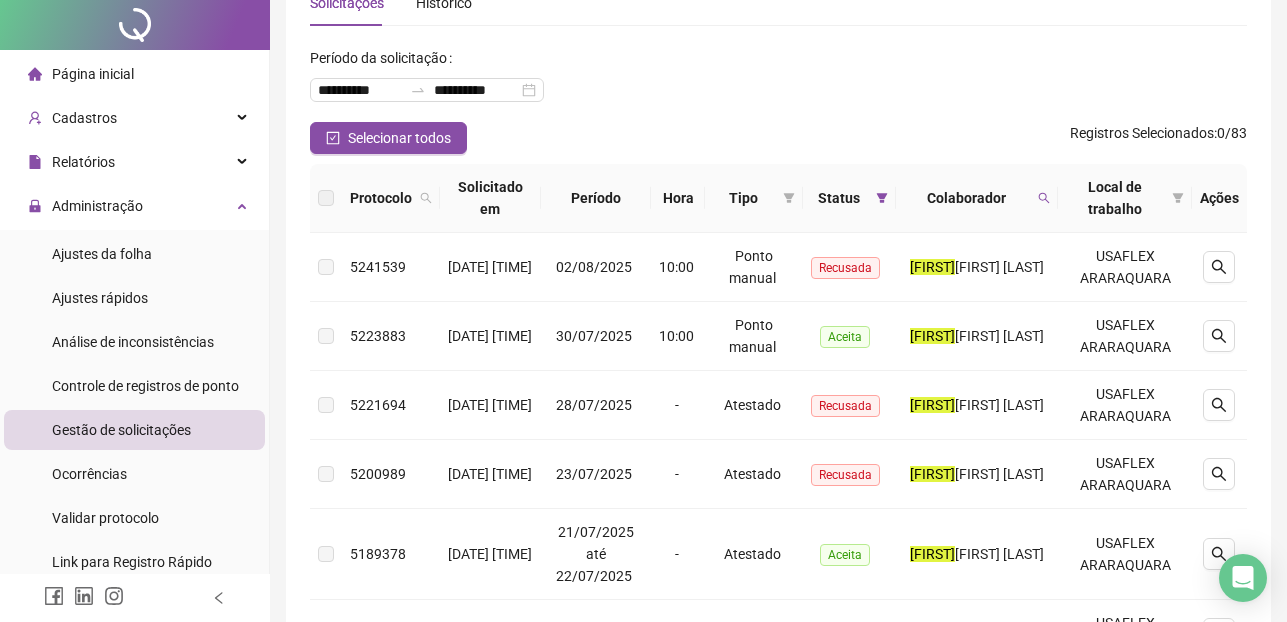 scroll, scrollTop: 0, scrollLeft: 0, axis: both 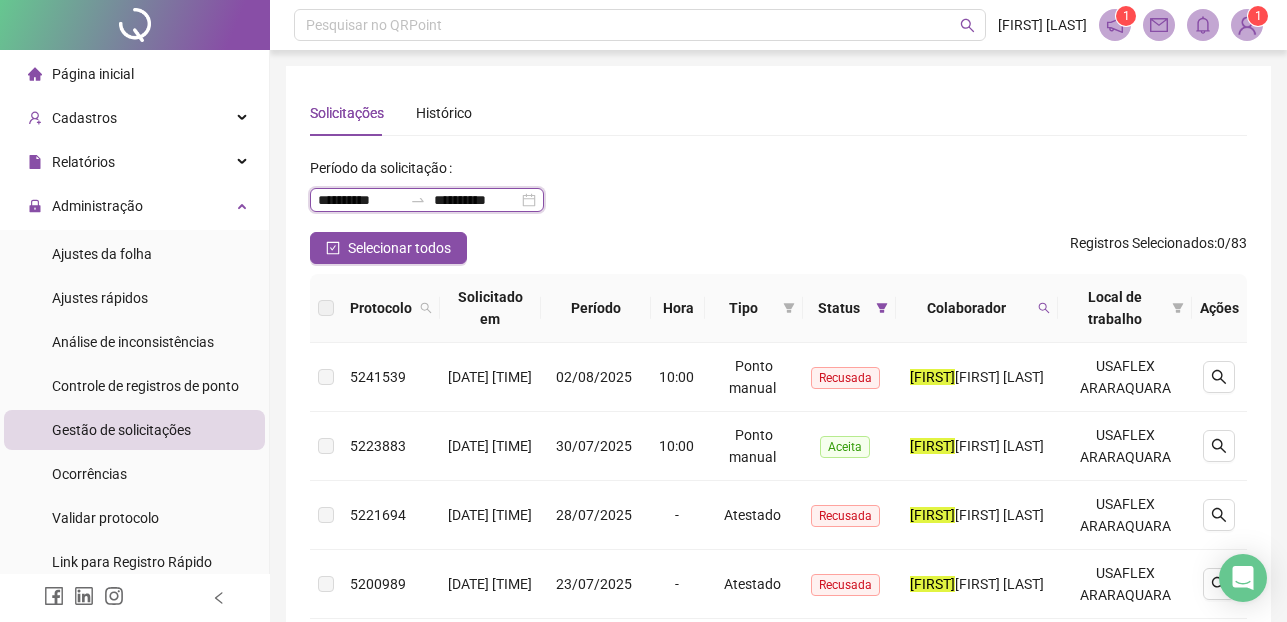 click on "**********" at bounding box center [360, 200] 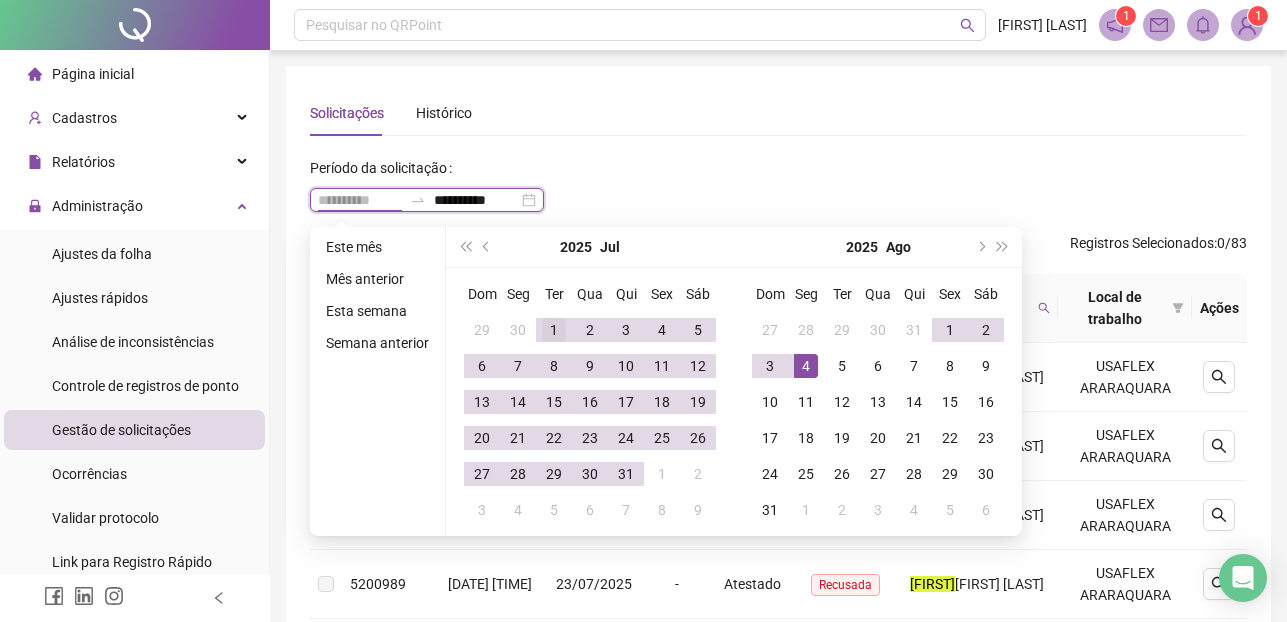 type on "**********" 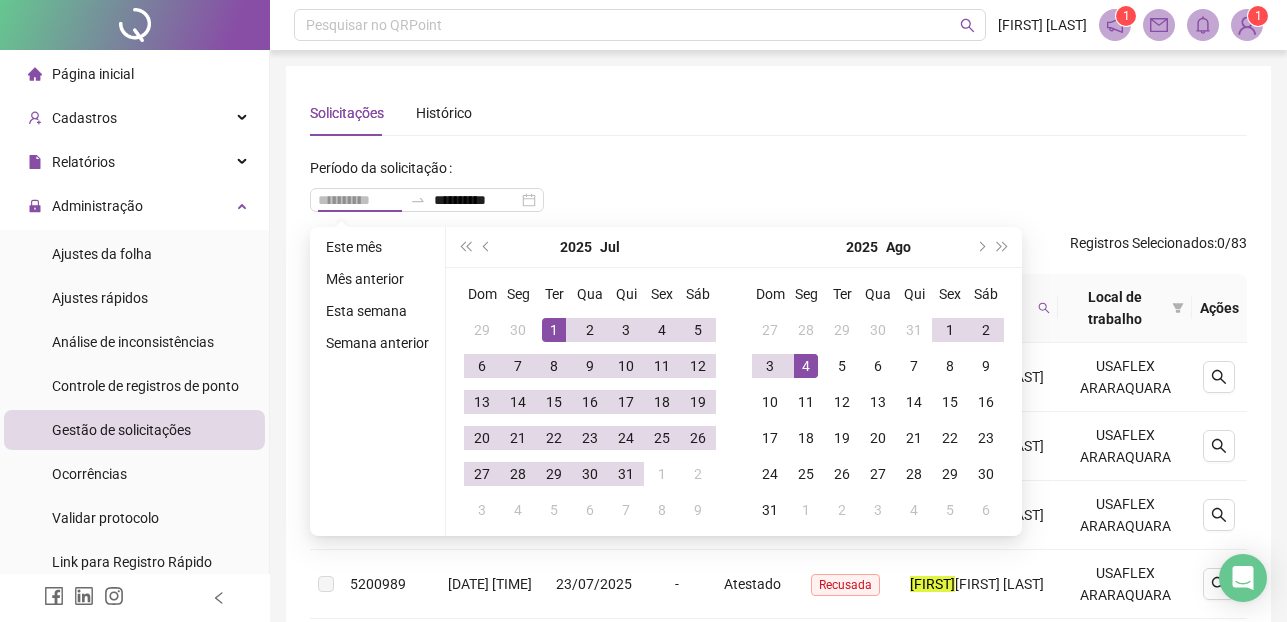 click on "1" at bounding box center (554, 330) 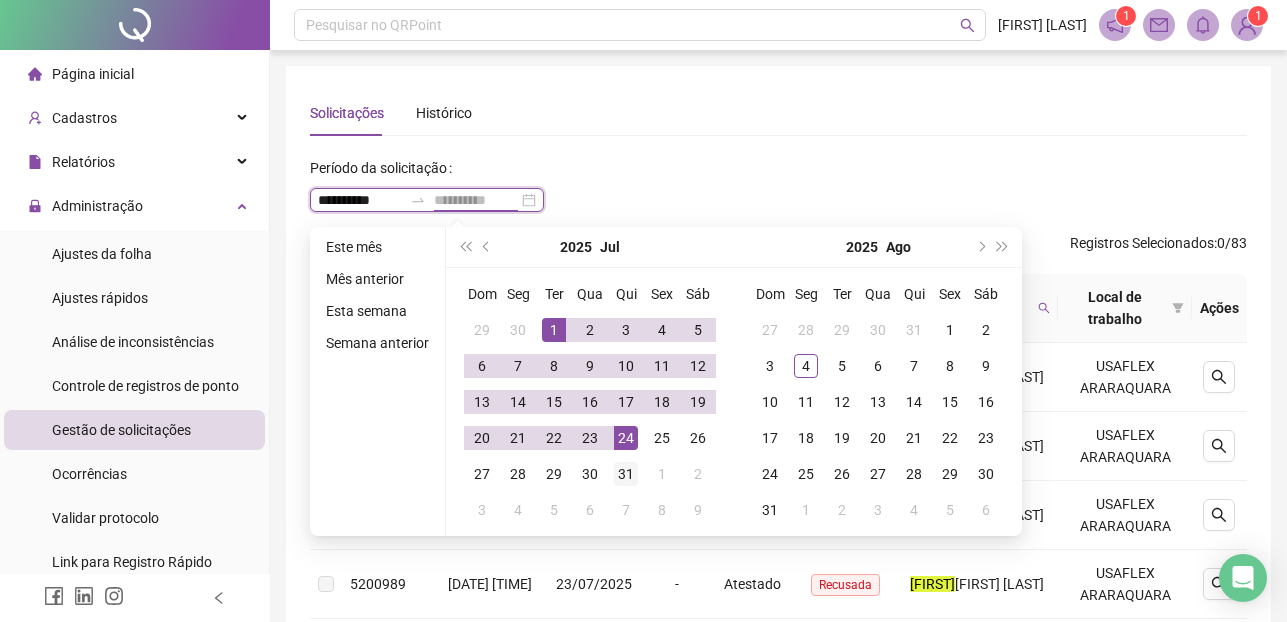 type on "**********" 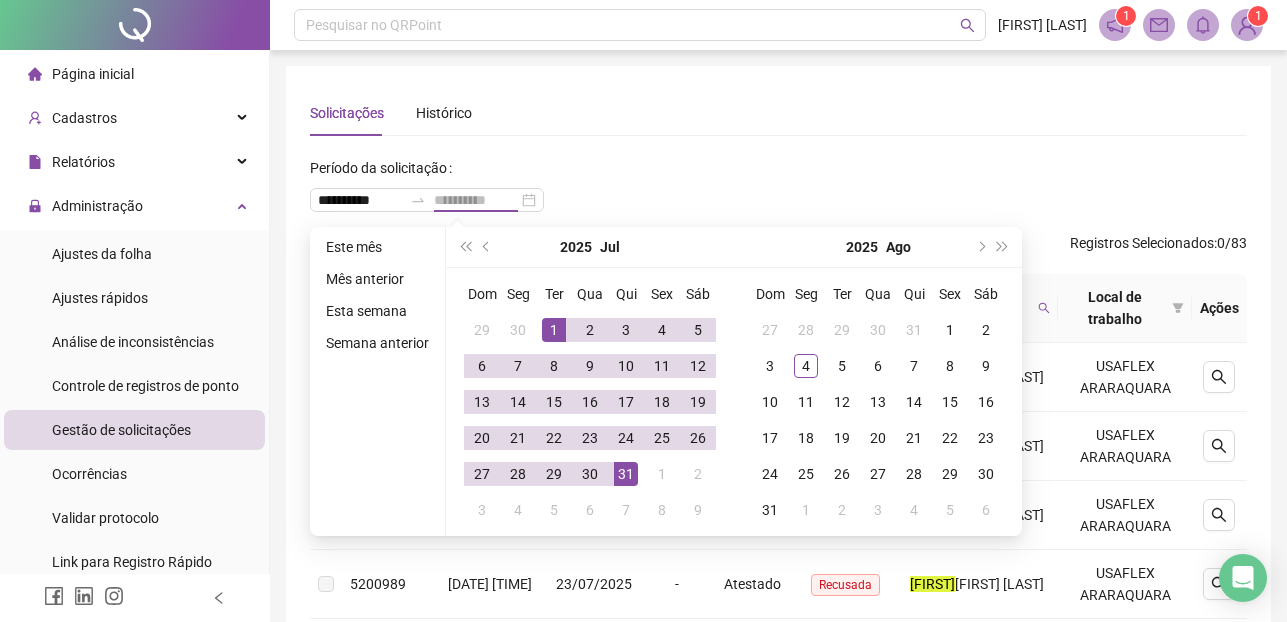 click on "31" at bounding box center (626, 474) 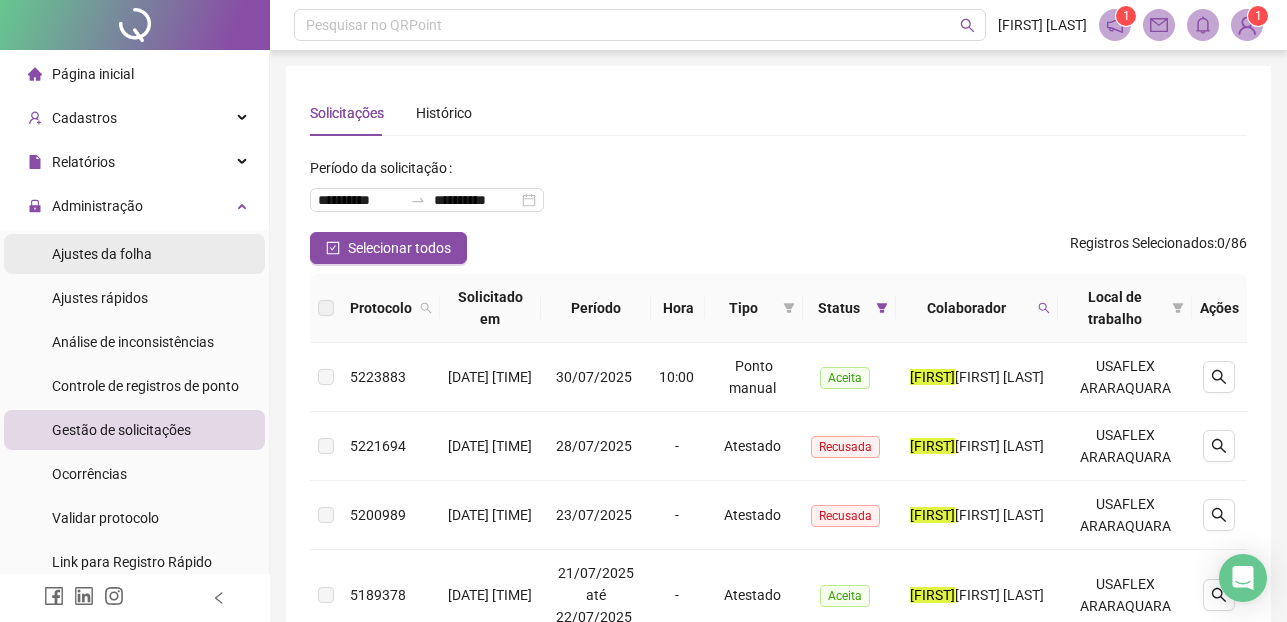click on "Ajustes da folha" at bounding box center (102, 254) 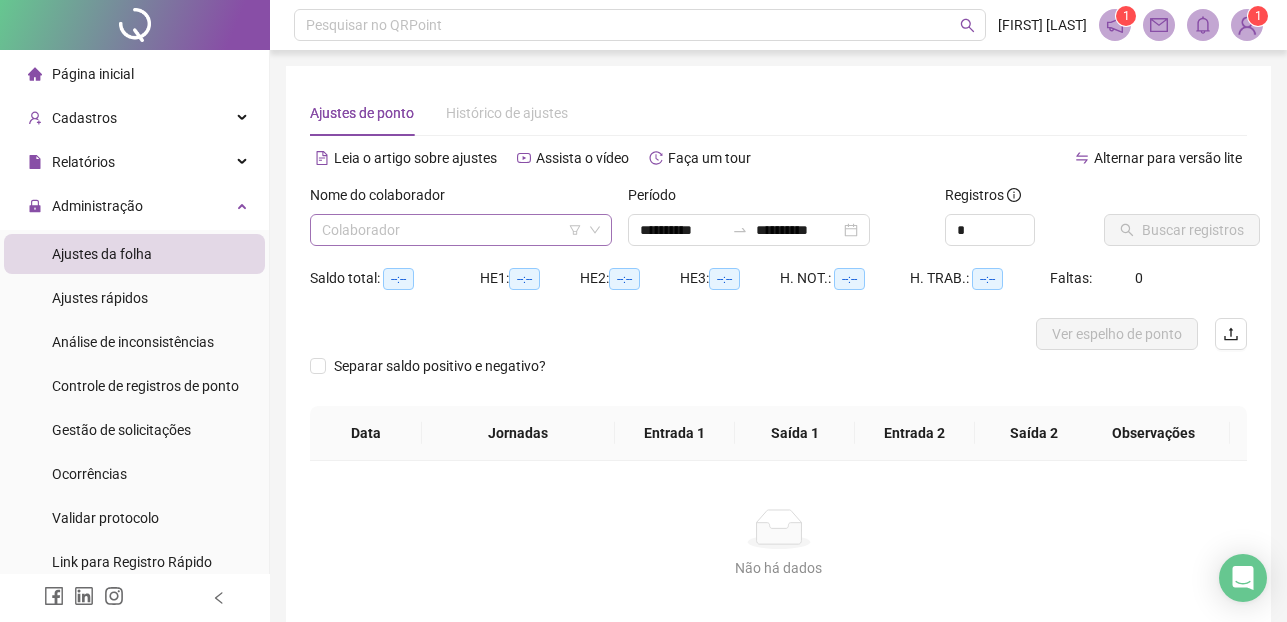 click at bounding box center [452, 230] 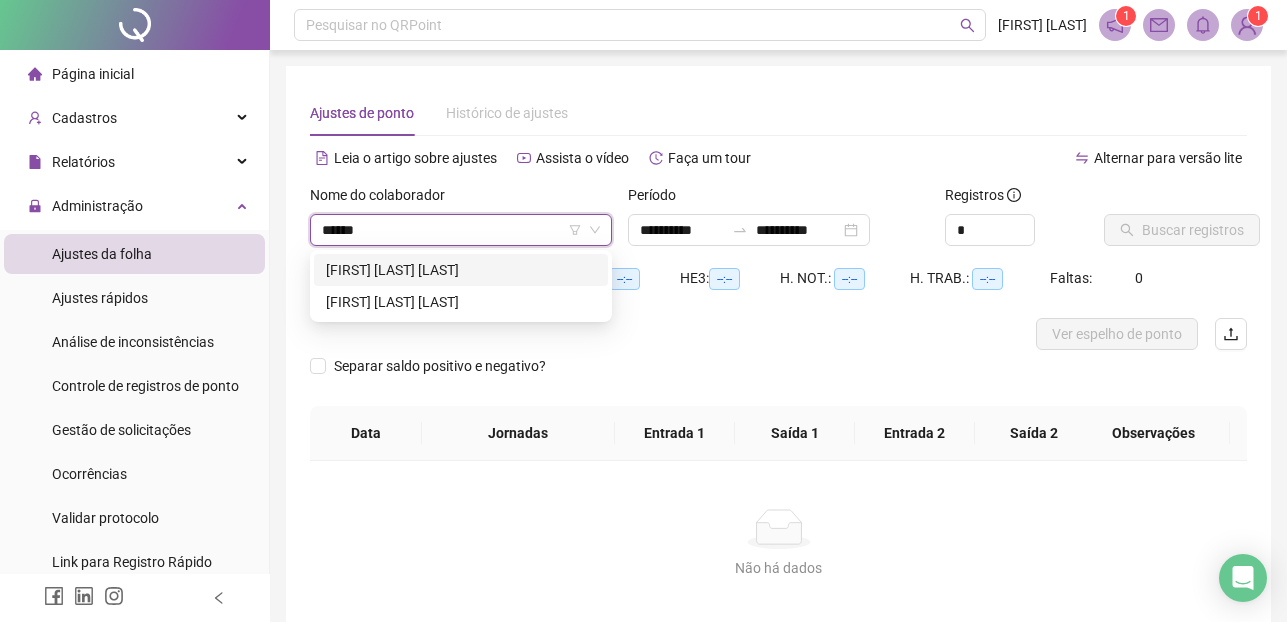 type on "*******" 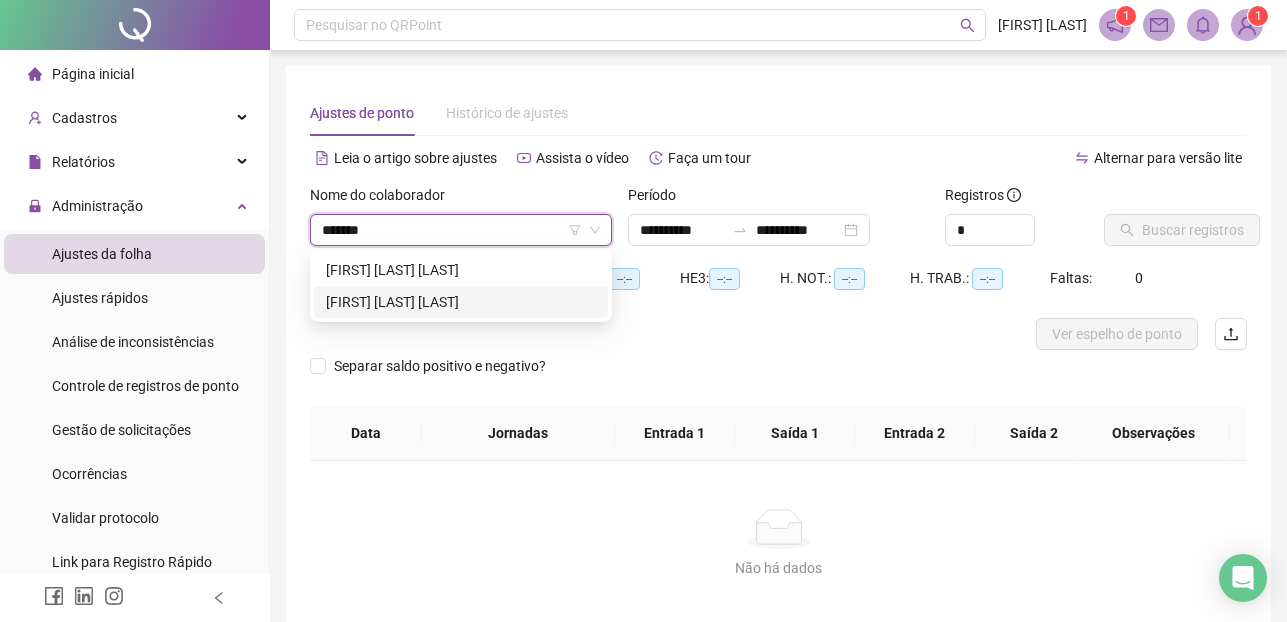 click on "[FIRST] [LAST] [LAST]" at bounding box center [461, 302] 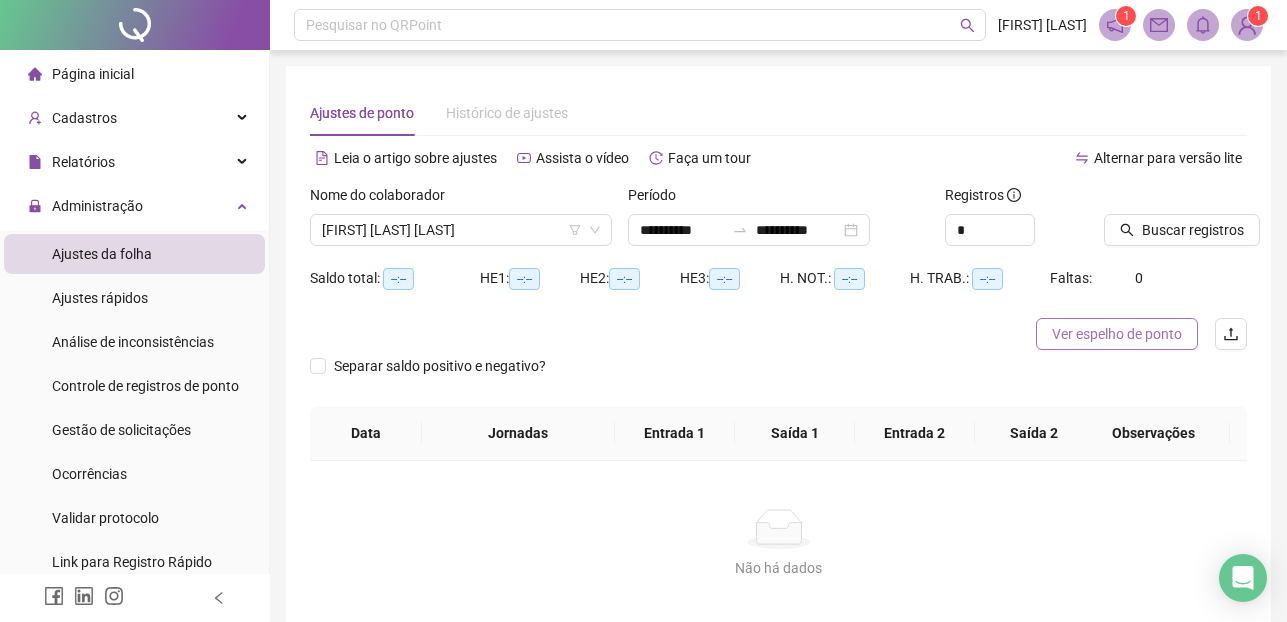 click on "Ver espelho de ponto" at bounding box center [1117, 334] 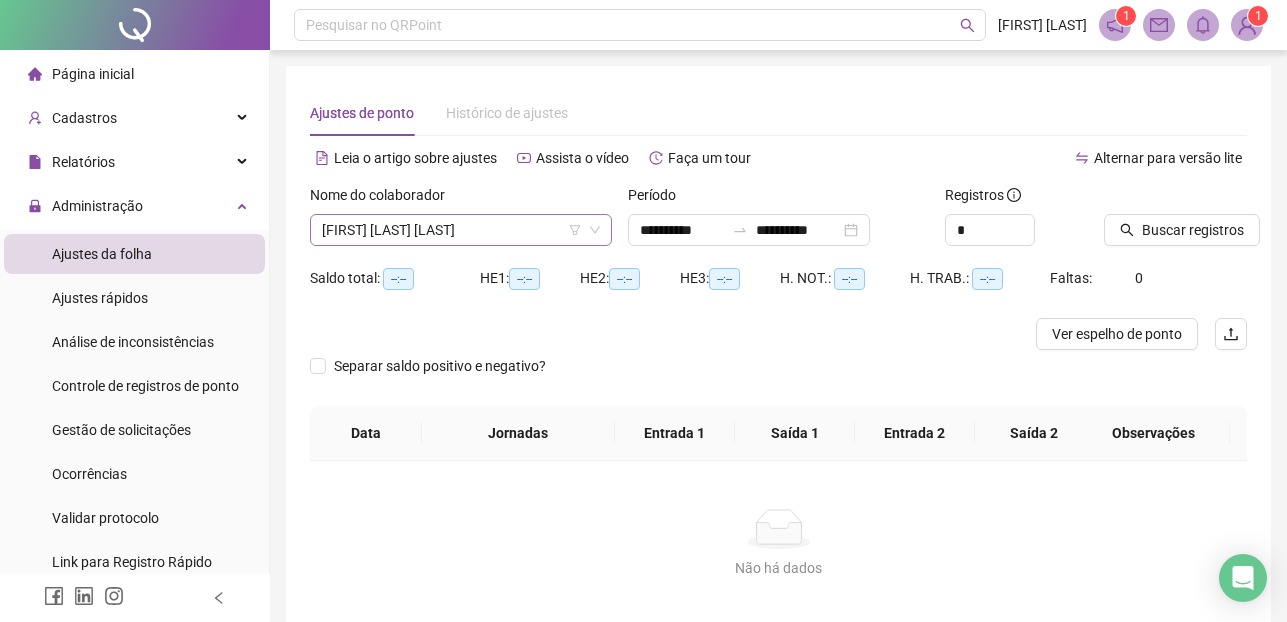 click on "[FIRST] [LAST] [LAST]" at bounding box center (461, 230) 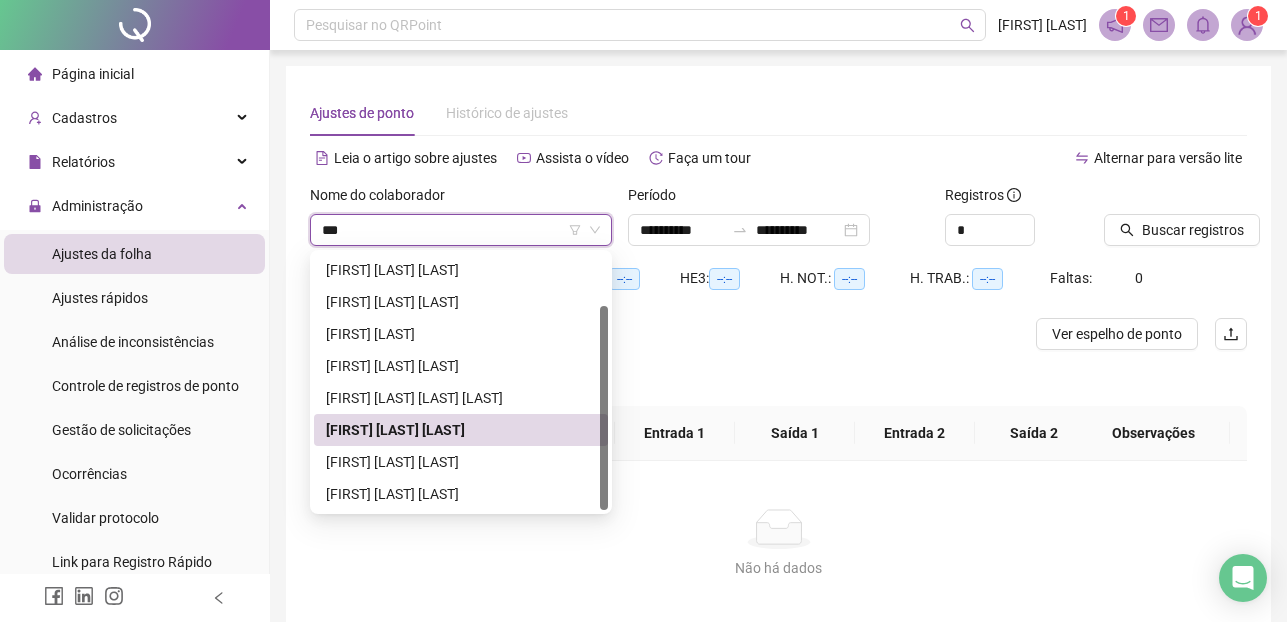 scroll, scrollTop: 0, scrollLeft: 0, axis: both 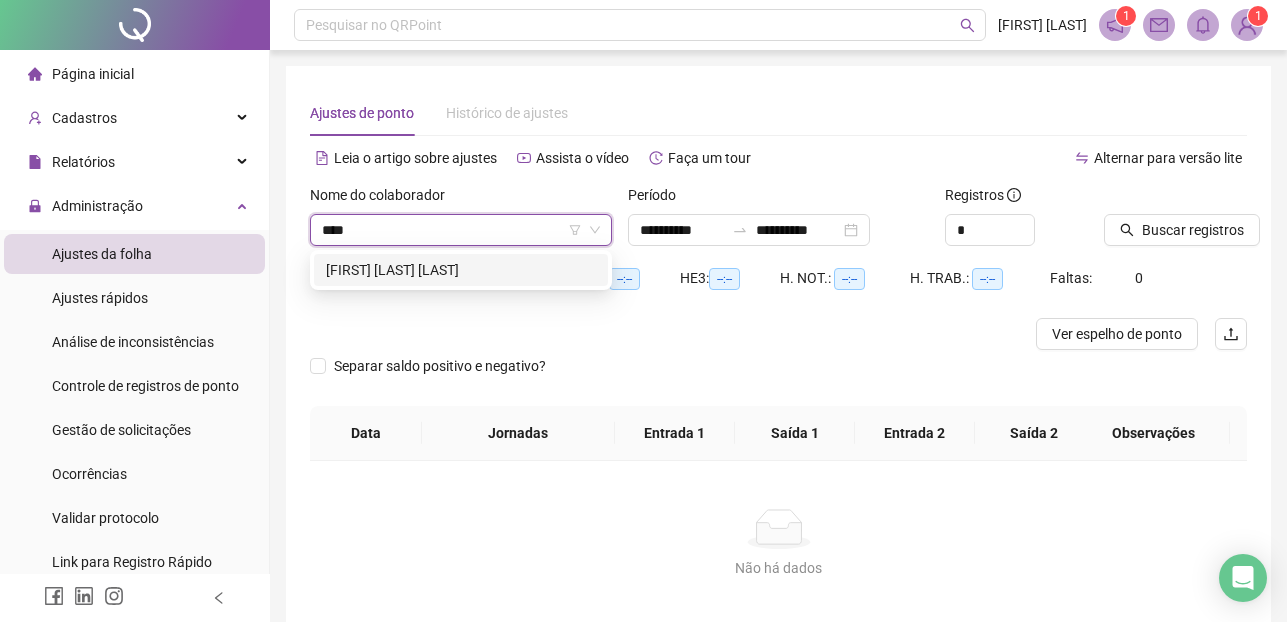 type on "*****" 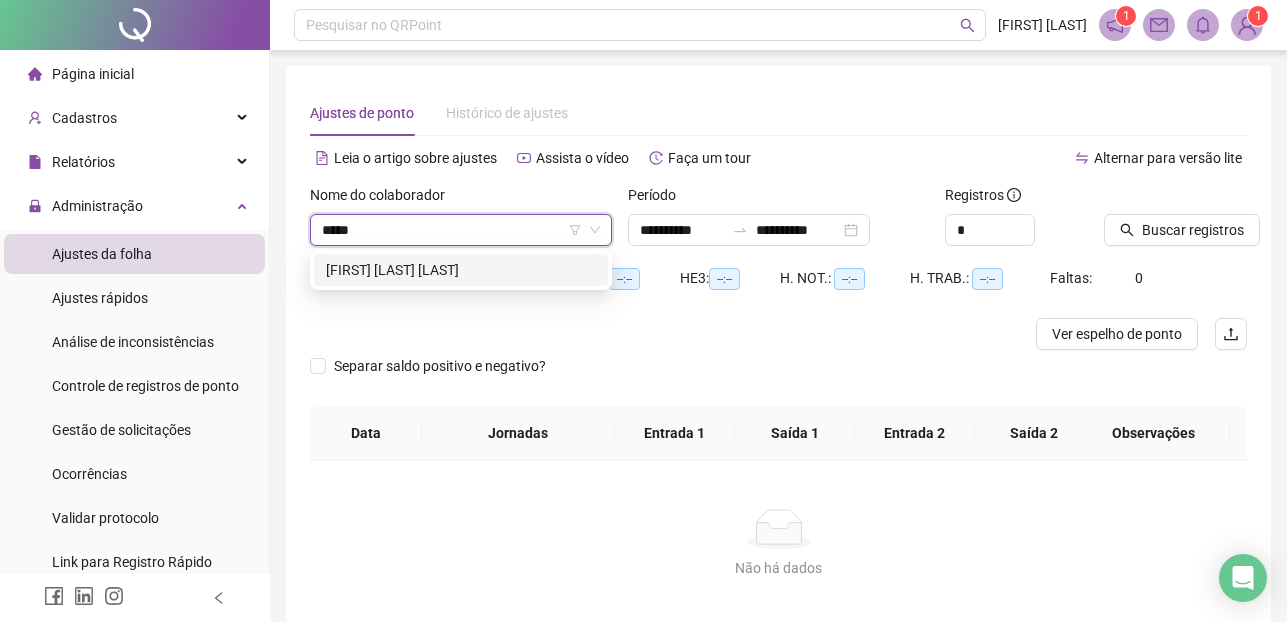 click on "[FIRST] [LAST] [LAST]" at bounding box center (461, 270) 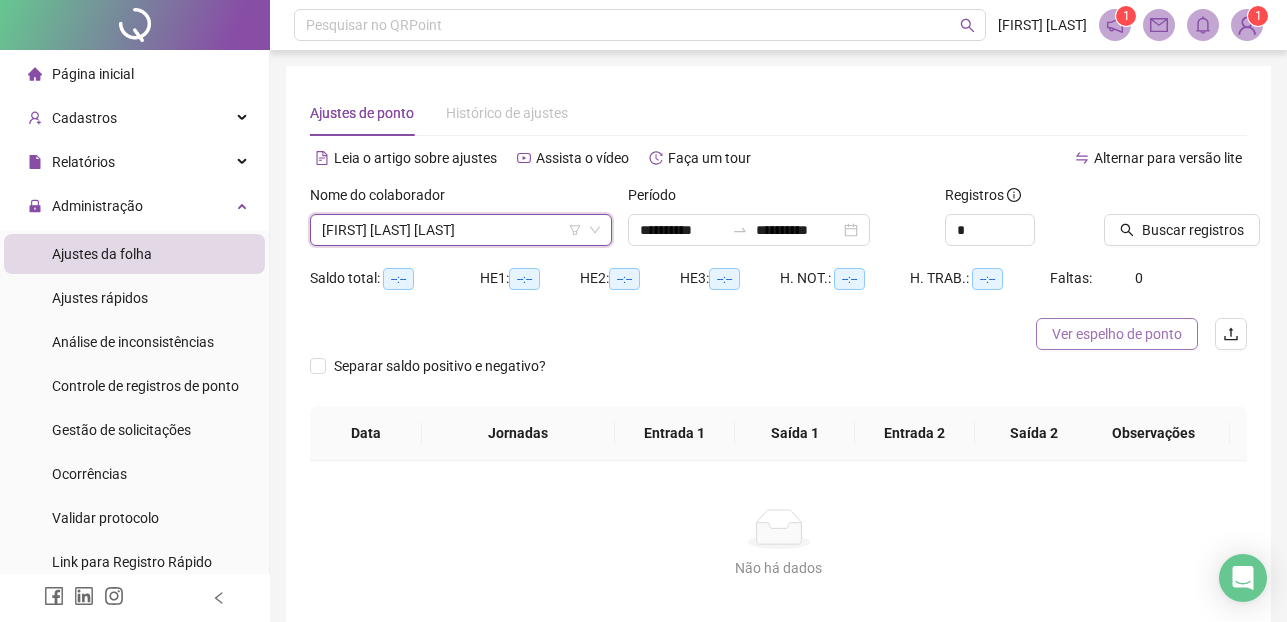 click on "Ver espelho de ponto" at bounding box center [1117, 334] 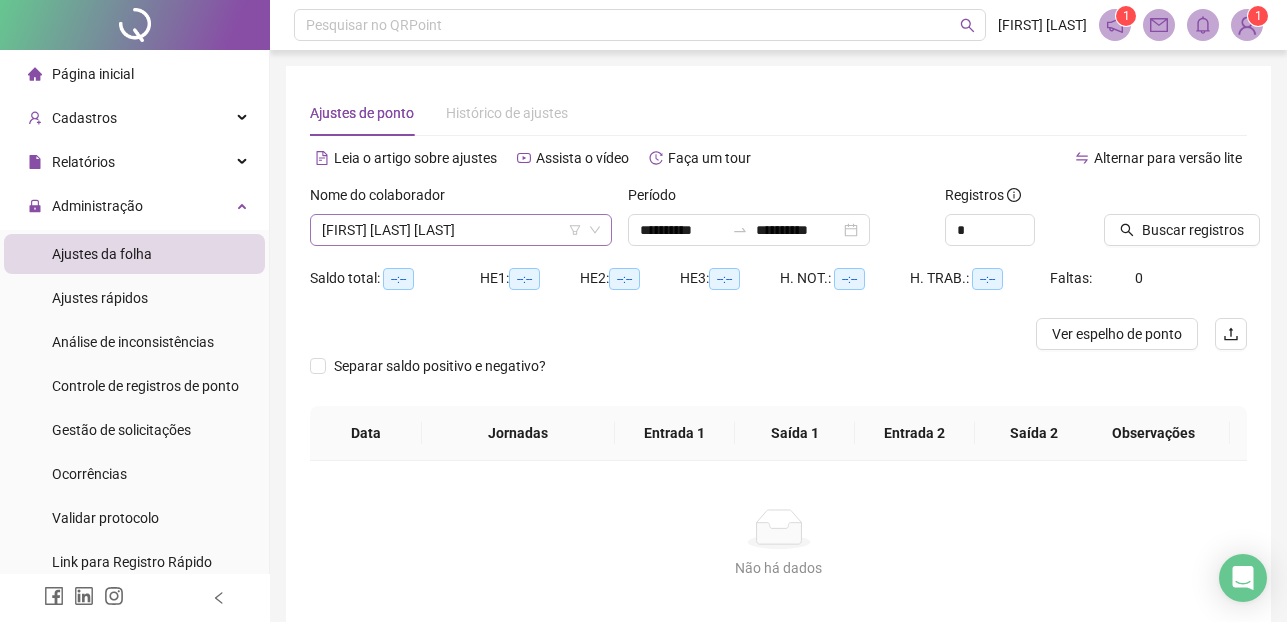 click on "[FIRST] [LAST] [LAST]" at bounding box center (461, 230) 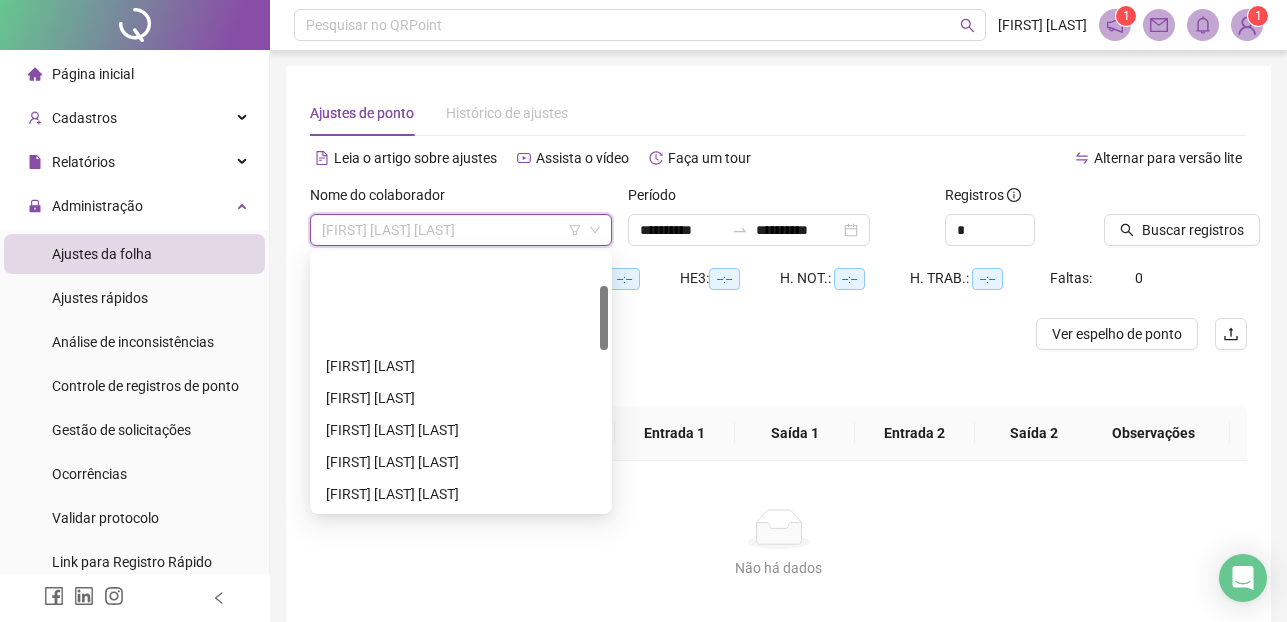 scroll, scrollTop: 128, scrollLeft: 0, axis: vertical 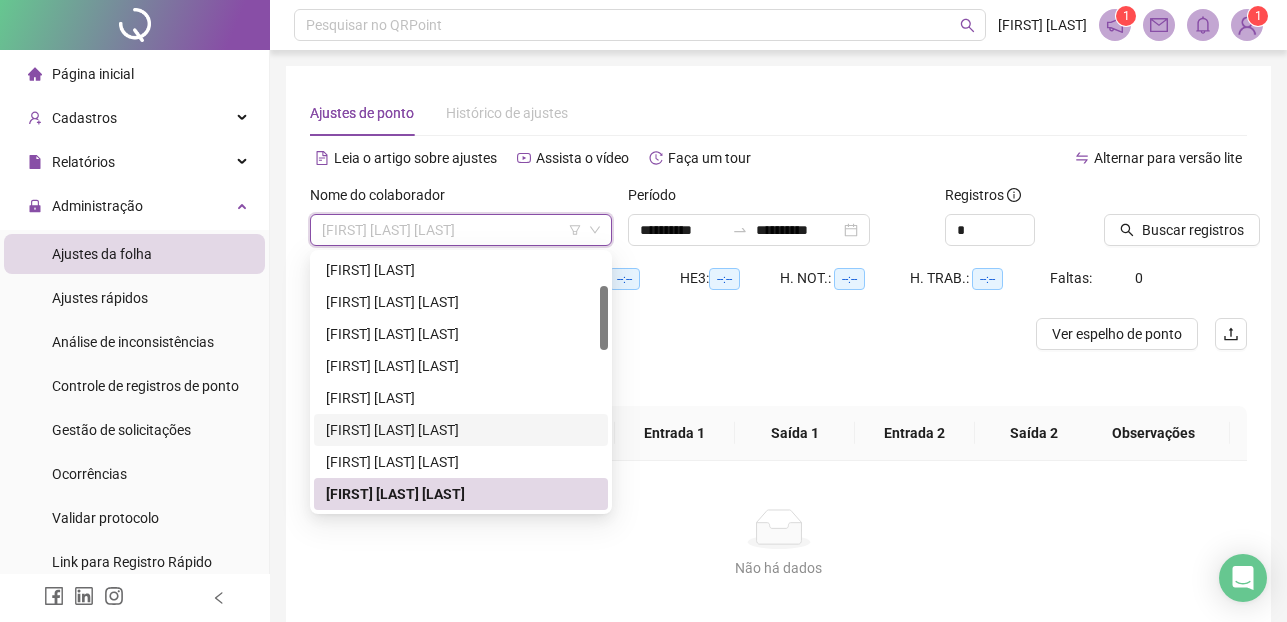 click on "[FIRST] [LAST] [LAST]" at bounding box center [461, 430] 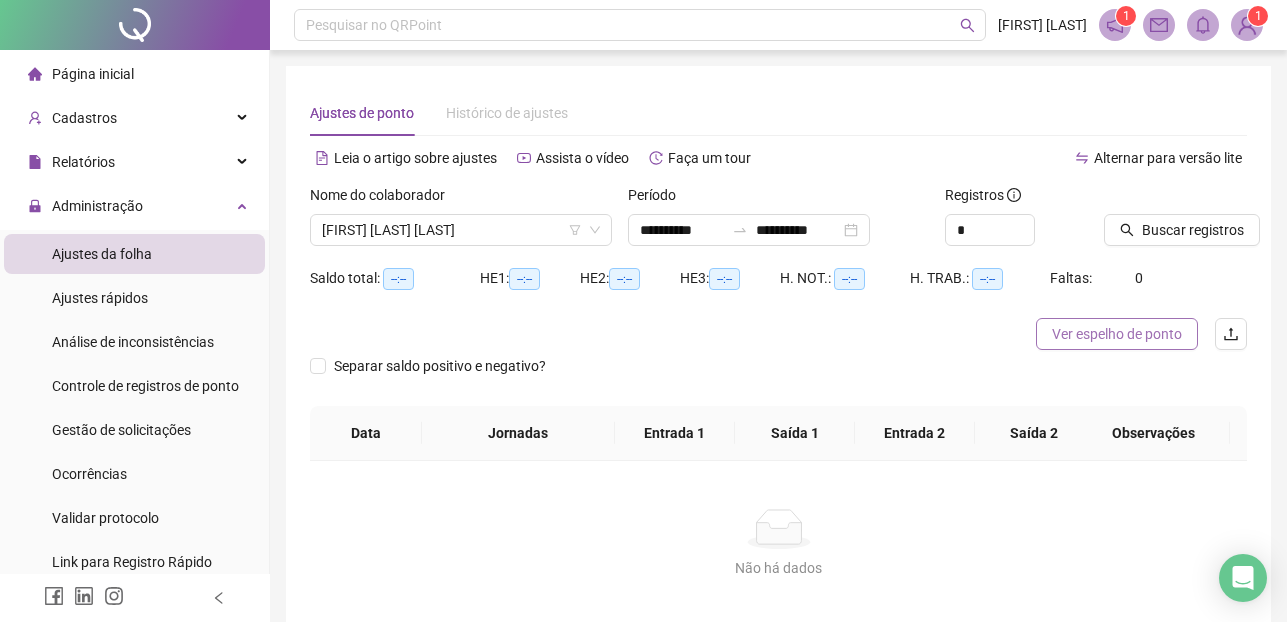 click on "Ver espelho de ponto" at bounding box center [1117, 334] 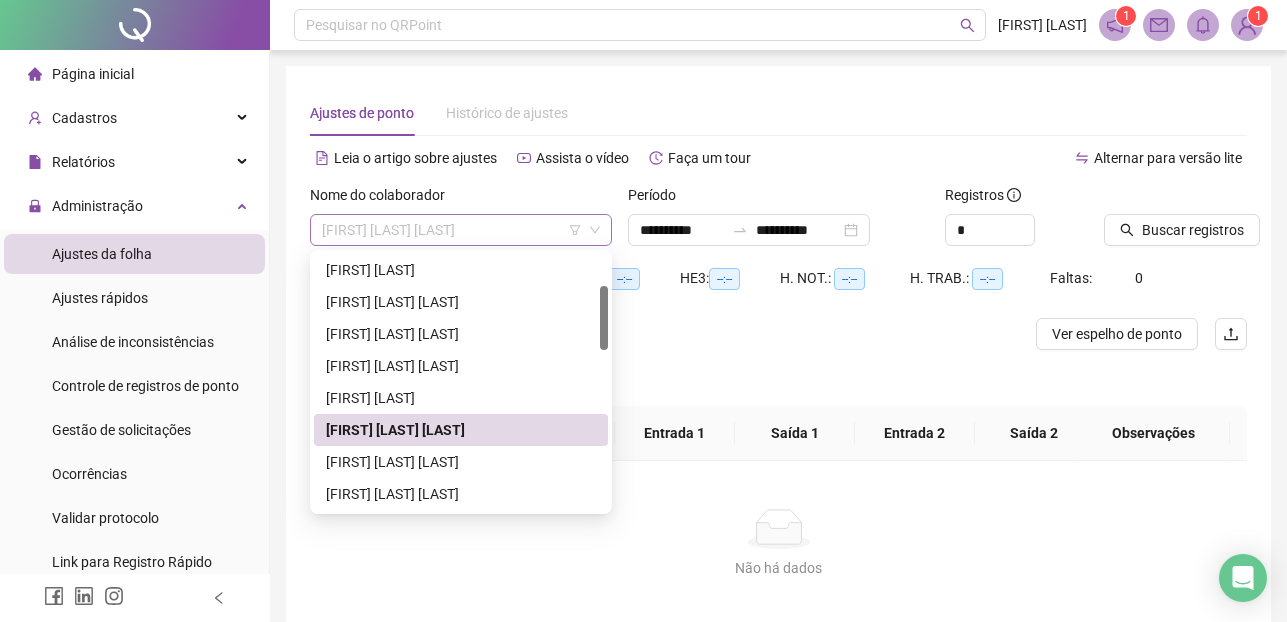 click on "[FIRST] [LAST] [LAST]" at bounding box center [461, 230] 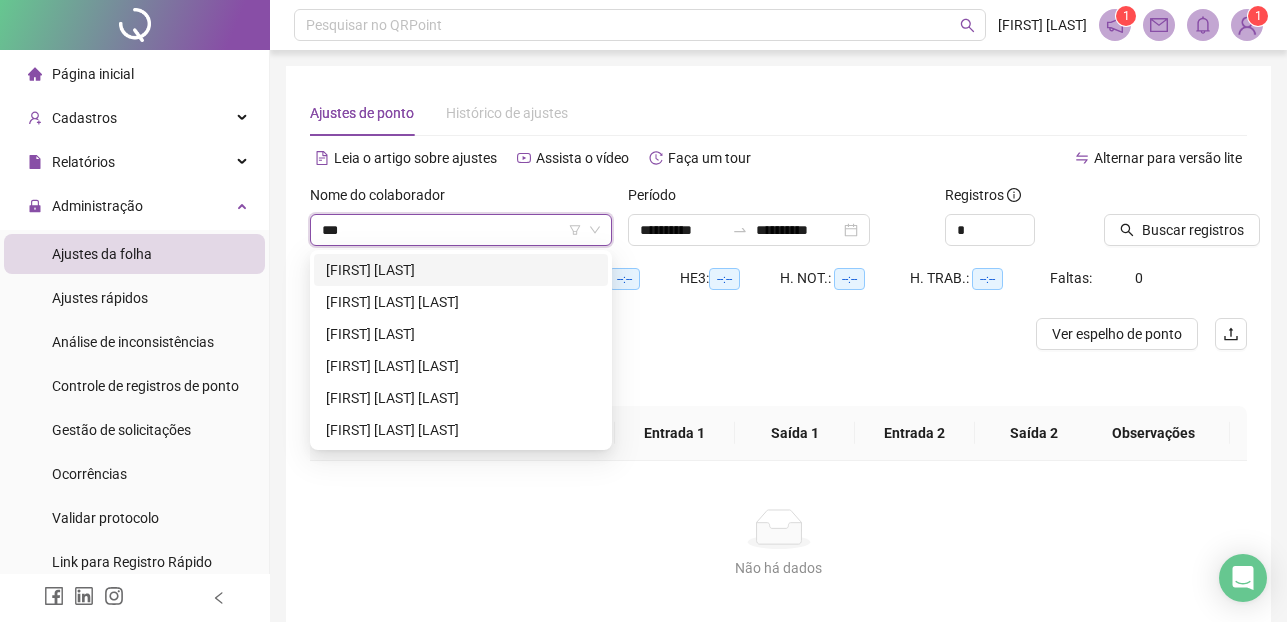 scroll, scrollTop: 0, scrollLeft: 0, axis: both 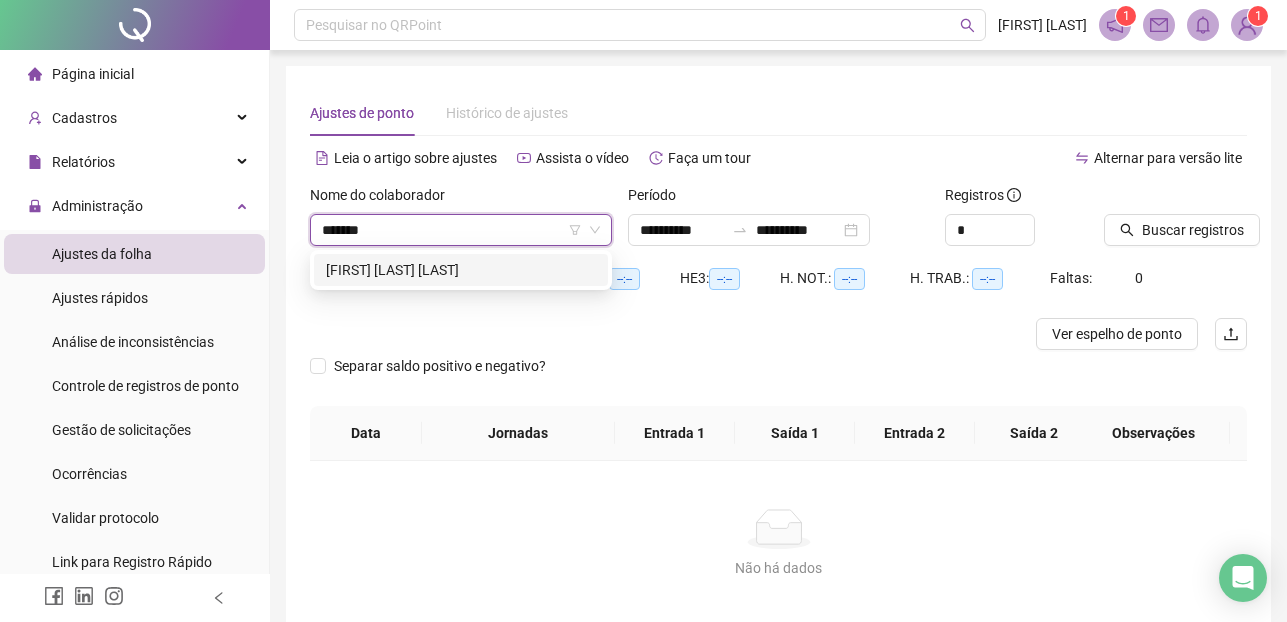 type on "********" 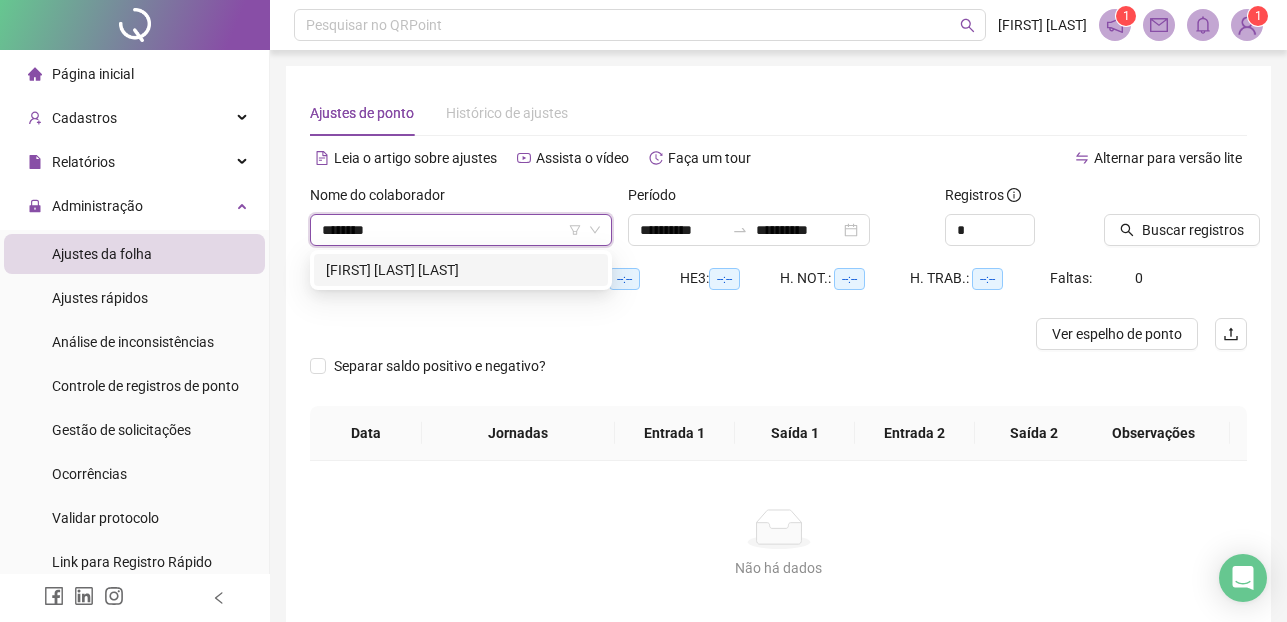 click on "[FIRST] [LAST] [LAST]" at bounding box center (461, 270) 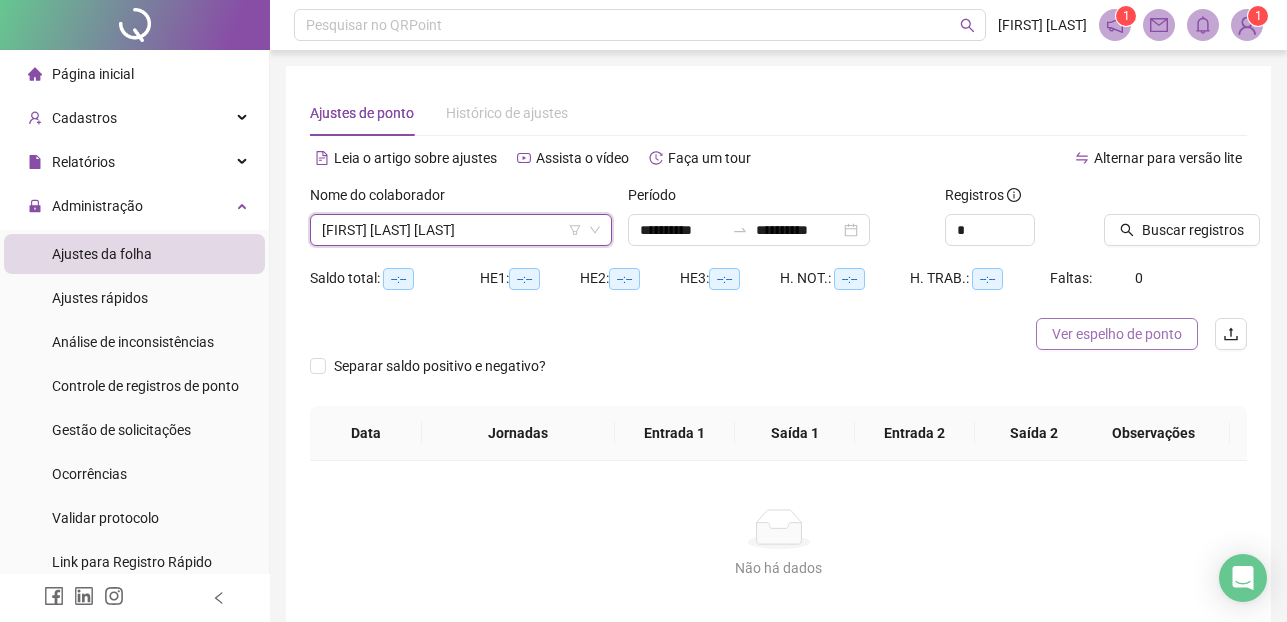 click on "Ver espelho de ponto" at bounding box center (1117, 334) 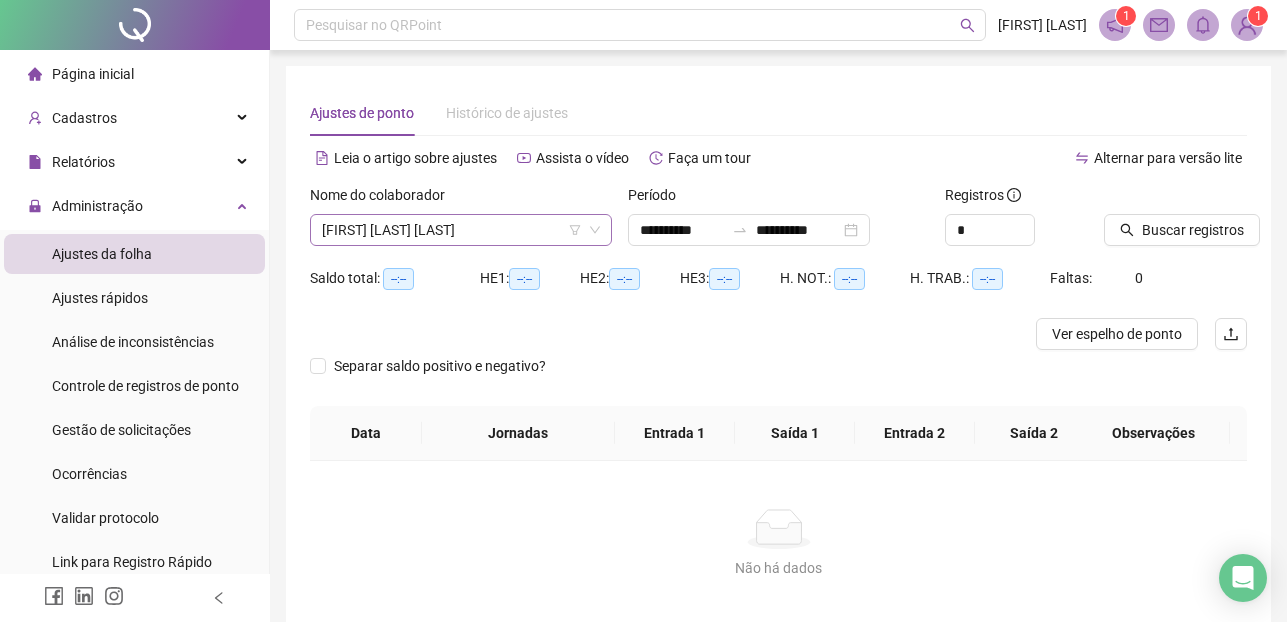 click on "[FIRST] [LAST] [LAST]" at bounding box center (461, 230) 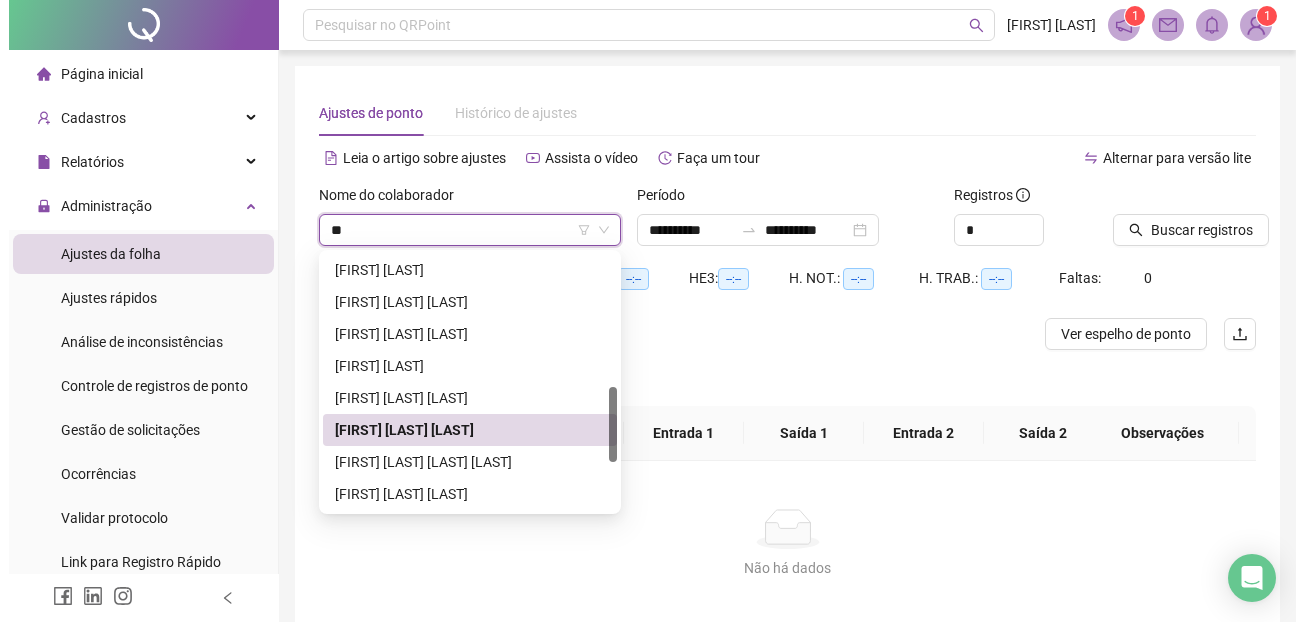 scroll, scrollTop: 0, scrollLeft: 0, axis: both 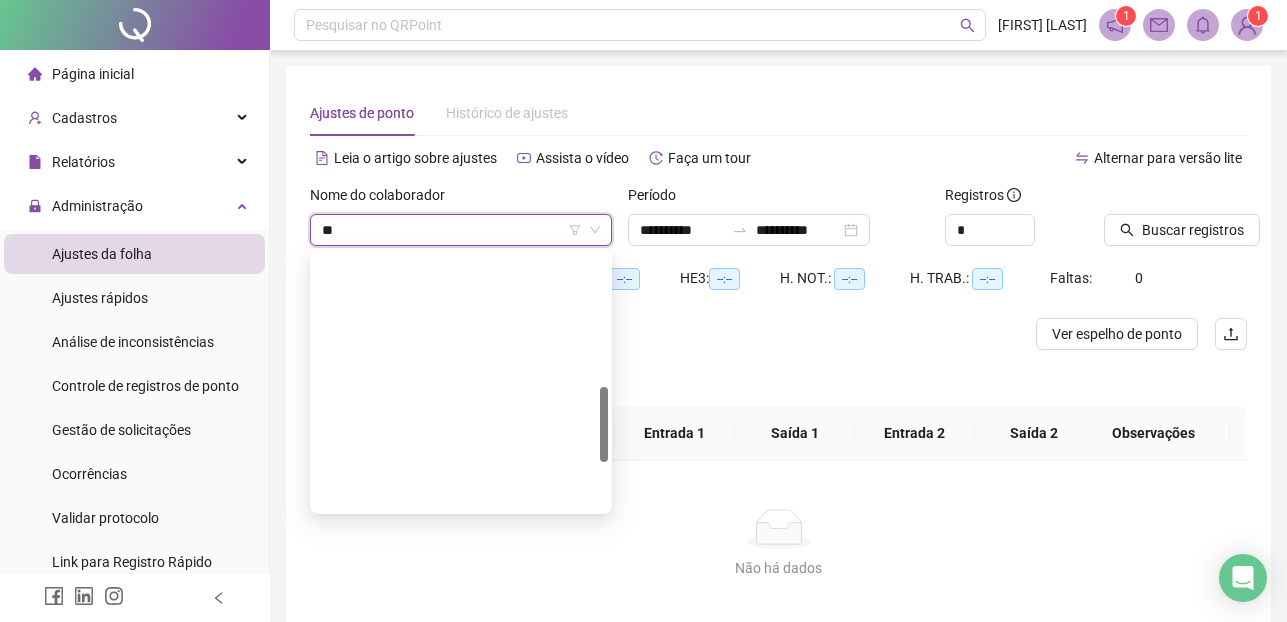 type on "***" 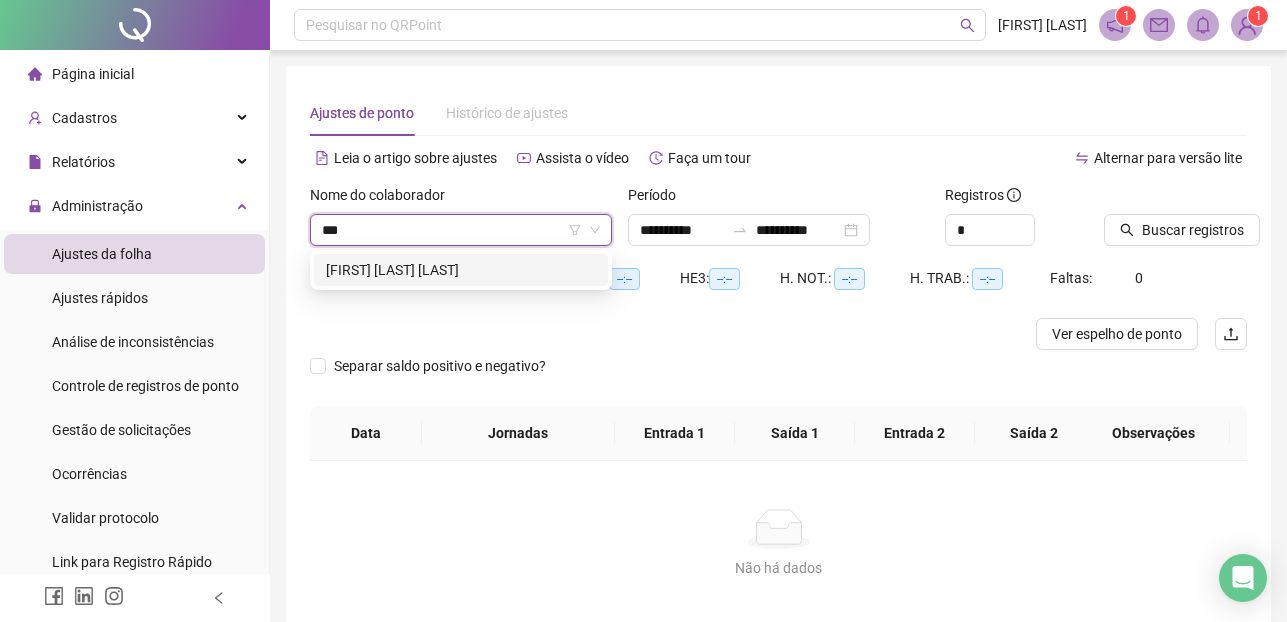 click on "[FIRST] [LAST] [LAST]" at bounding box center [461, 270] 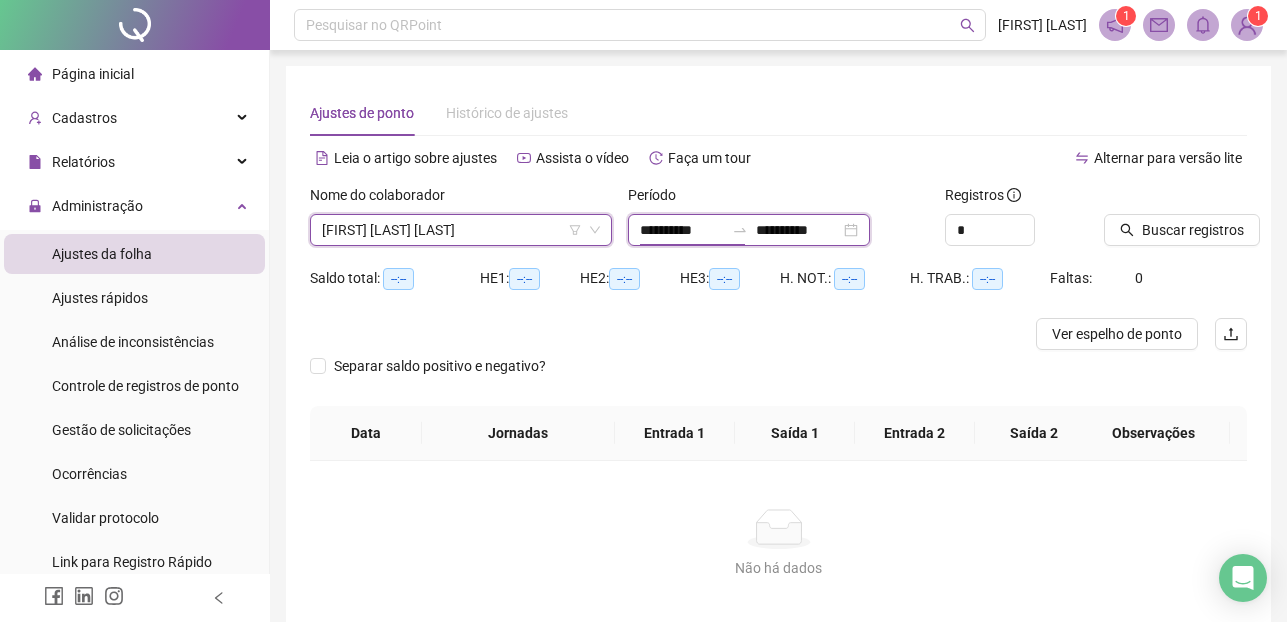 click on "**********" at bounding box center (682, 230) 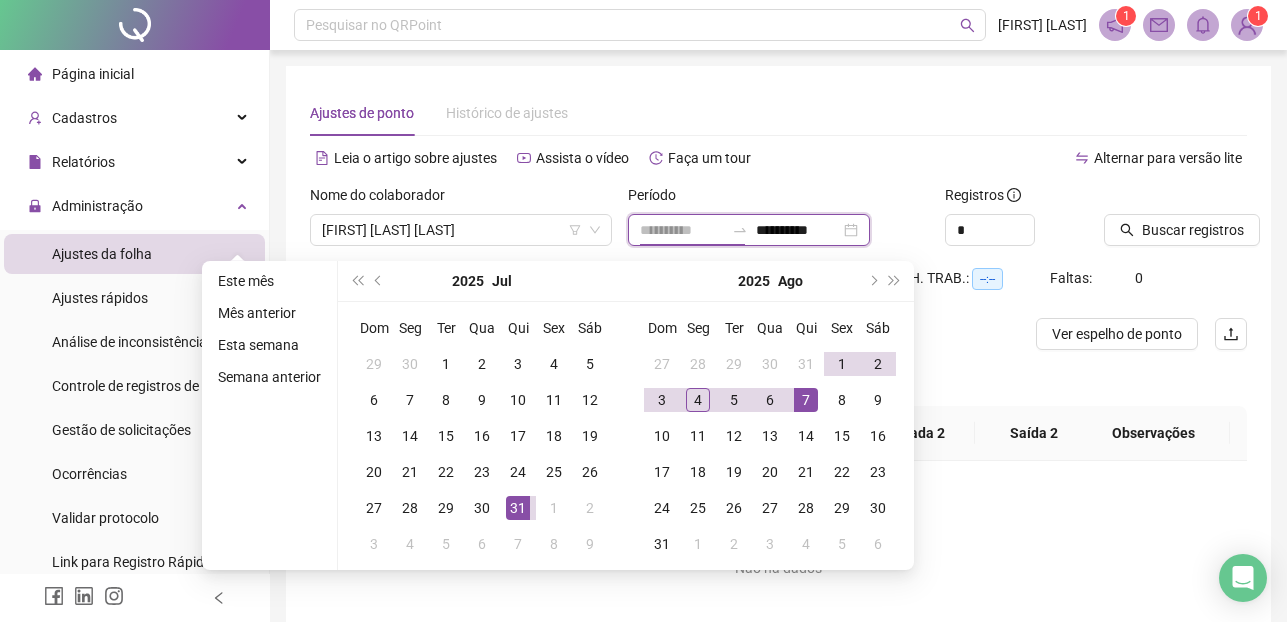 type on "**********" 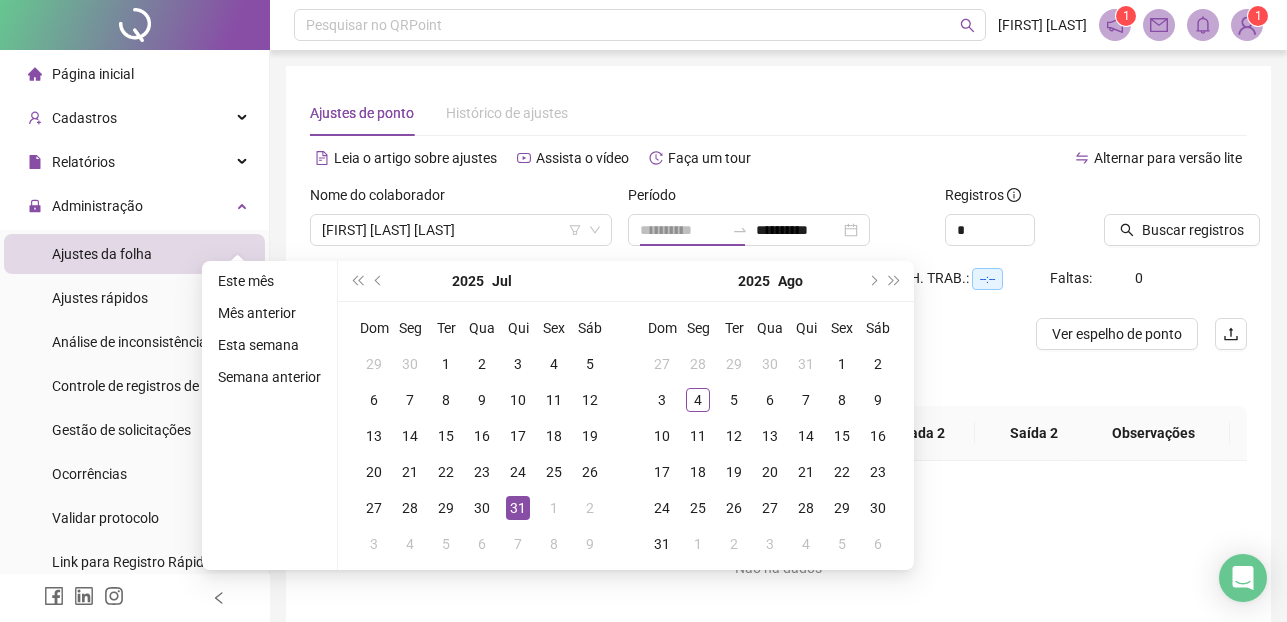 click on "31" at bounding box center [518, 508] 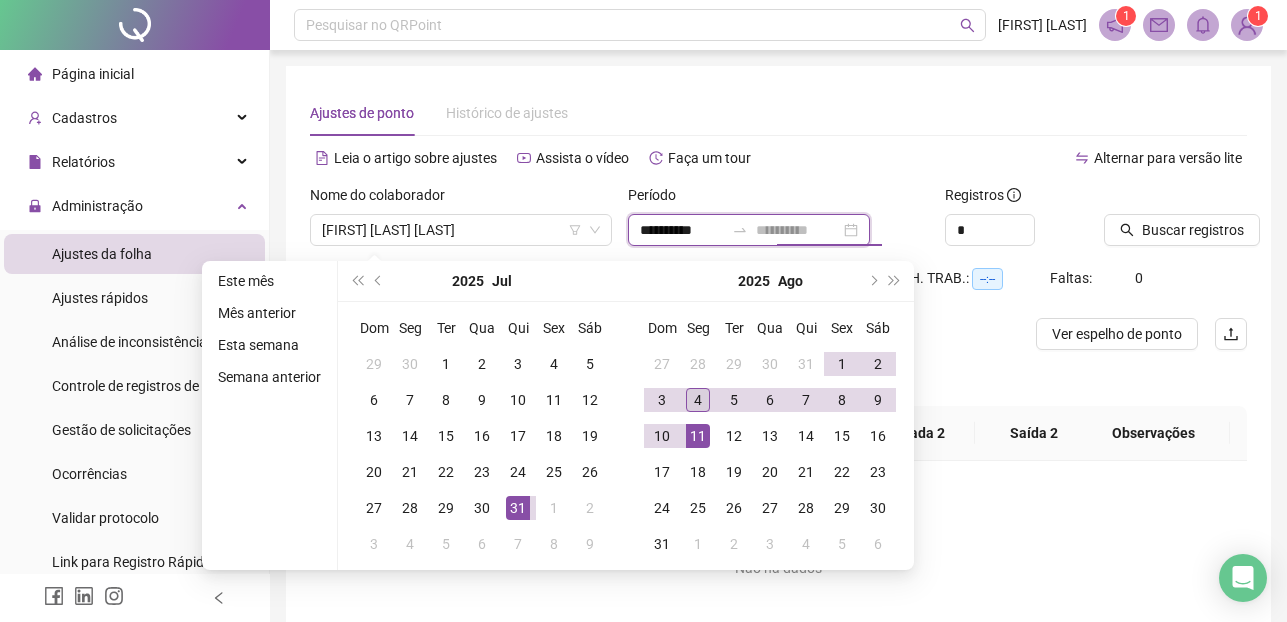 type on "**********" 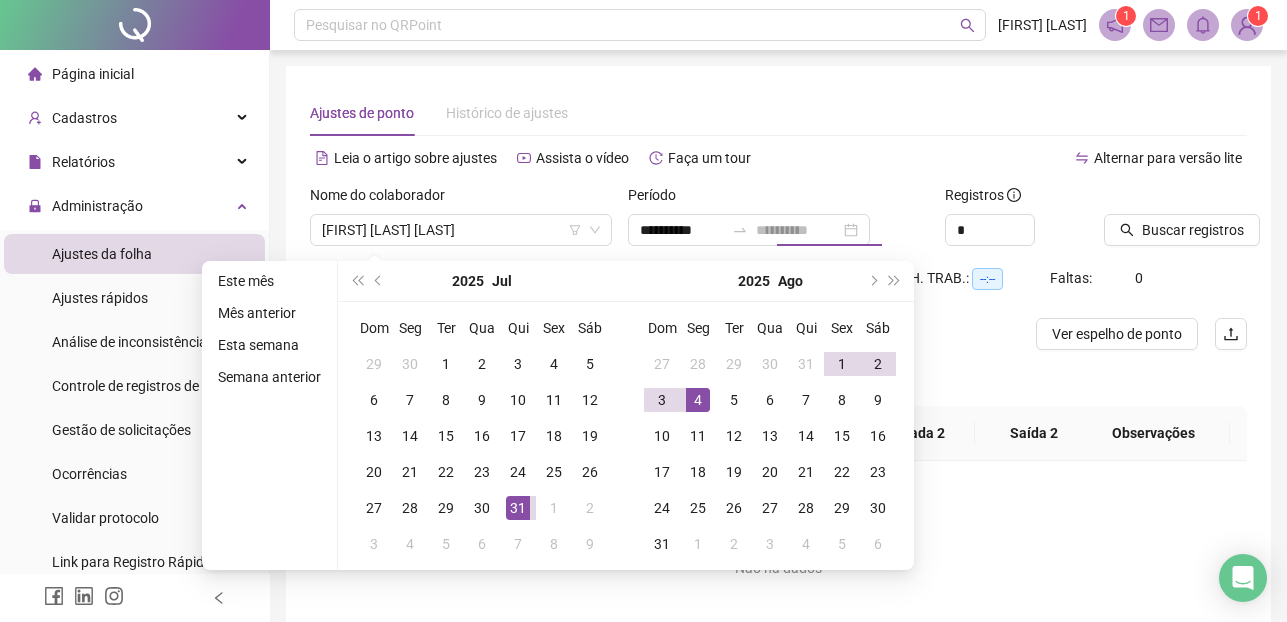 click on "4" at bounding box center (698, 400) 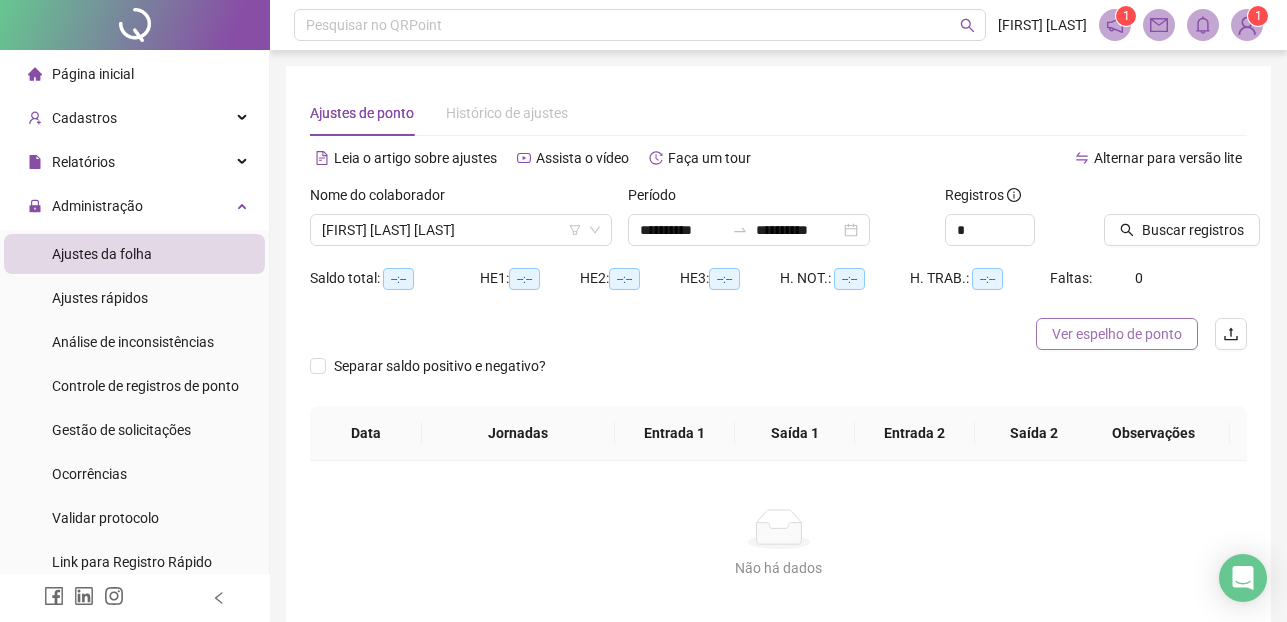 click on "Ver espelho de ponto" at bounding box center [1117, 334] 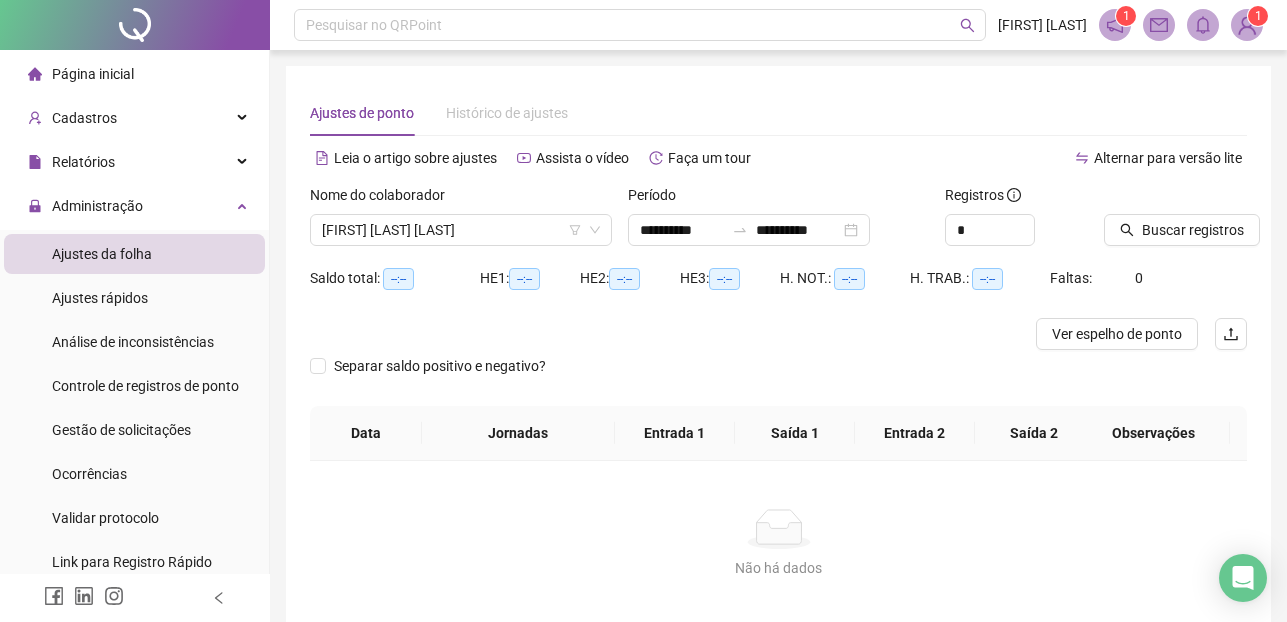 click at bounding box center [1247, 25] 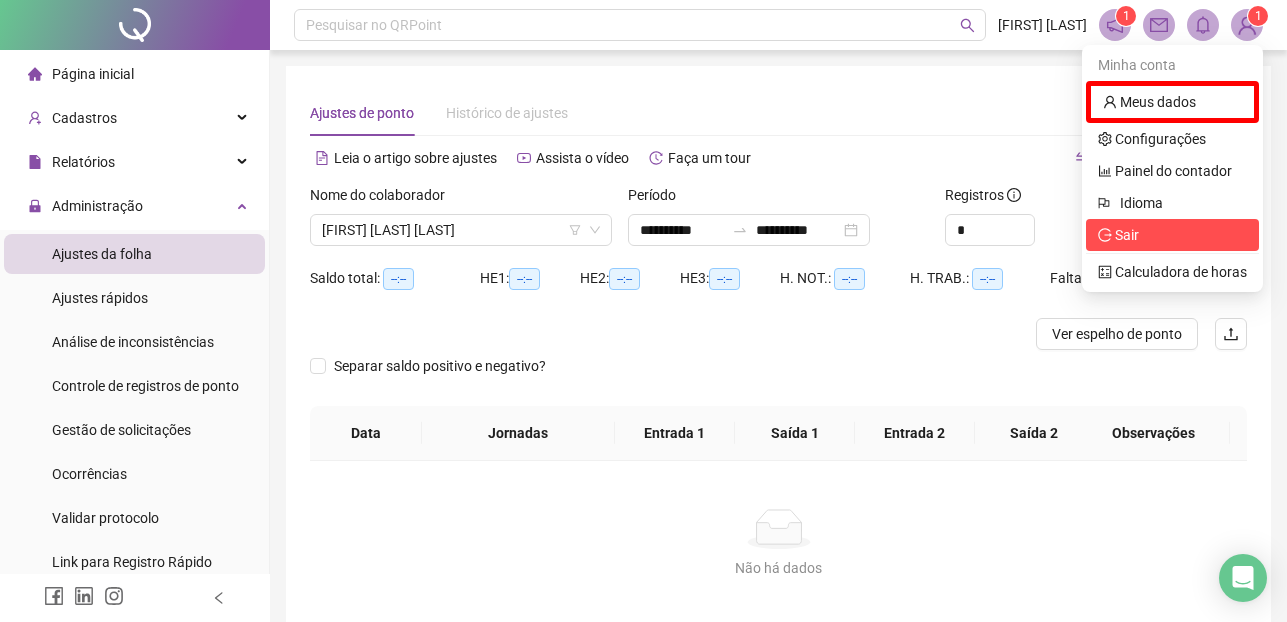 click on "Sair" at bounding box center (1127, 235) 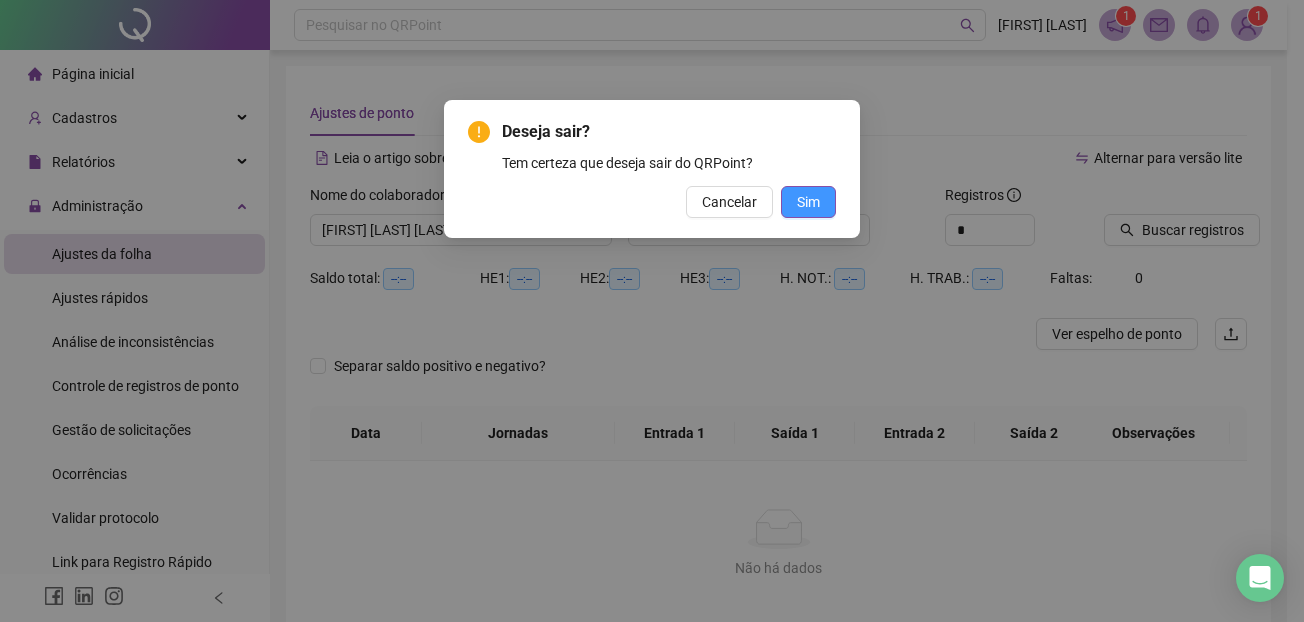 click on "Sim" at bounding box center [808, 202] 